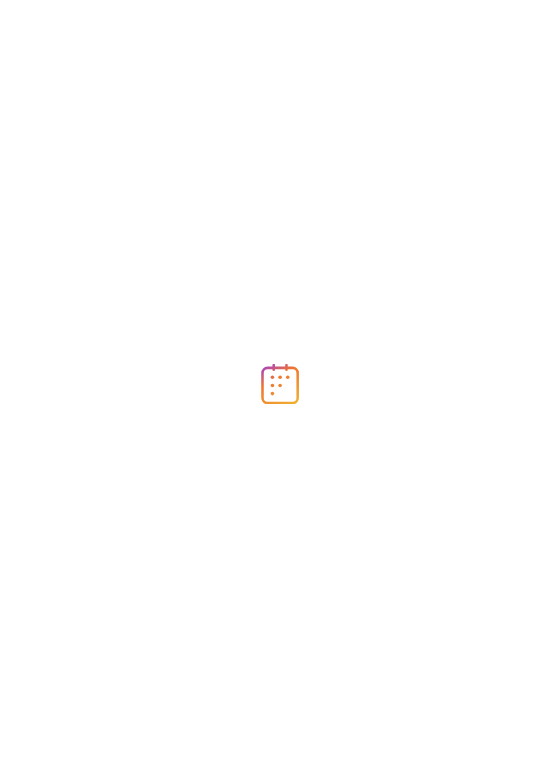 scroll, scrollTop: 0, scrollLeft: 0, axis: both 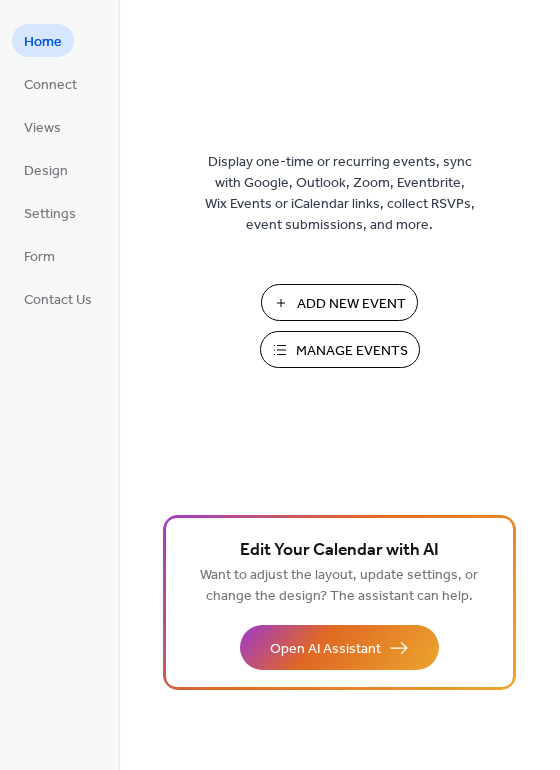 click on "Manage Events" at bounding box center [352, 351] 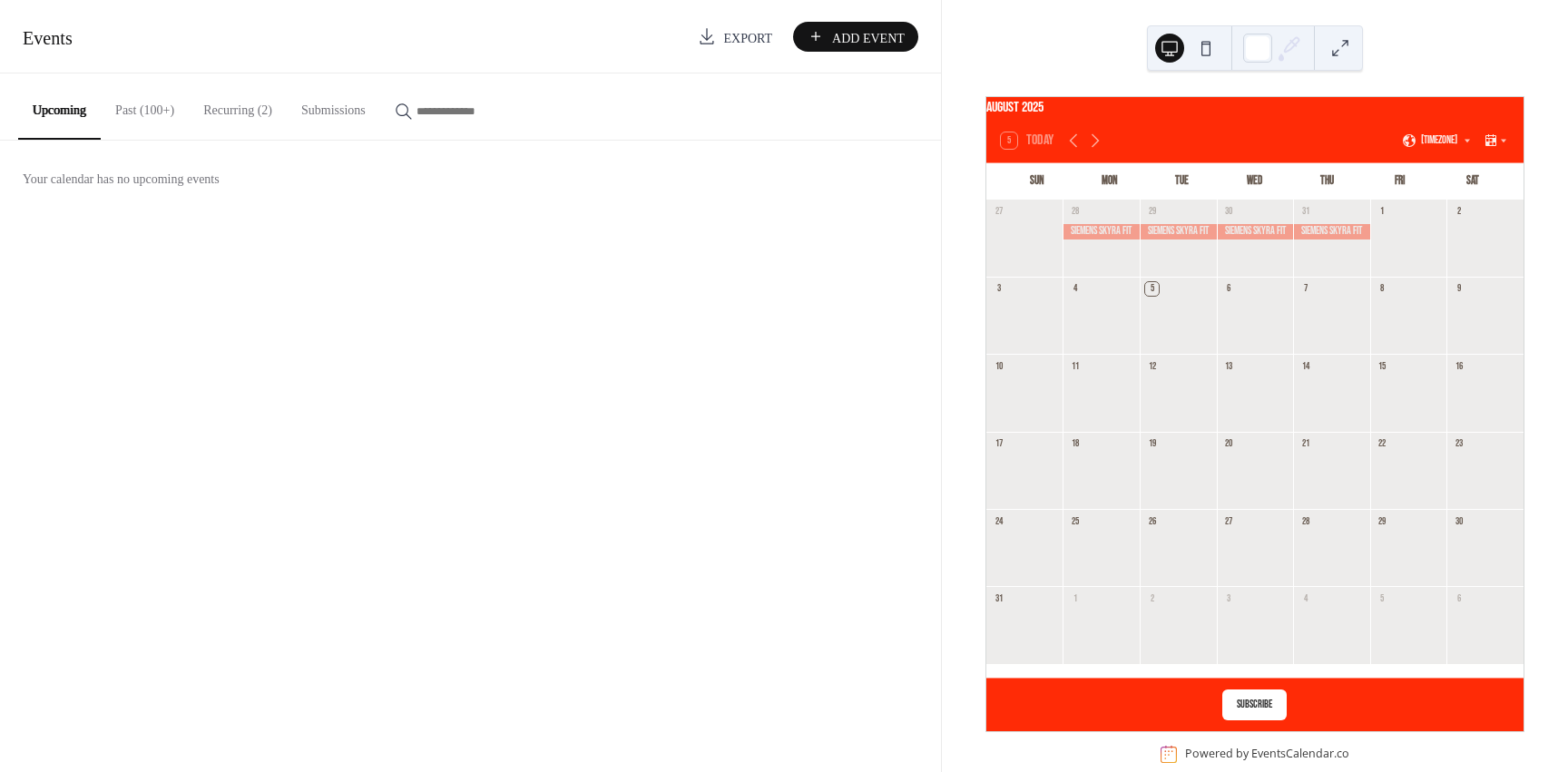 scroll, scrollTop: 0, scrollLeft: 0, axis: both 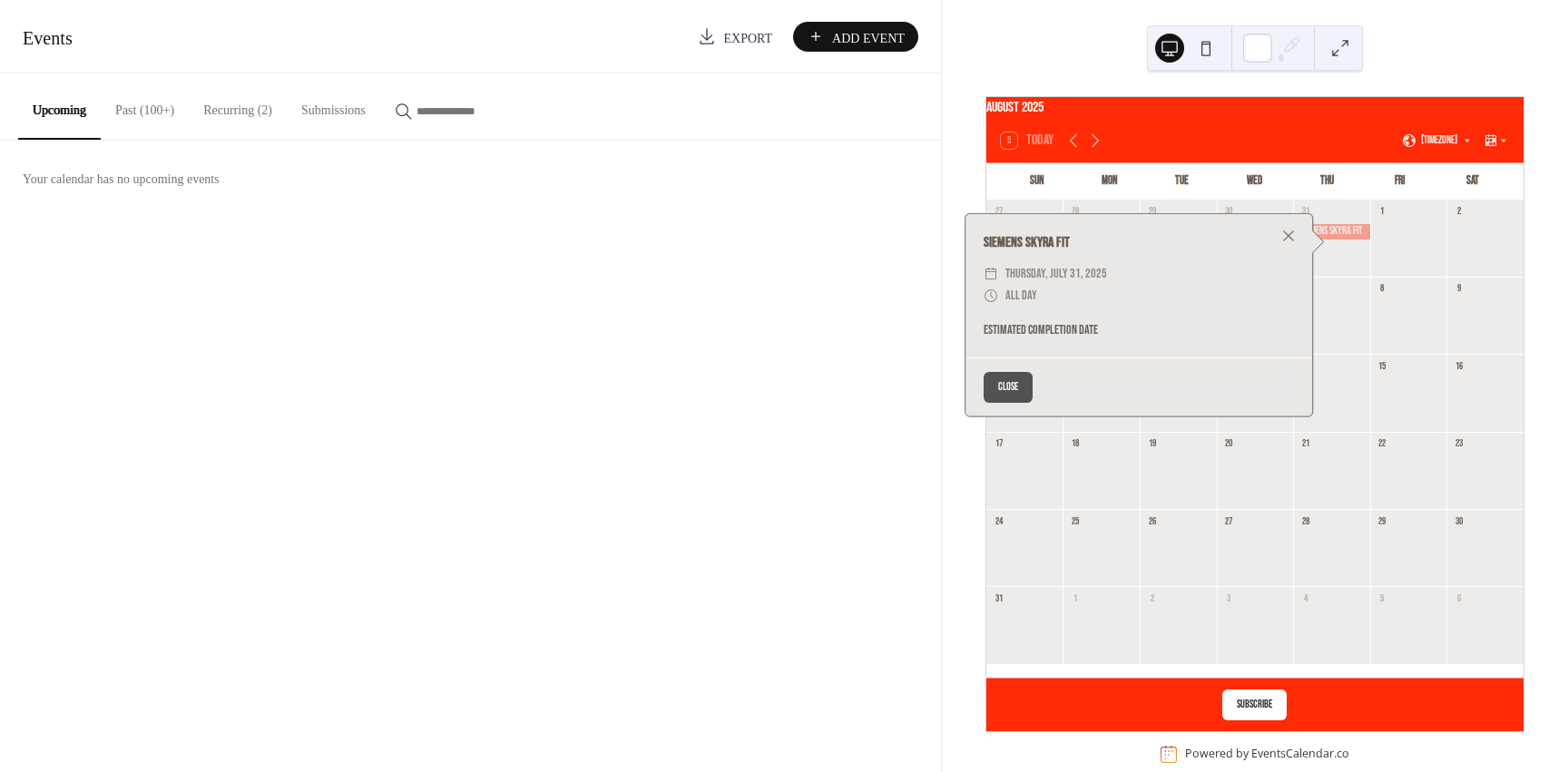 click on "Past (100+)" at bounding box center (144, 105) 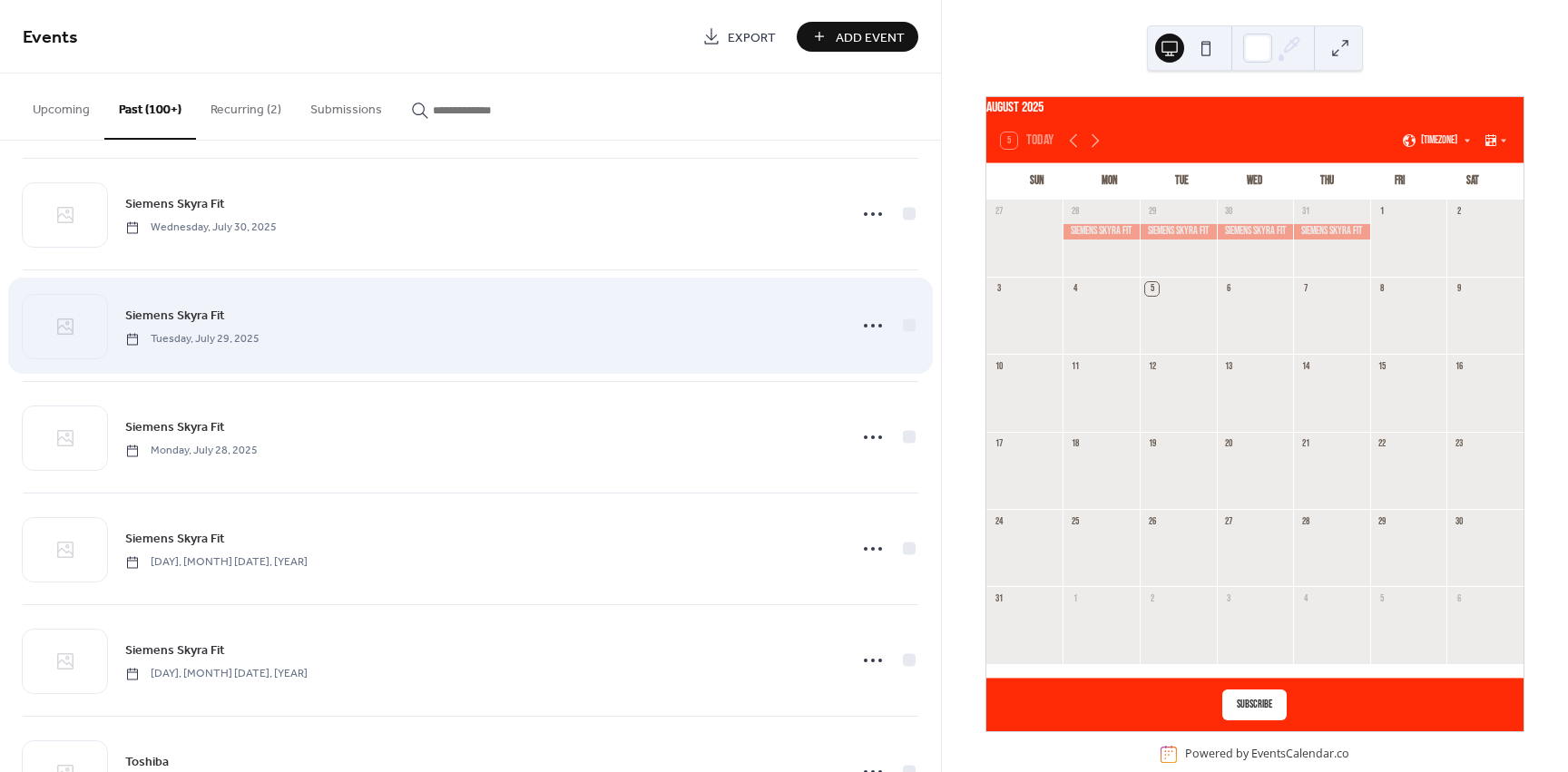 scroll, scrollTop: 0, scrollLeft: 0, axis: both 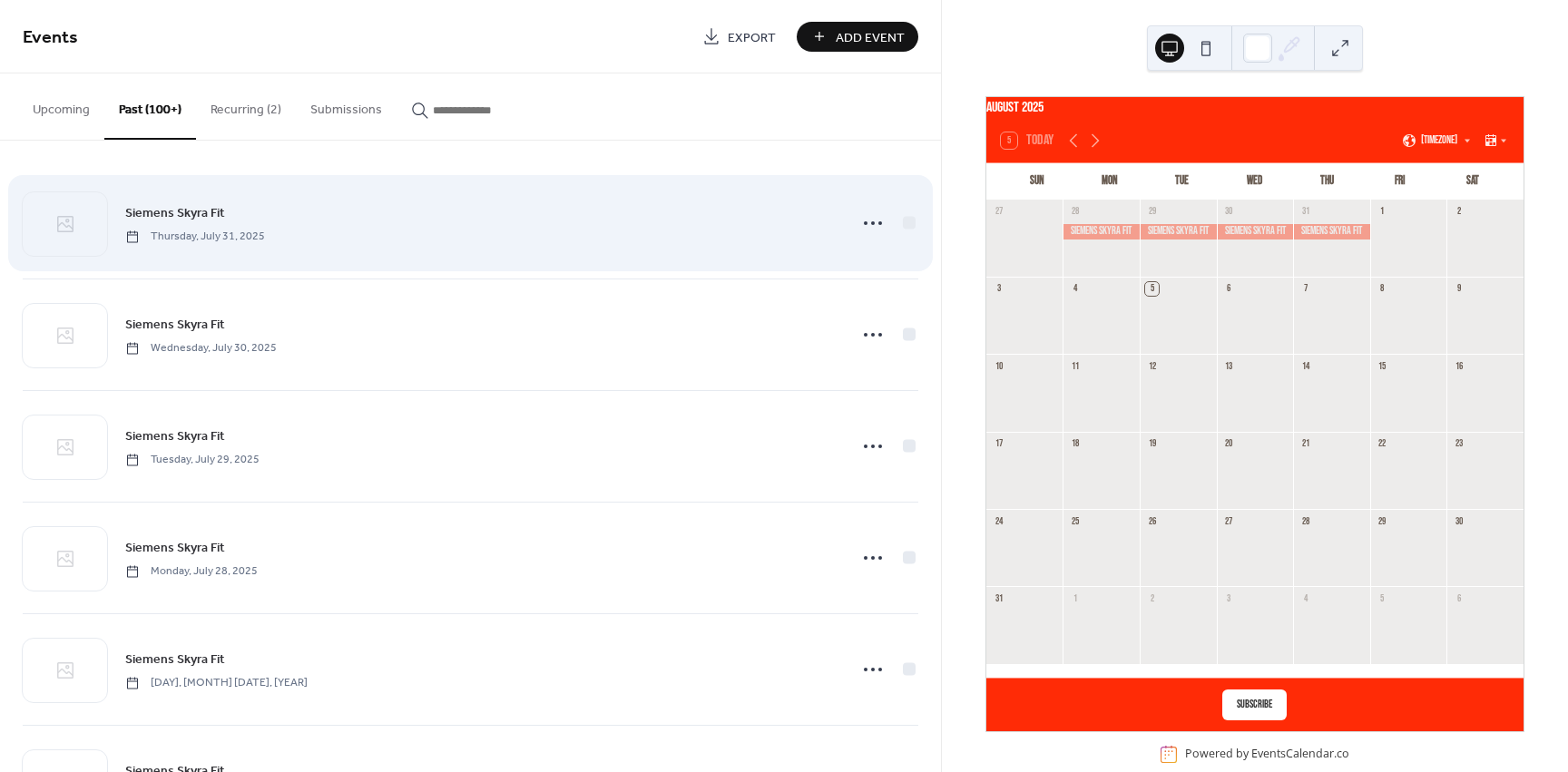 click on "Siemens Skyra Fit [DAY], [MONTH] [DATE], [YEAR]" at bounding box center (480, 222) 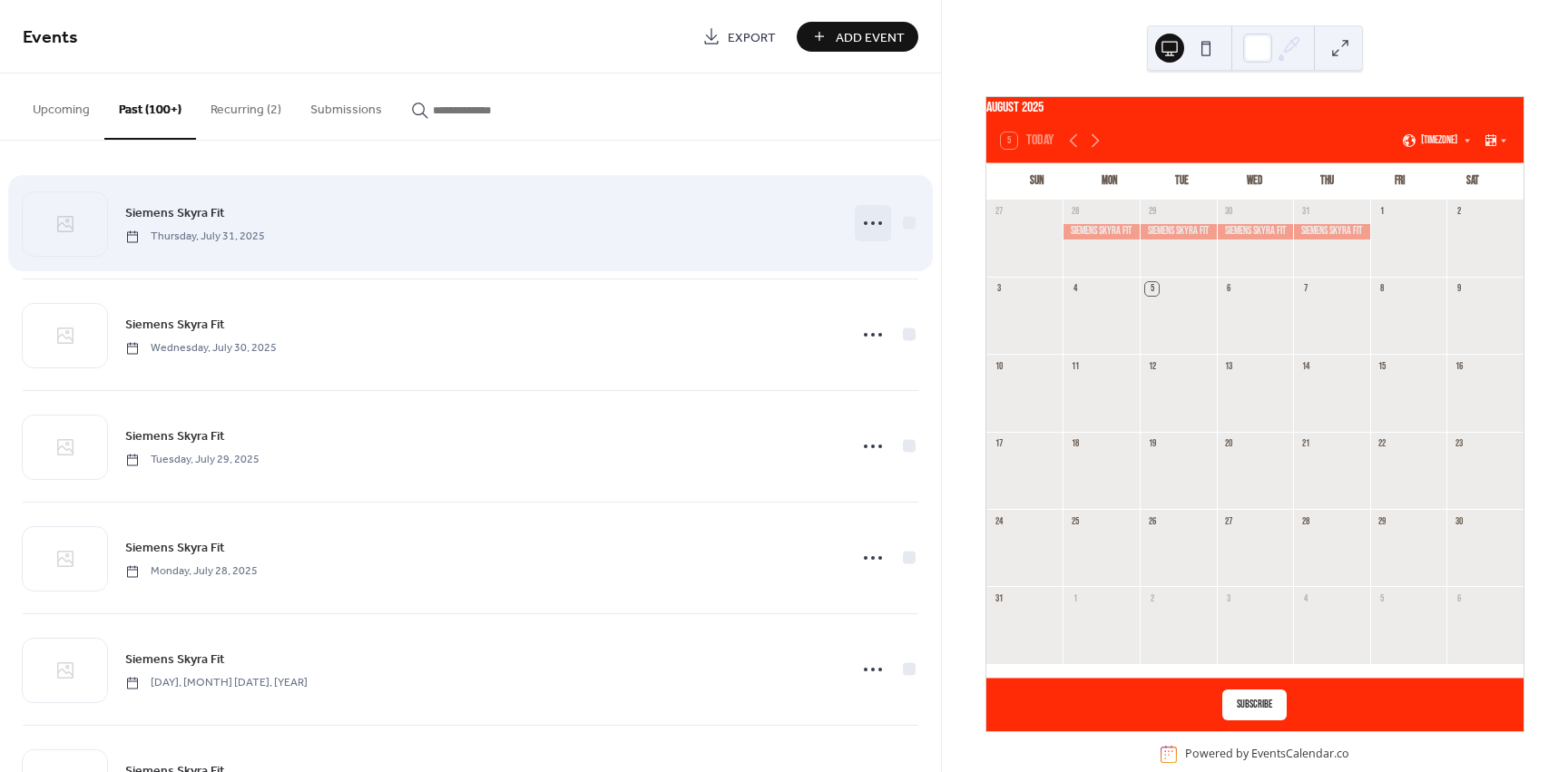 click 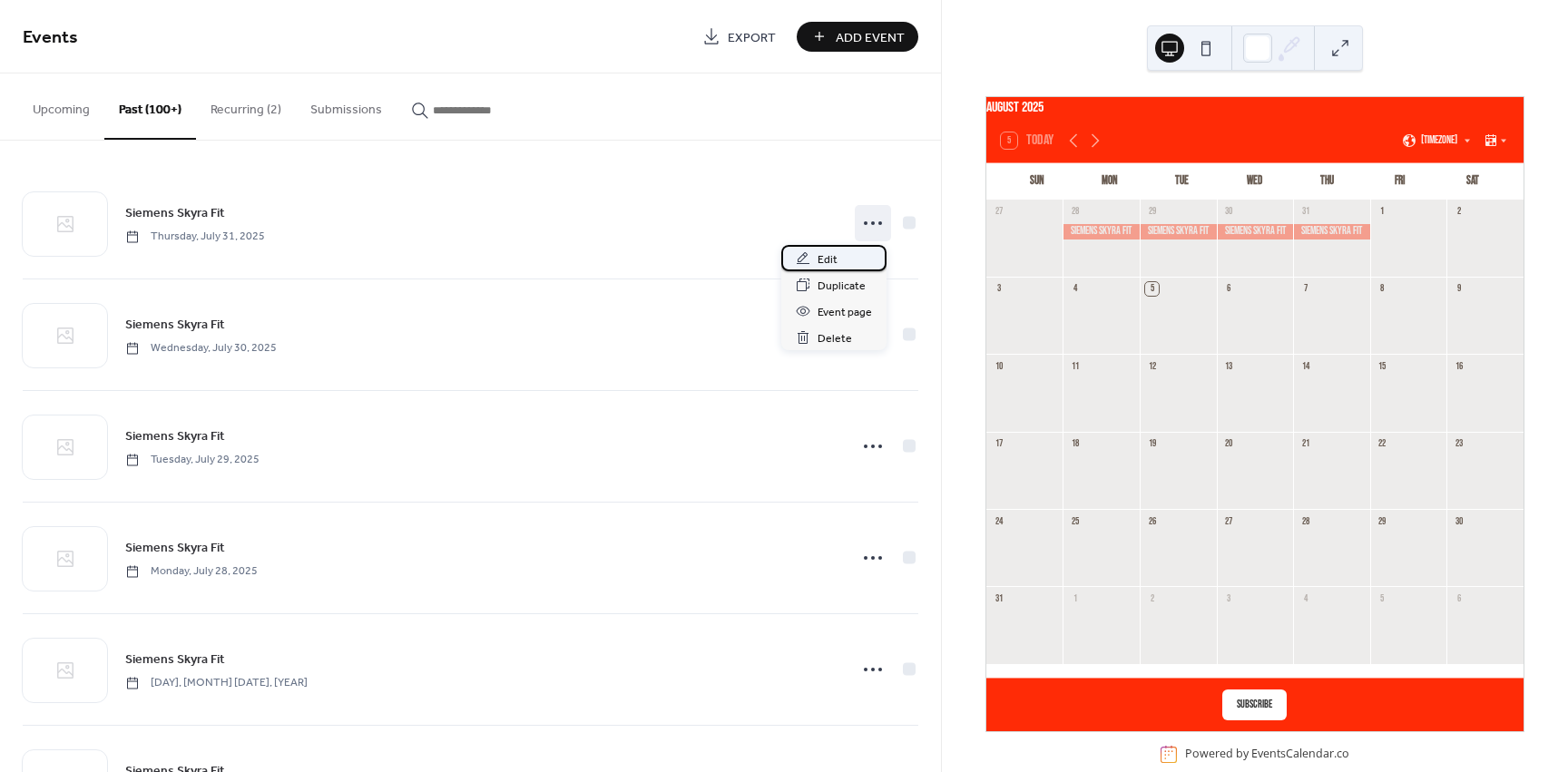 click on "Edit" at bounding box center (828, 259) 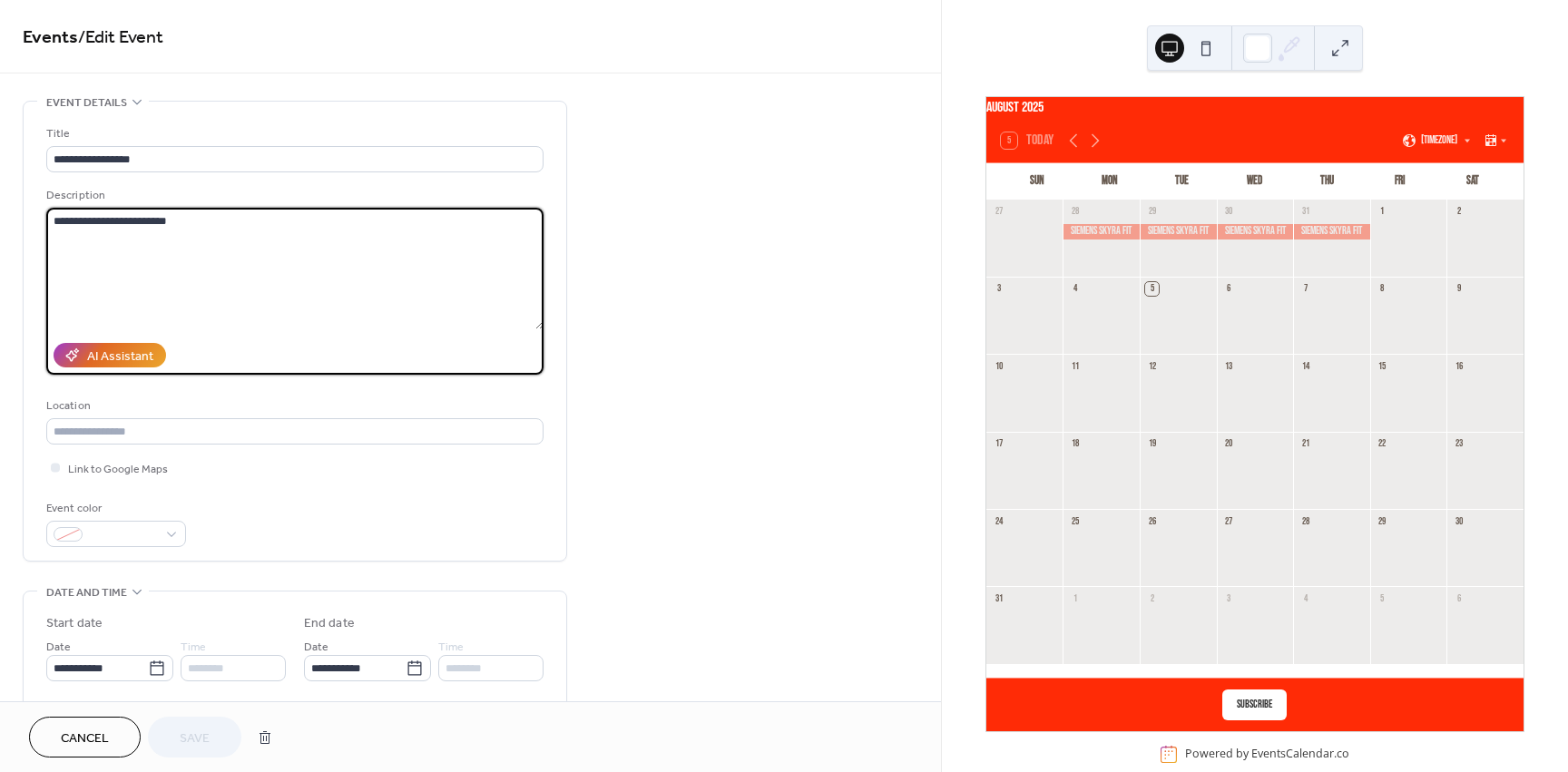 drag, startPoint x: 197, startPoint y: 220, endPoint x: -22, endPoint y: 213, distance: 219.11184 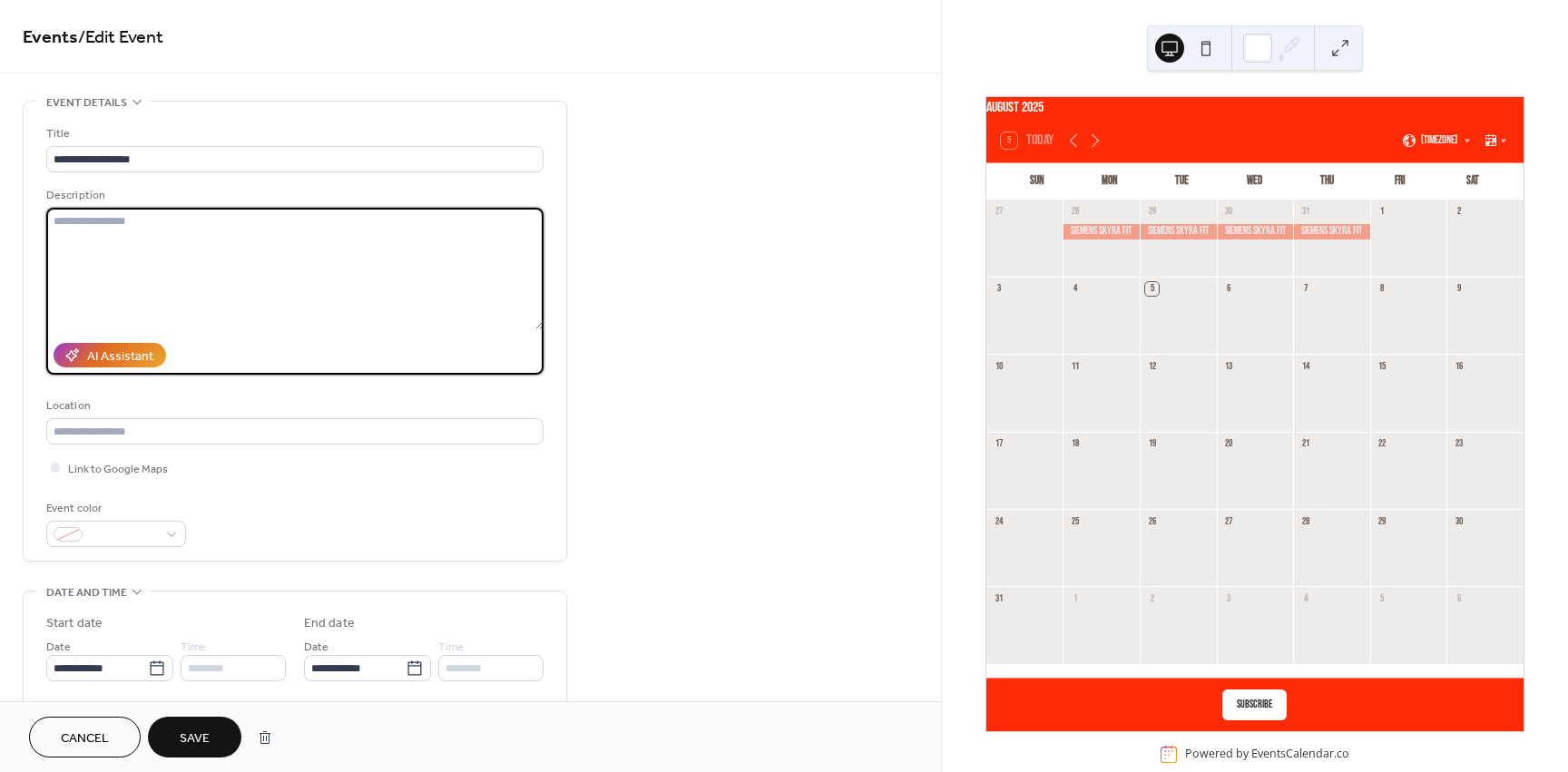 type 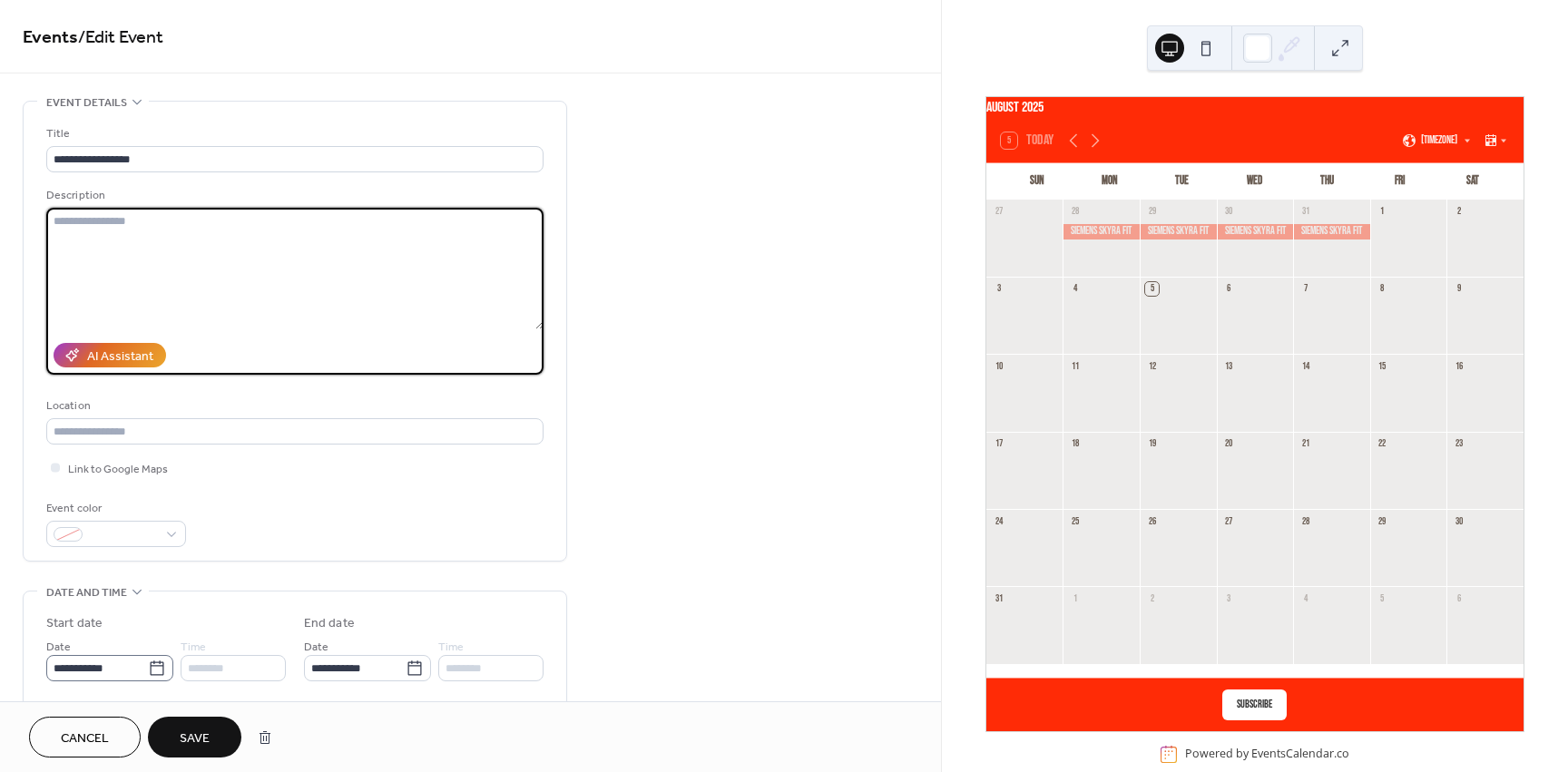 scroll, scrollTop: 30, scrollLeft: 0, axis: vertical 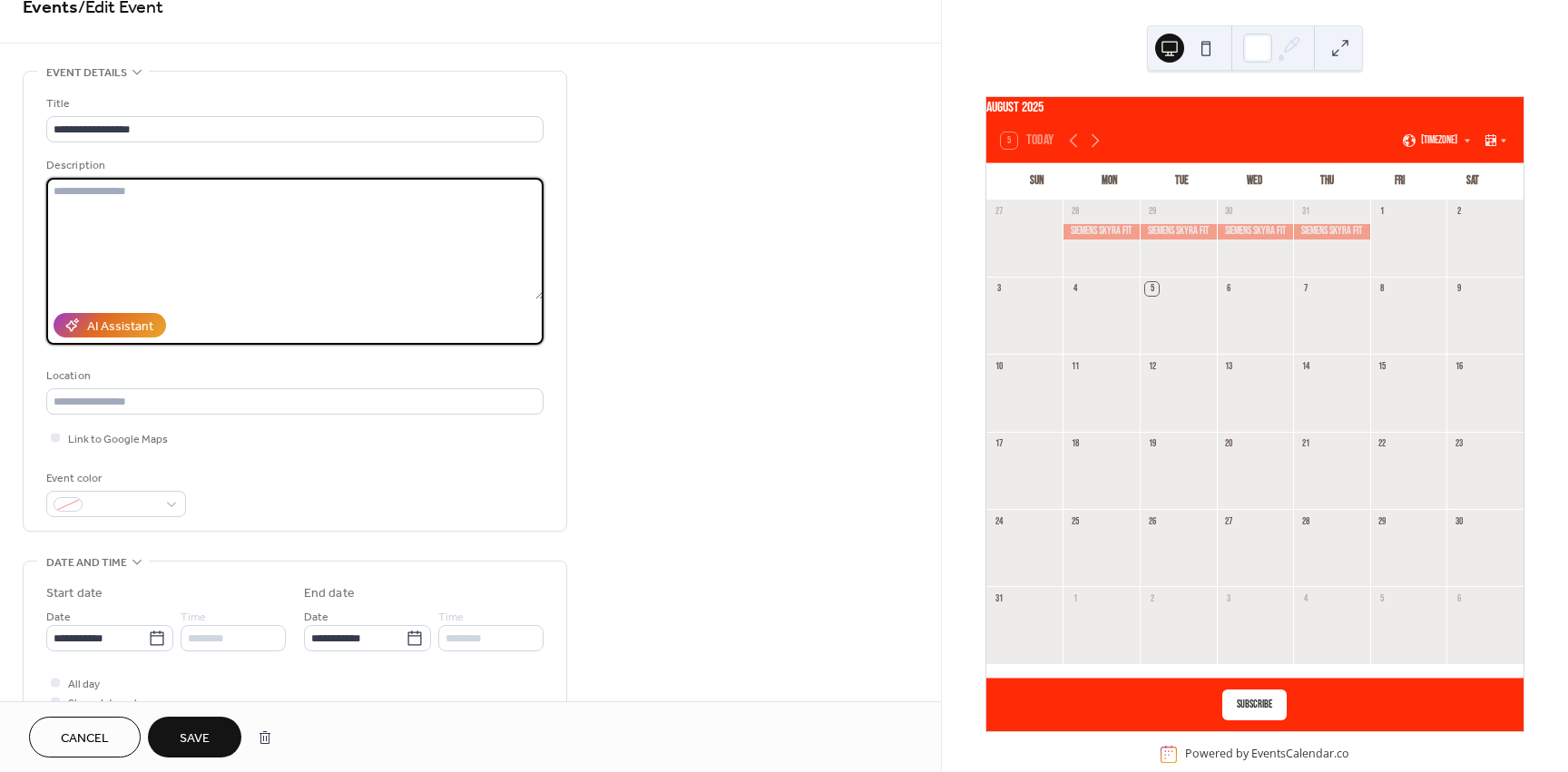 click on "Save" at bounding box center (194, 738) 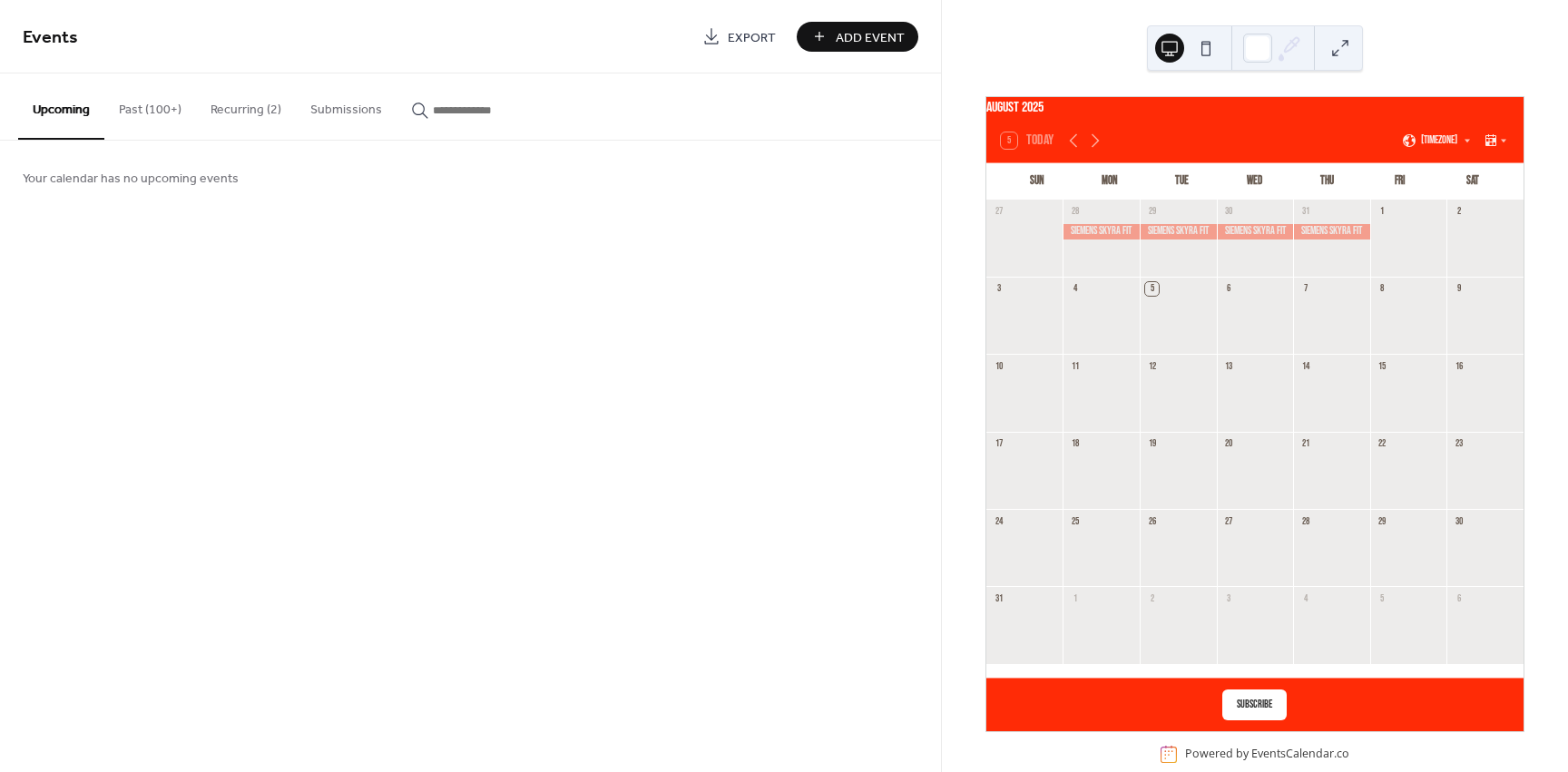 click on "Past (100+)" at bounding box center (150, 105) 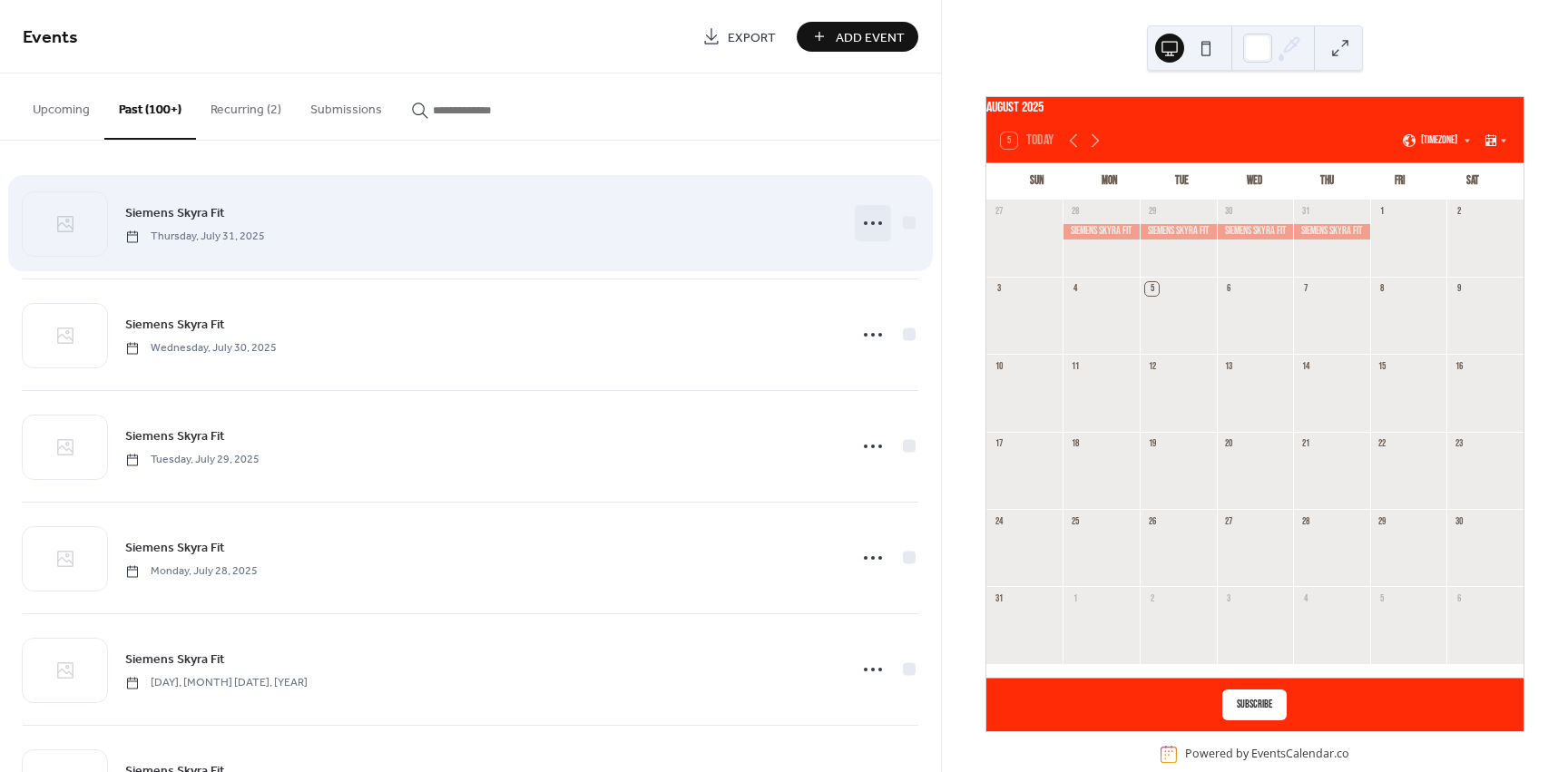 click 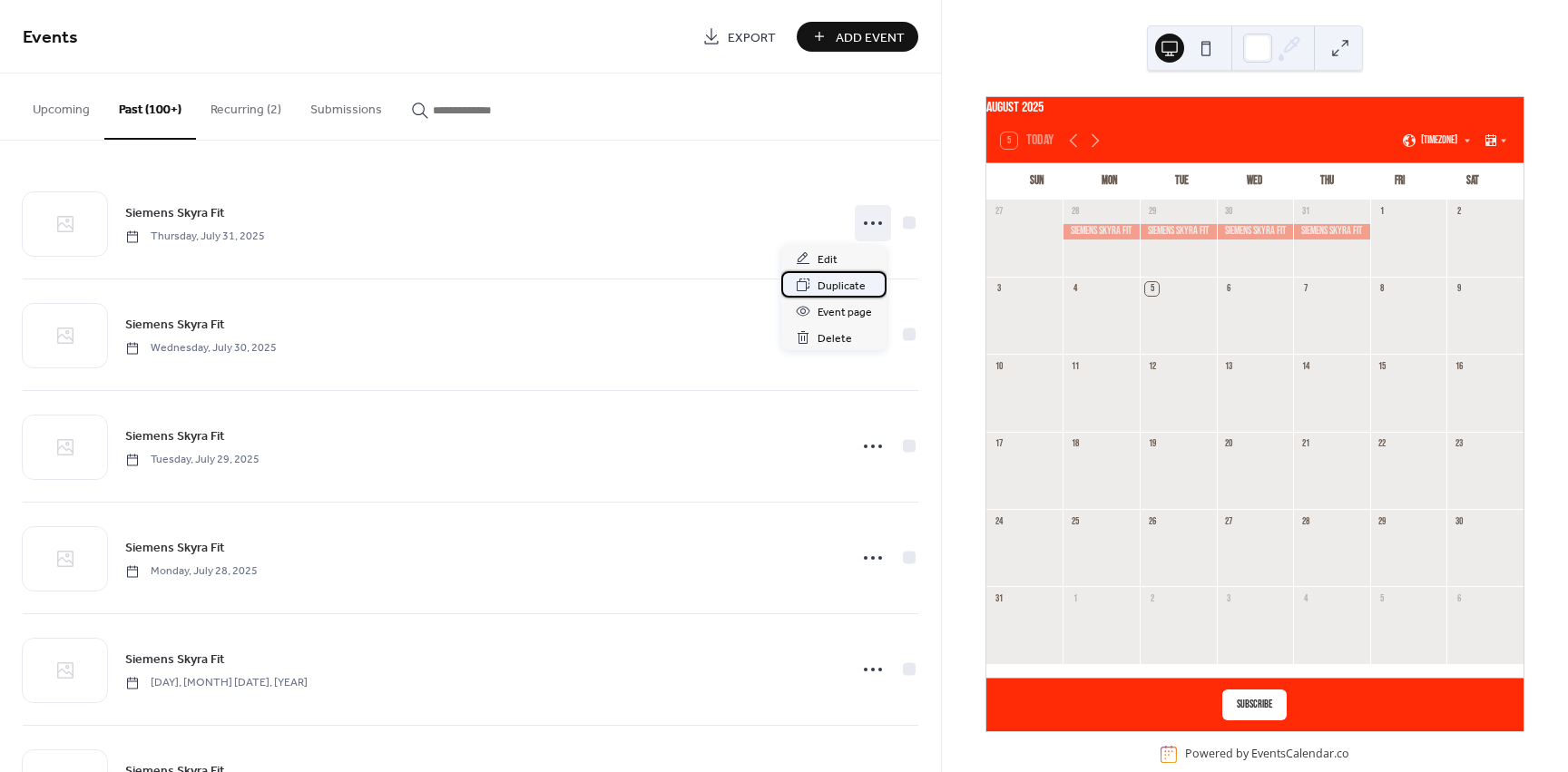 click on "Duplicate" at bounding box center [841, 286] 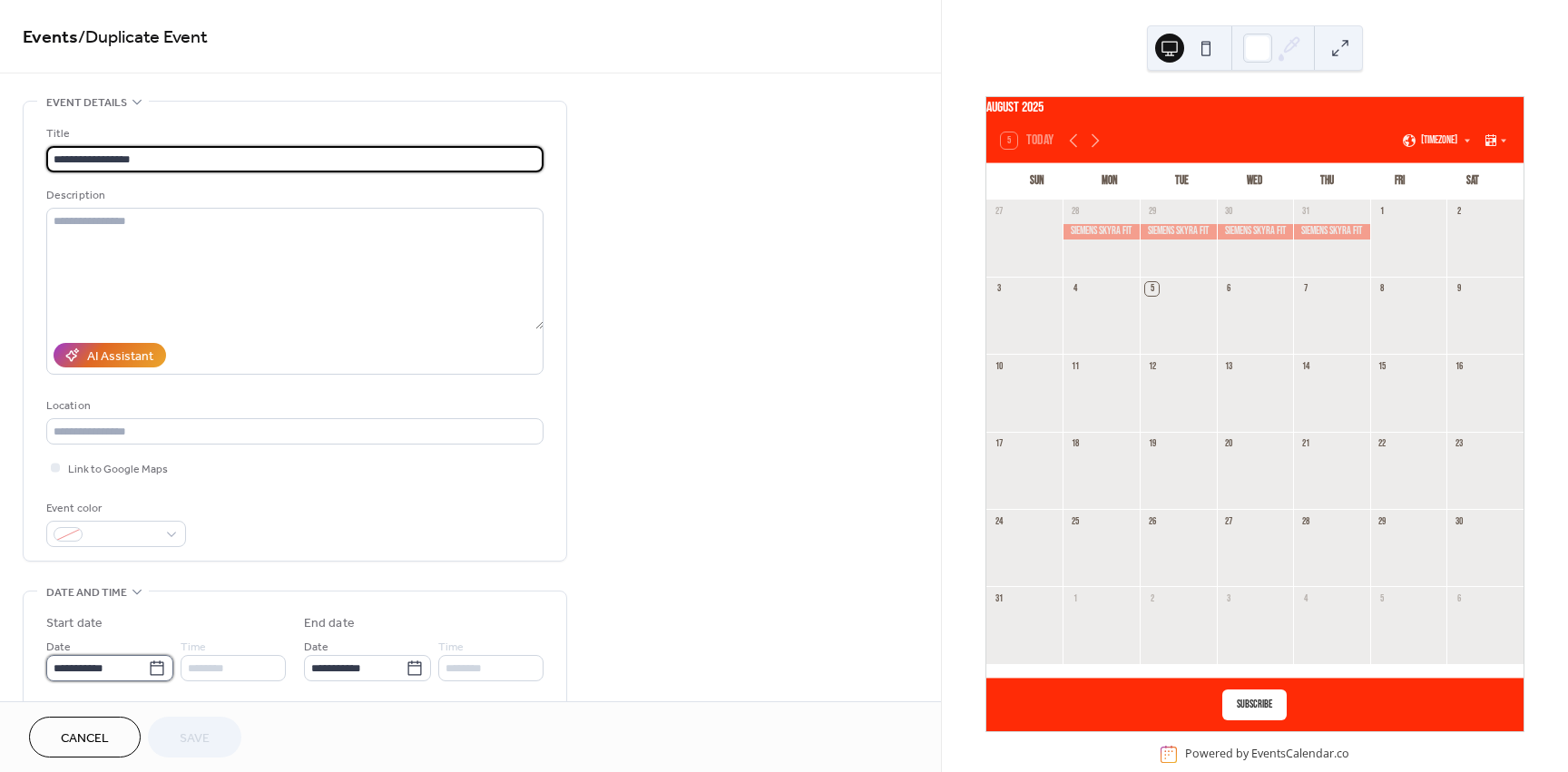 click on "**********" at bounding box center (97, 668) 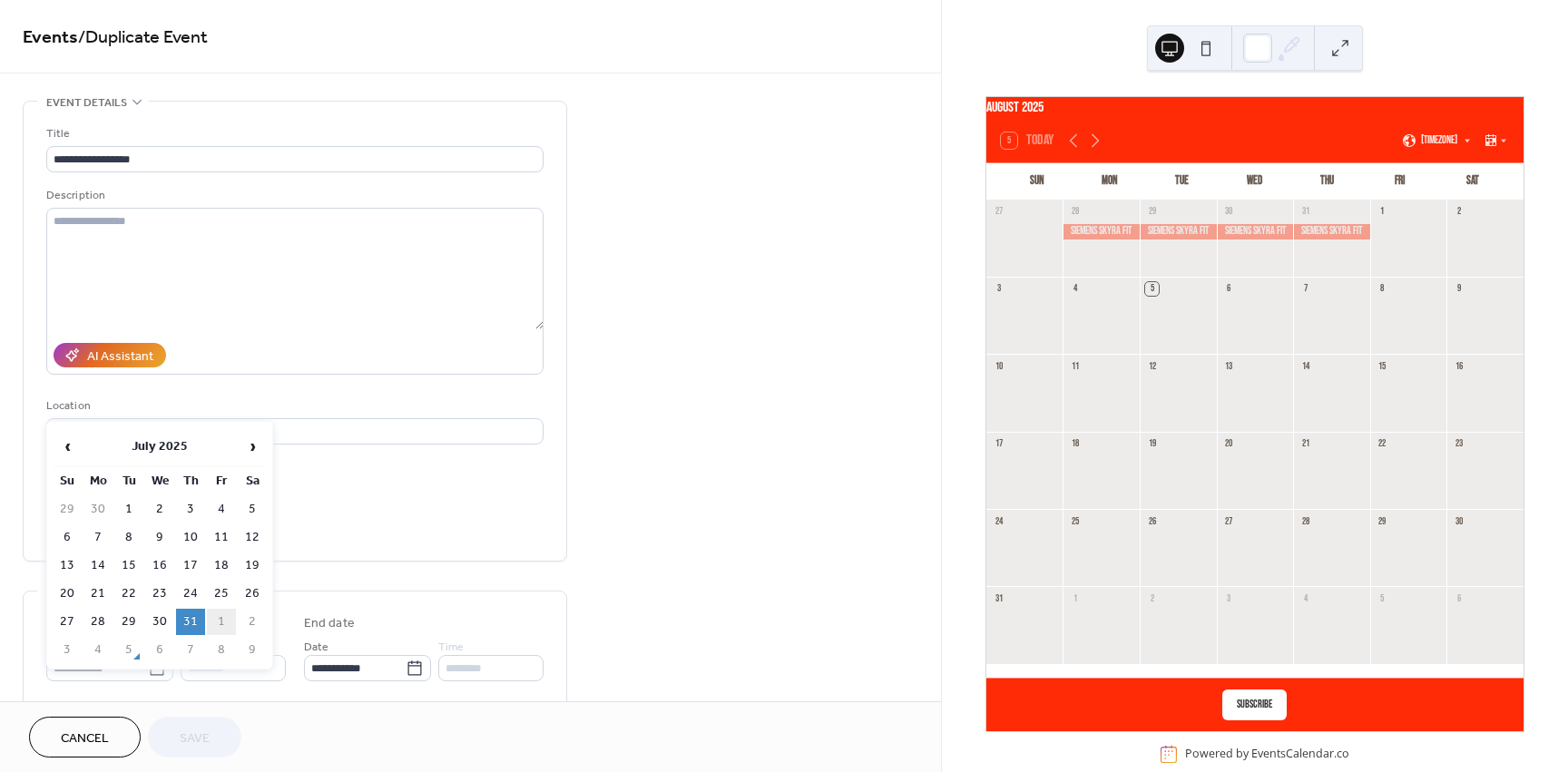 click on "1" at bounding box center [221, 621] 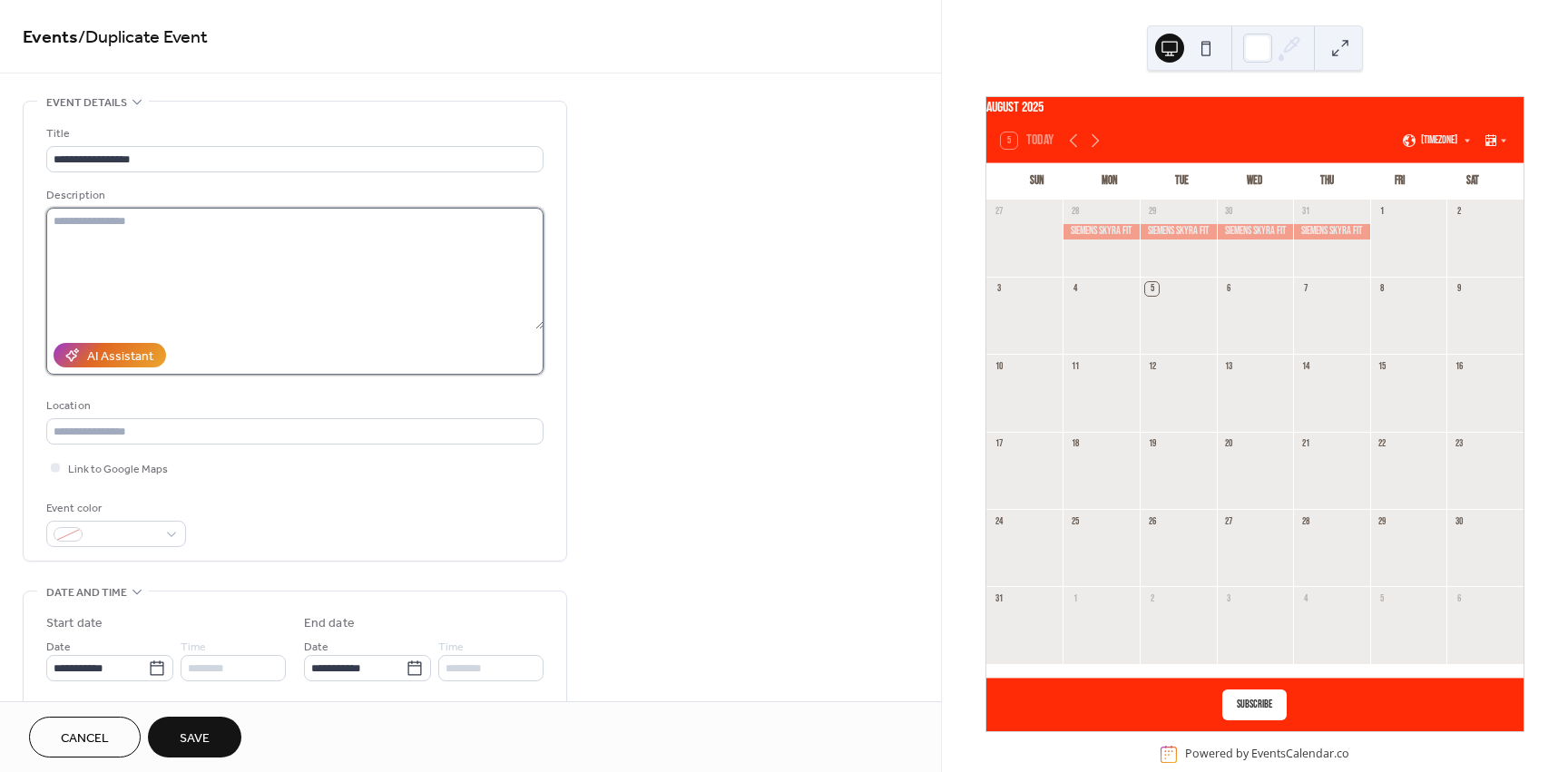 click at bounding box center (295, 269) 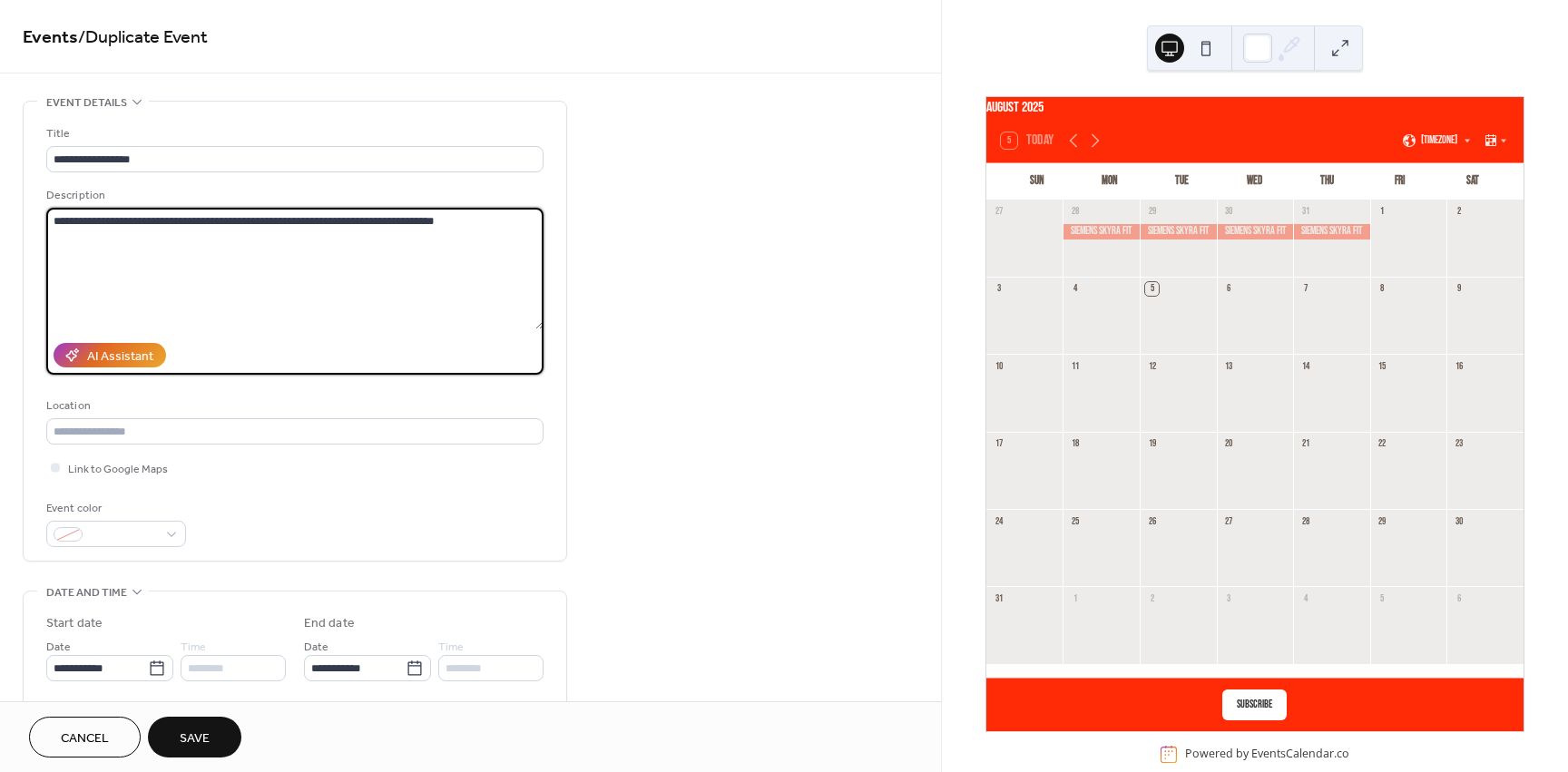 type on "**********" 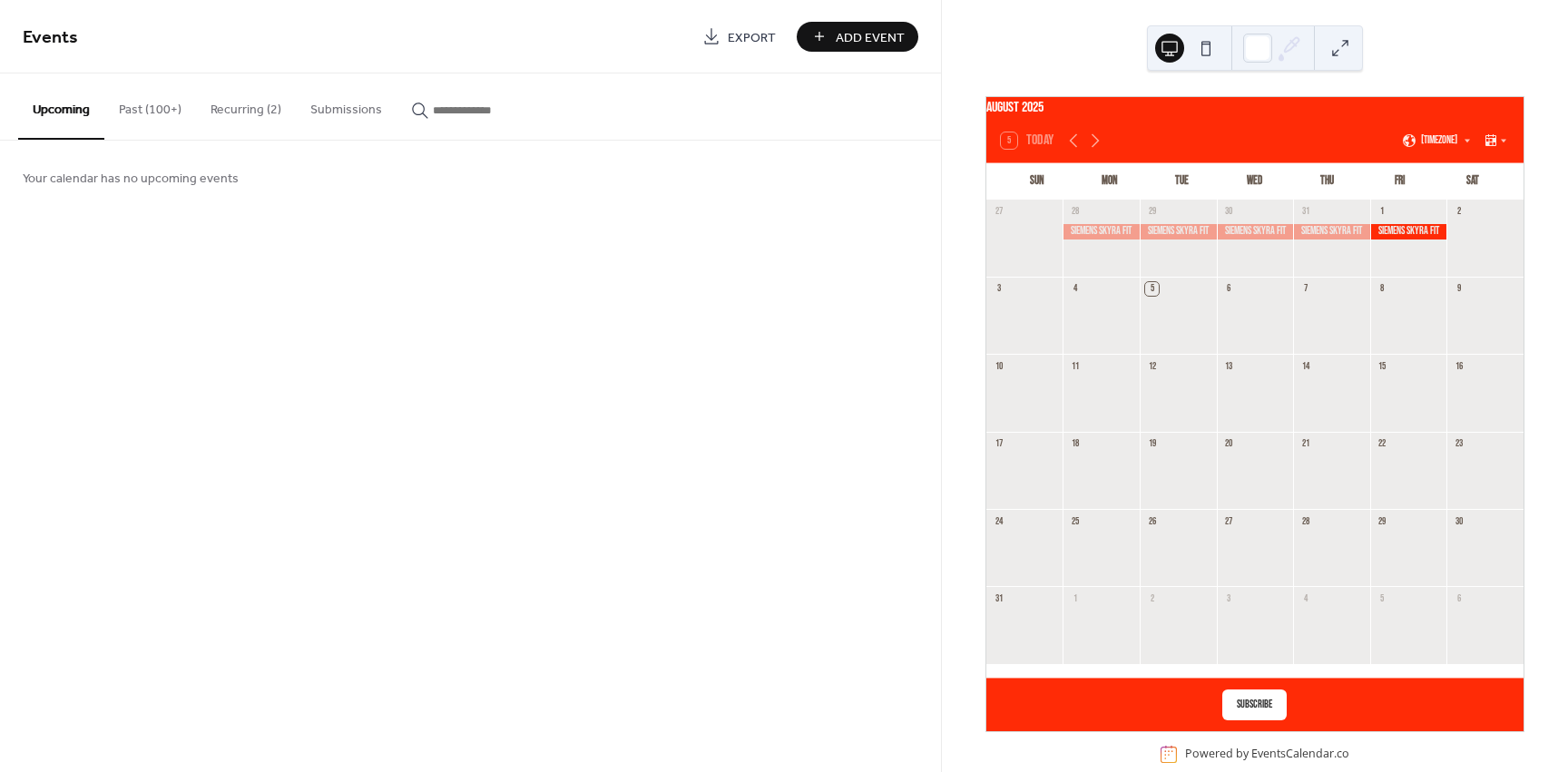 click at bounding box center [1408, 231] 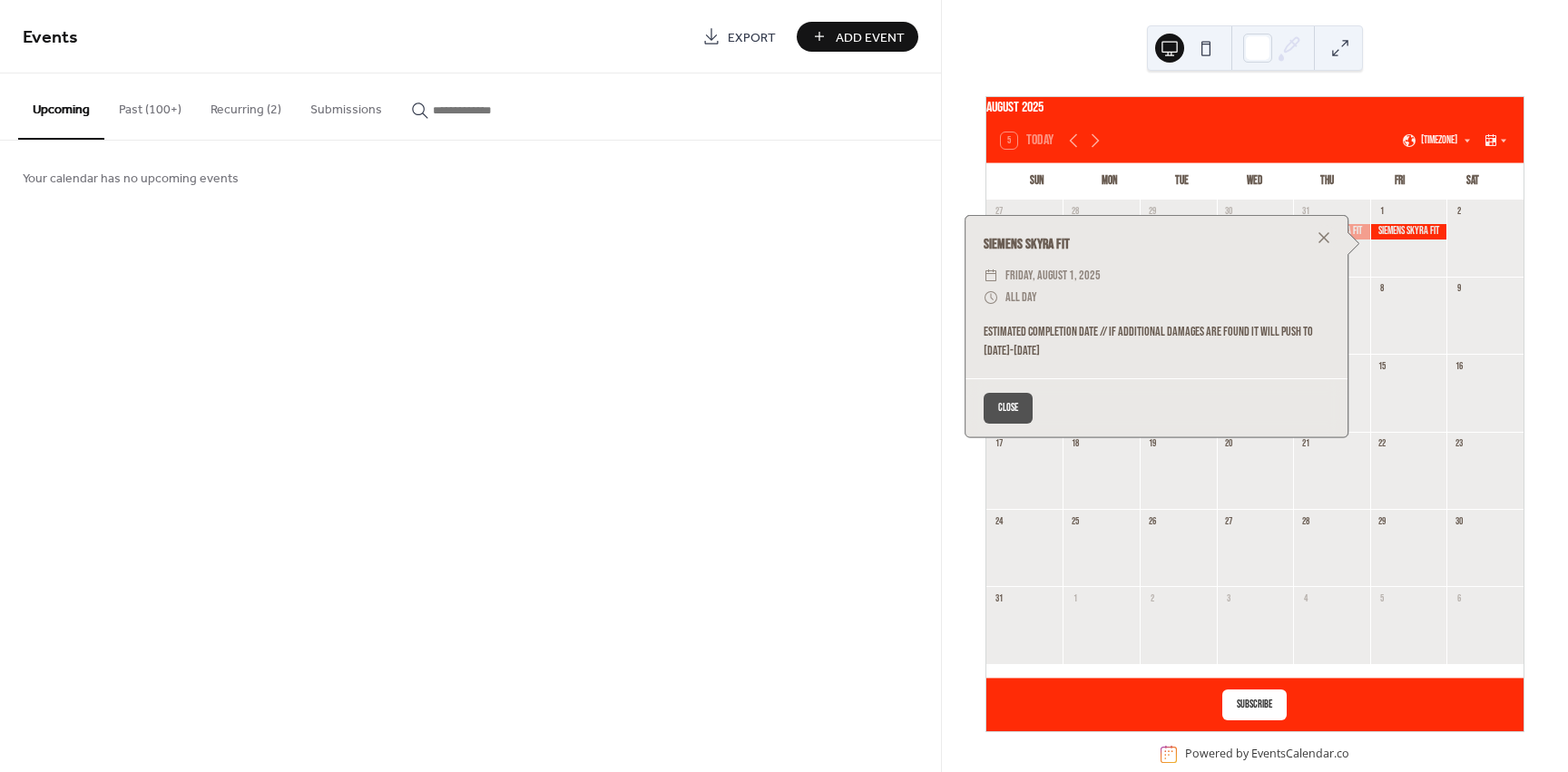 click on "Past (100+)" at bounding box center (150, 105) 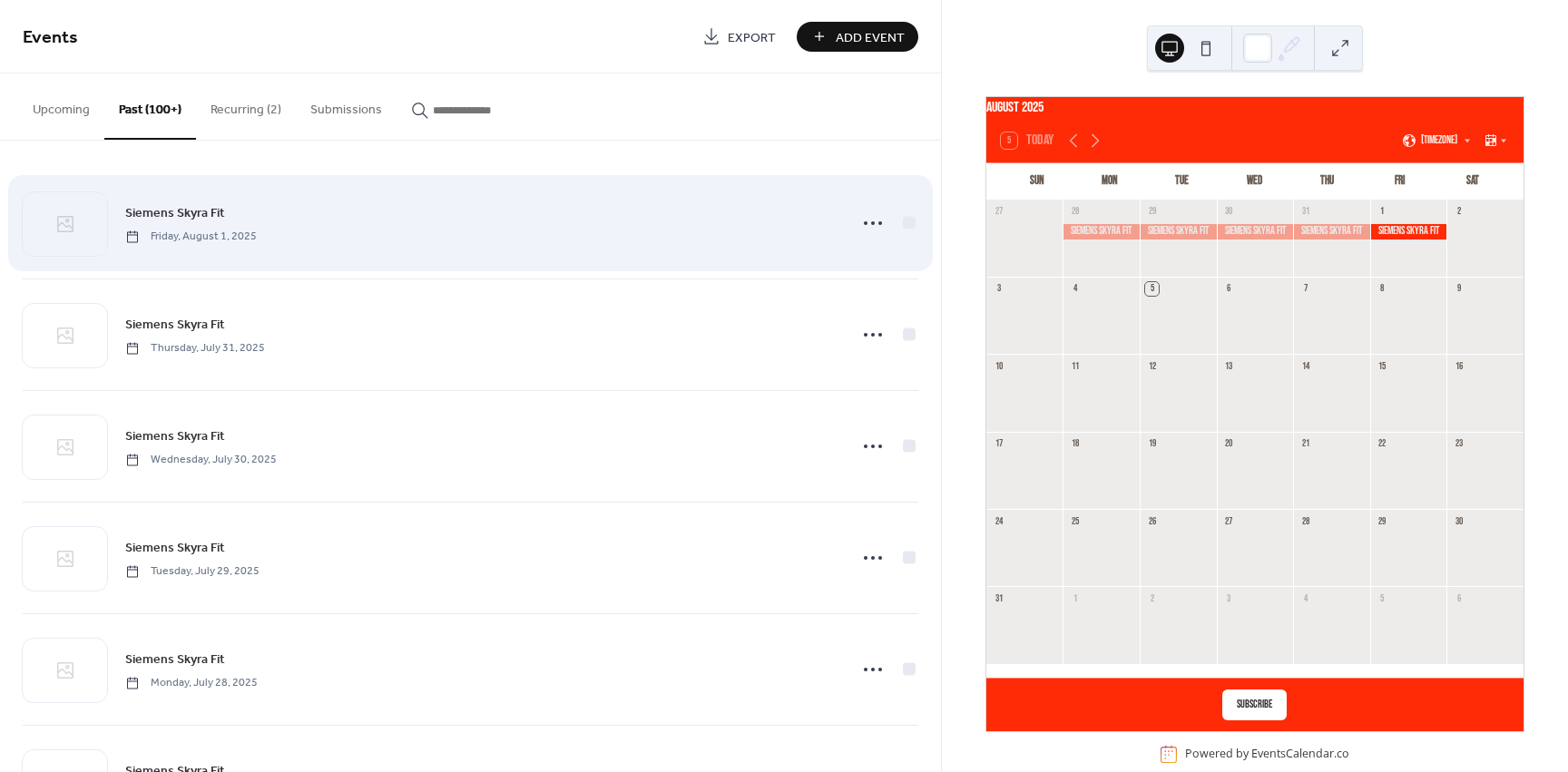 click on "Siemens Skyra Fit [DAY], [MONTH] [DATE], [YEAR]" at bounding box center (480, 222) 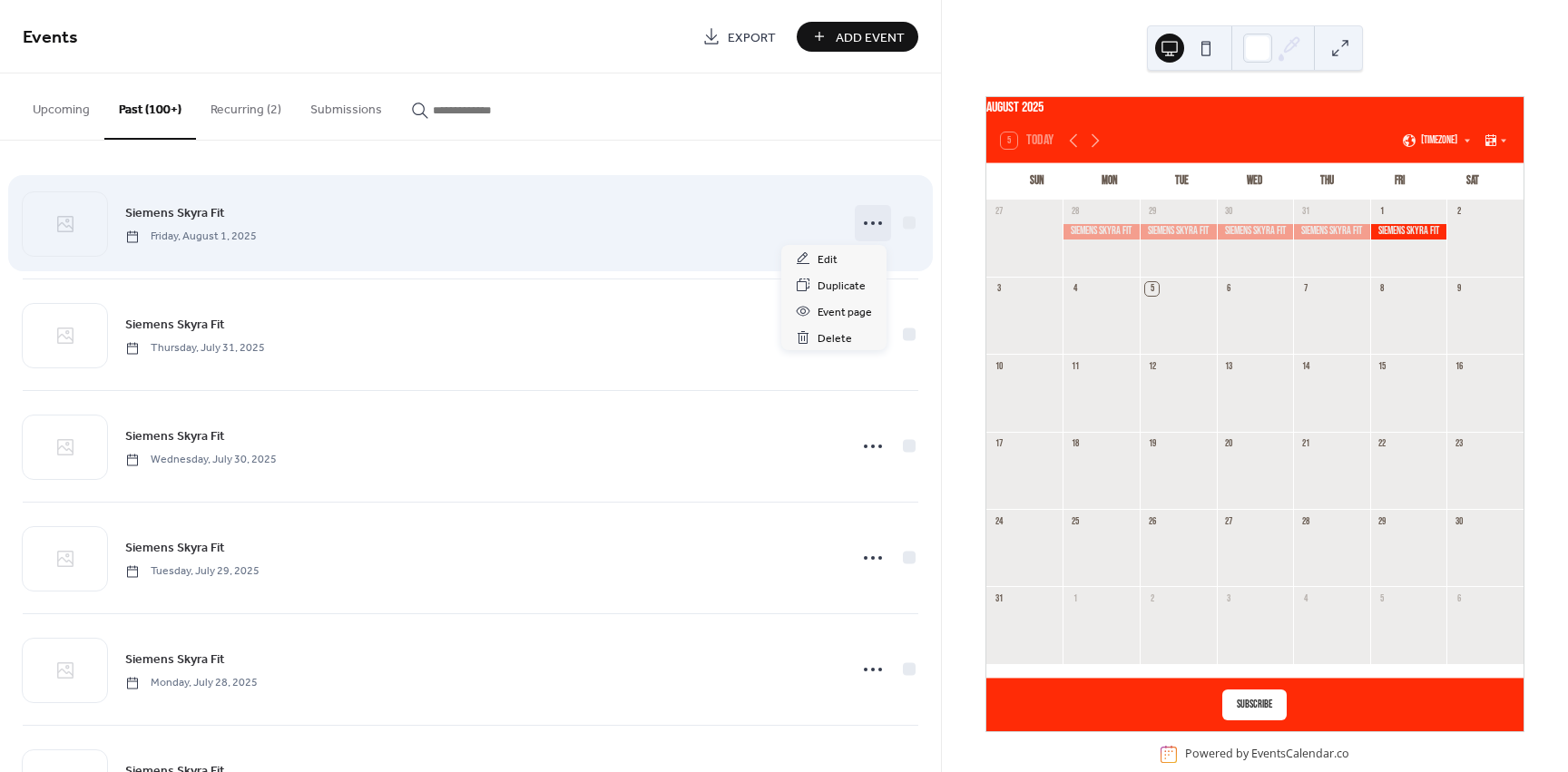 click 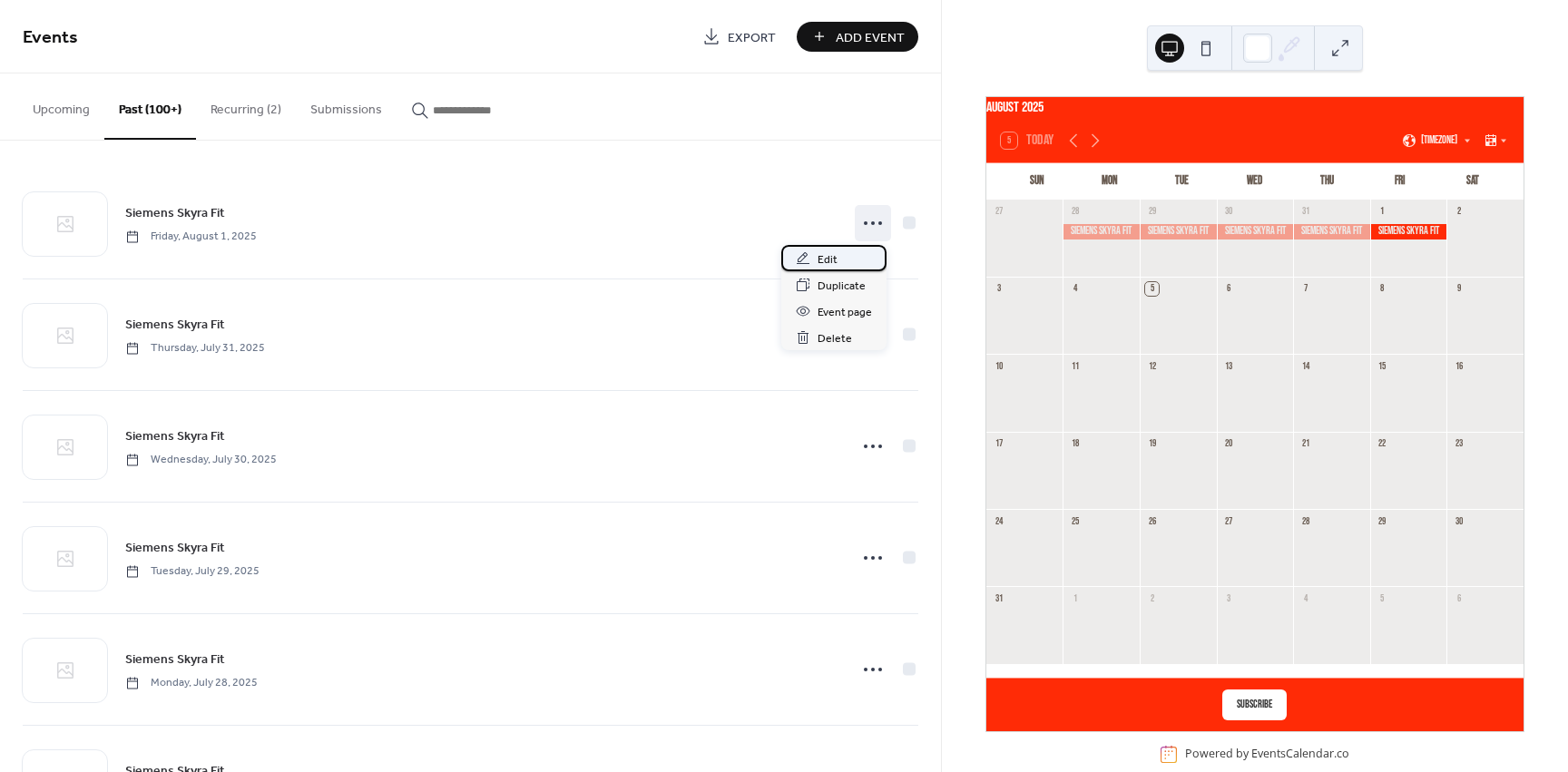 click on "Edit" at bounding box center [828, 259] 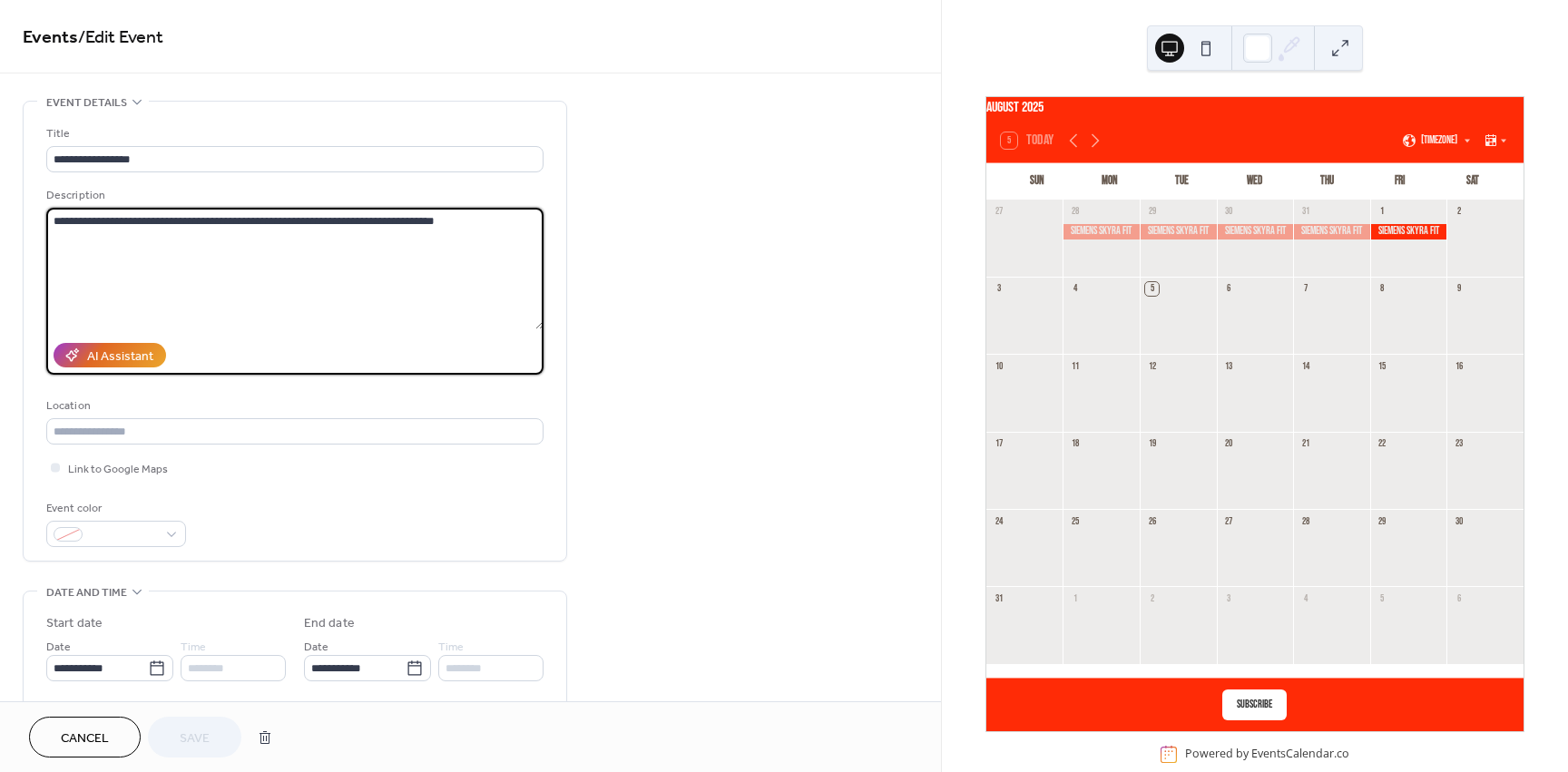 drag, startPoint x: 460, startPoint y: 222, endPoint x: 44, endPoint y: 210, distance: 416.17304 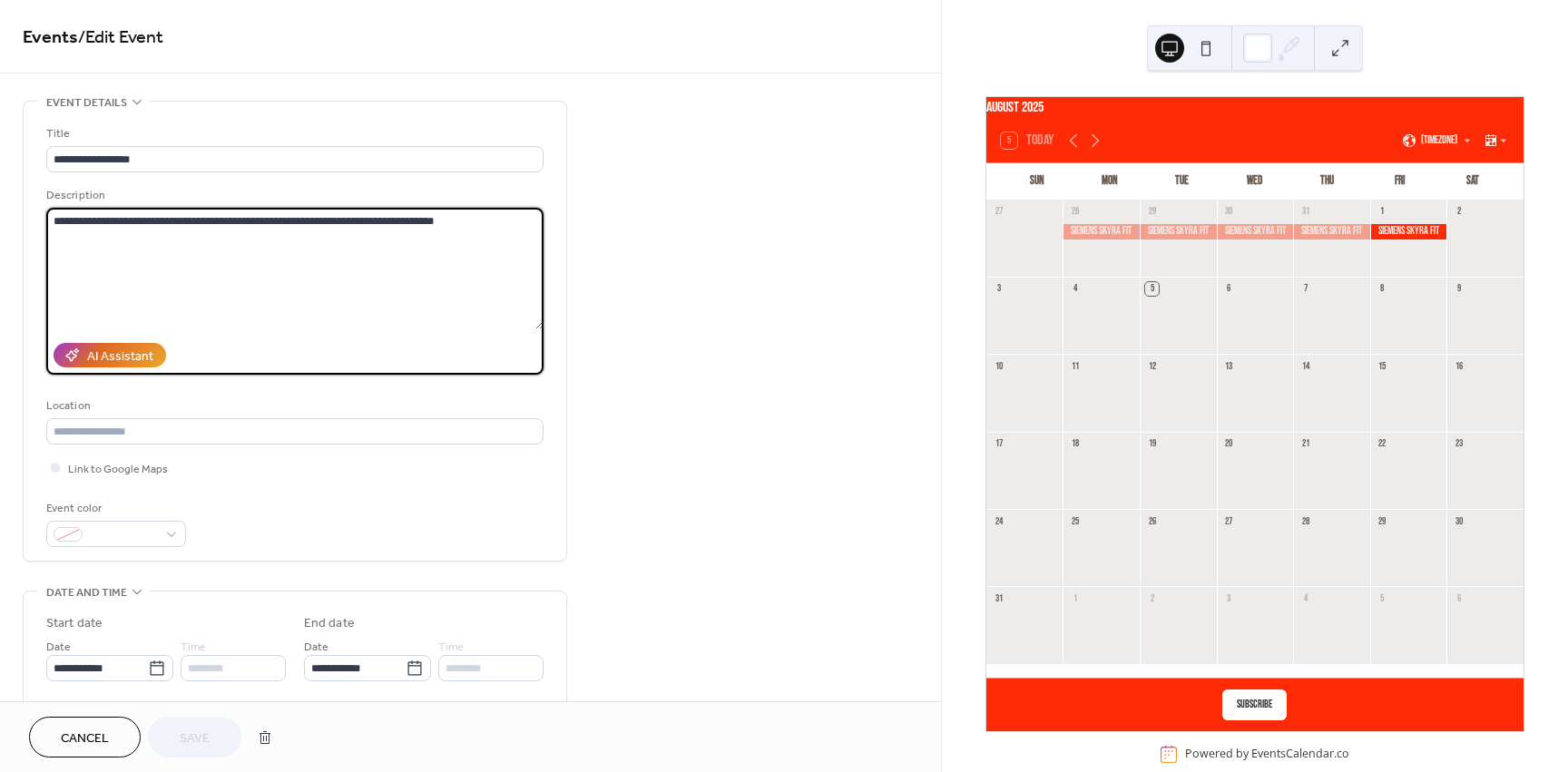 click on "**********" at bounding box center [295, 331] 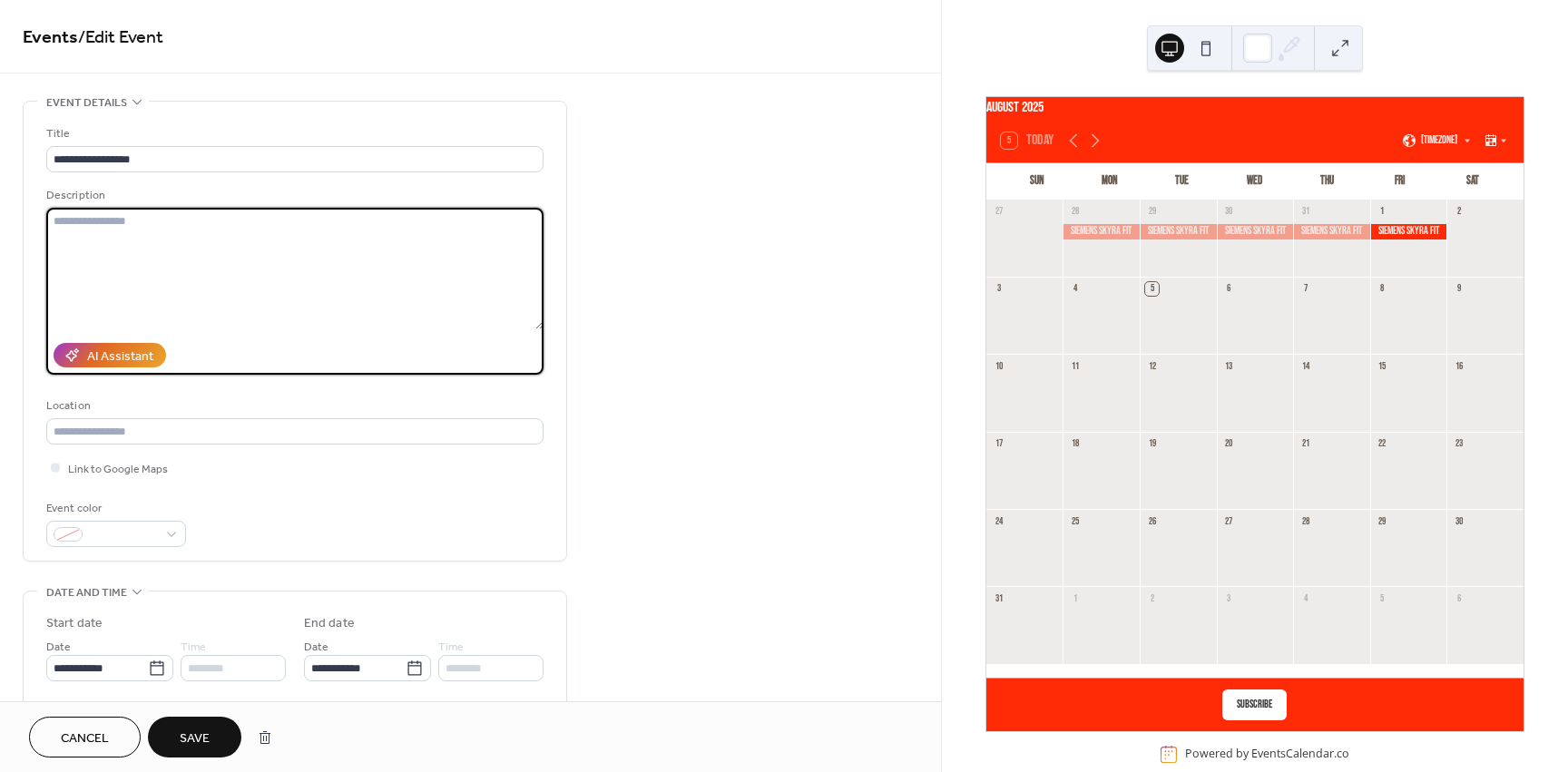 type 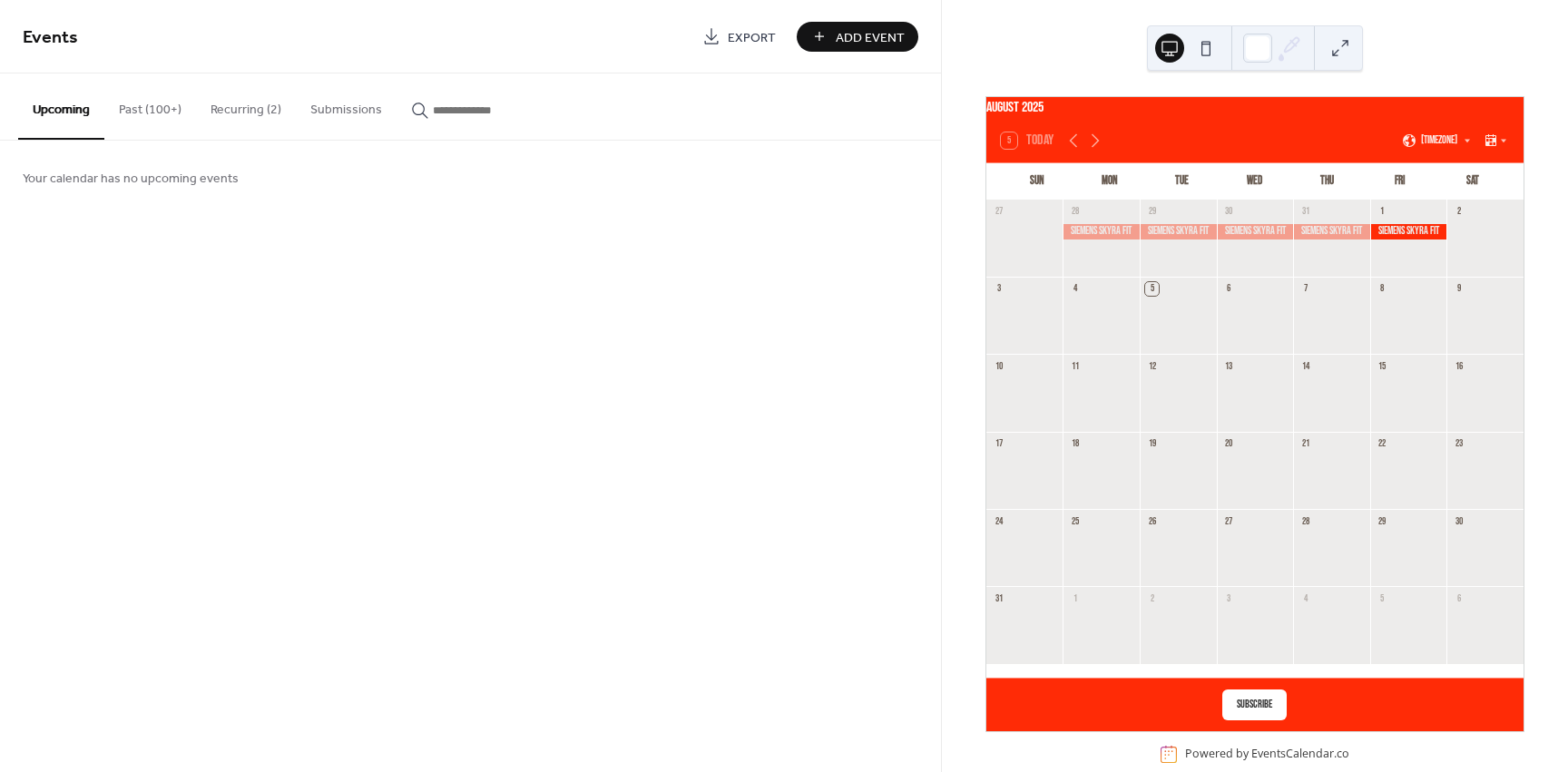 click on "Past (100+)" at bounding box center [150, 105] 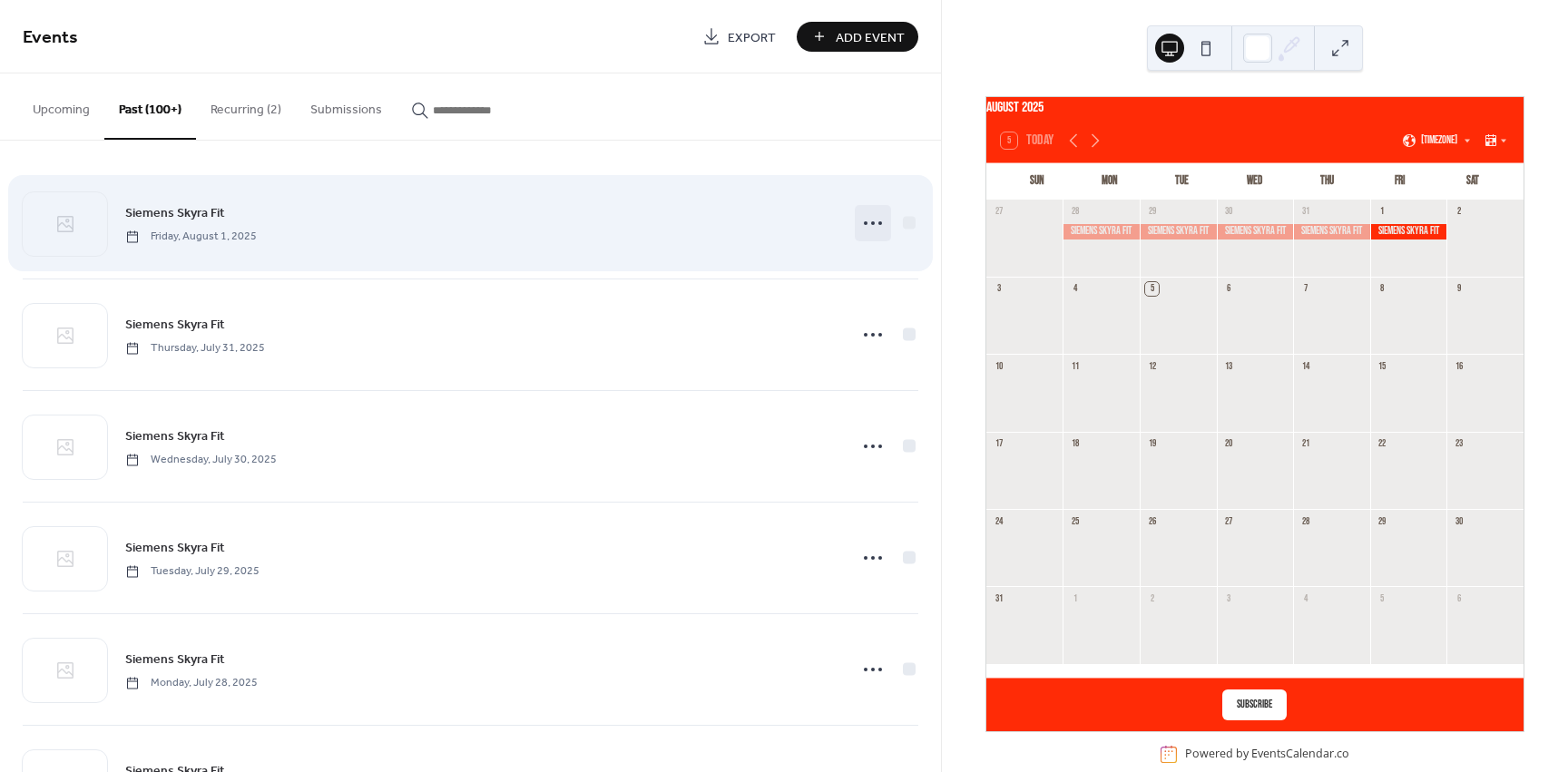 click 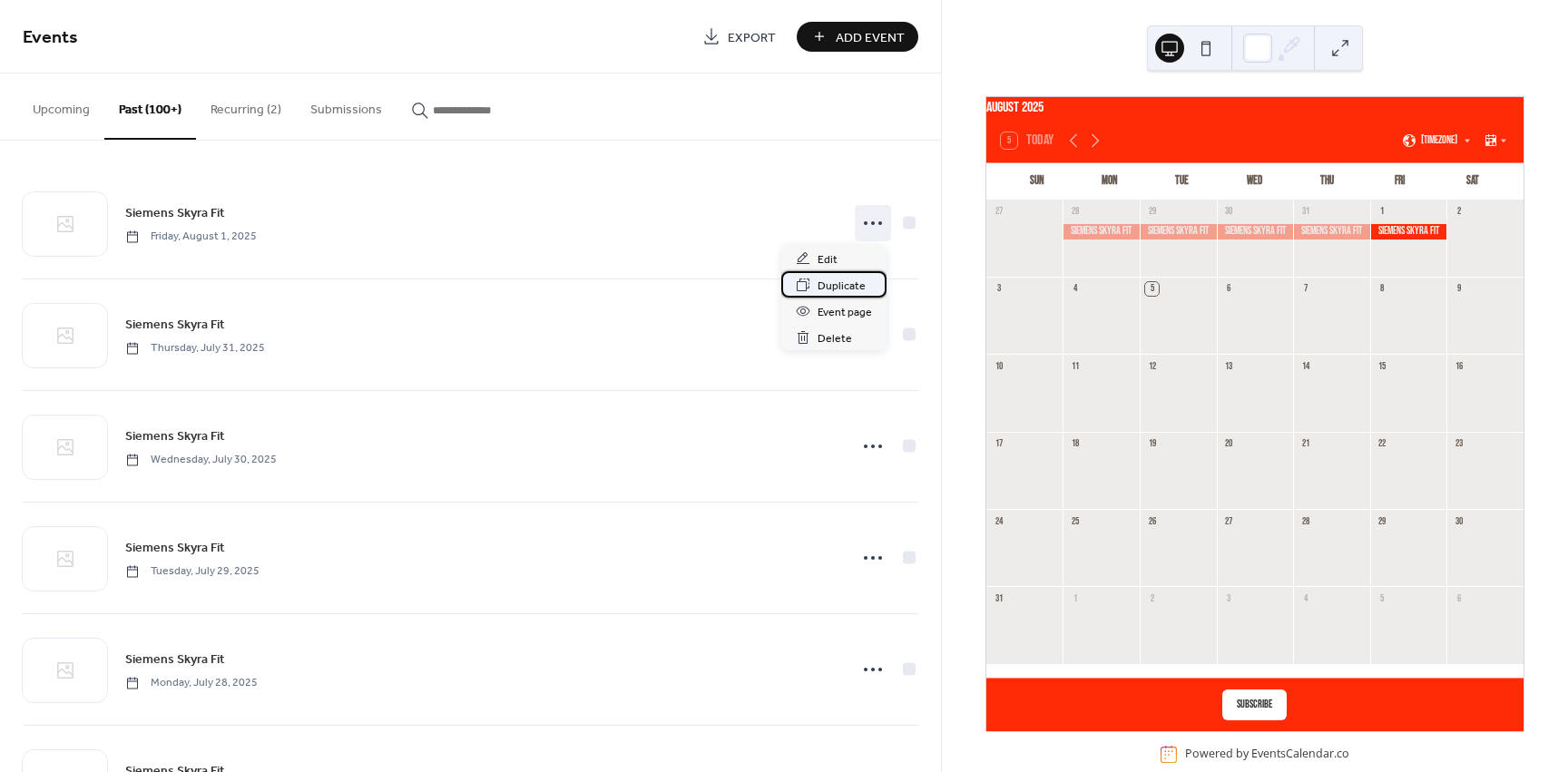 click on "Duplicate" at bounding box center (841, 286) 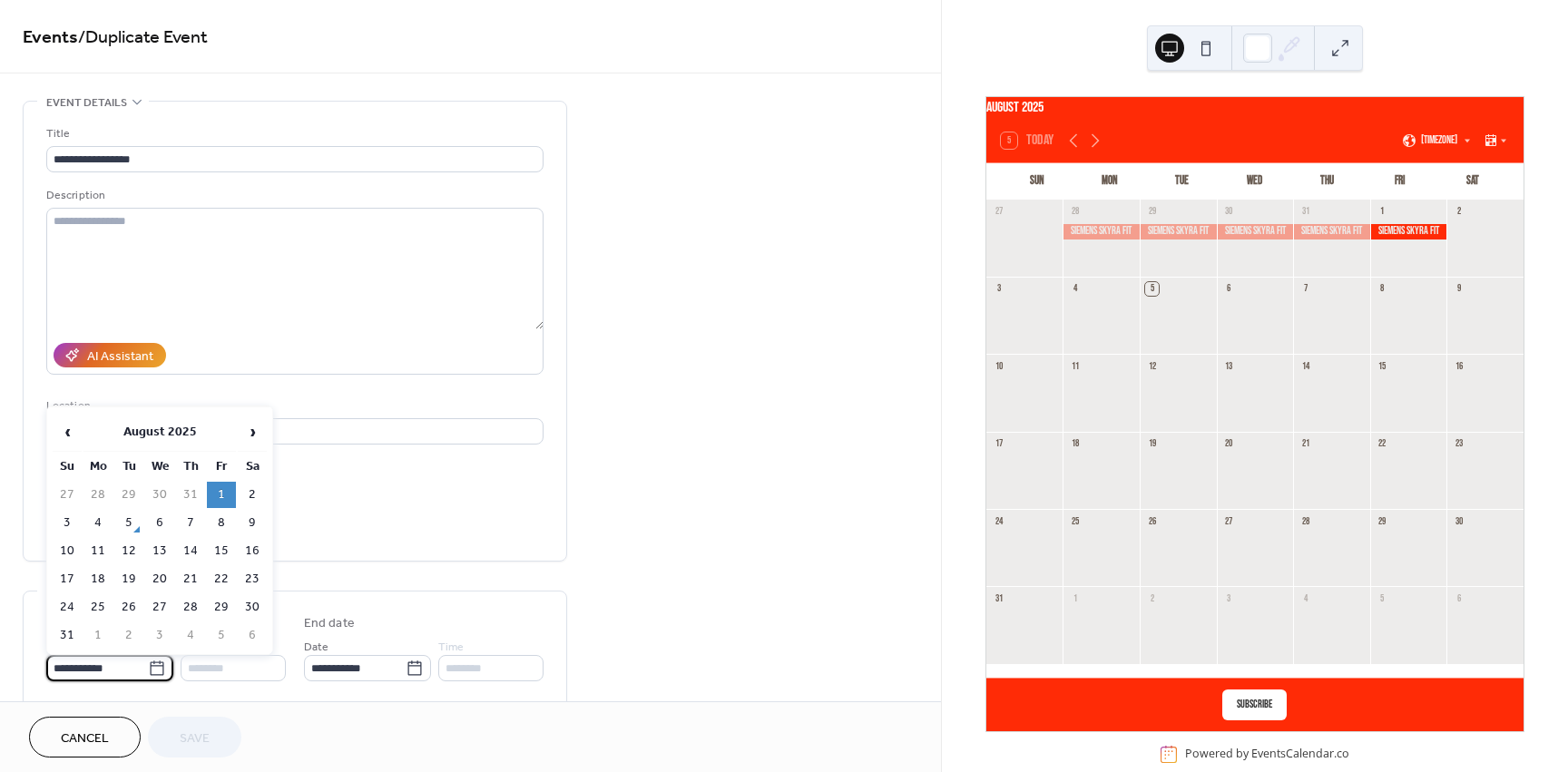 click on "**********" at bounding box center (97, 668) 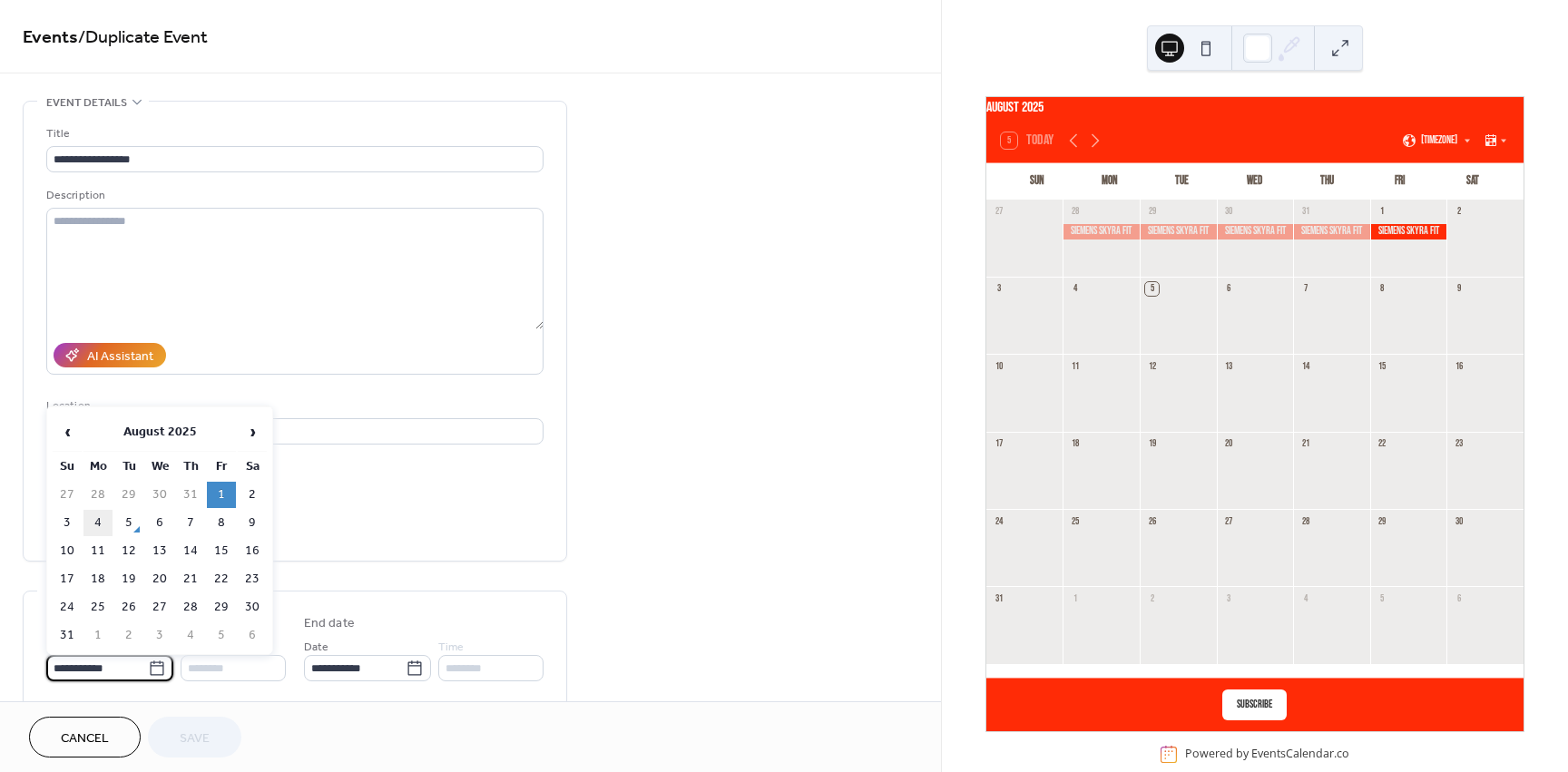 click on "4" at bounding box center [98, 523] 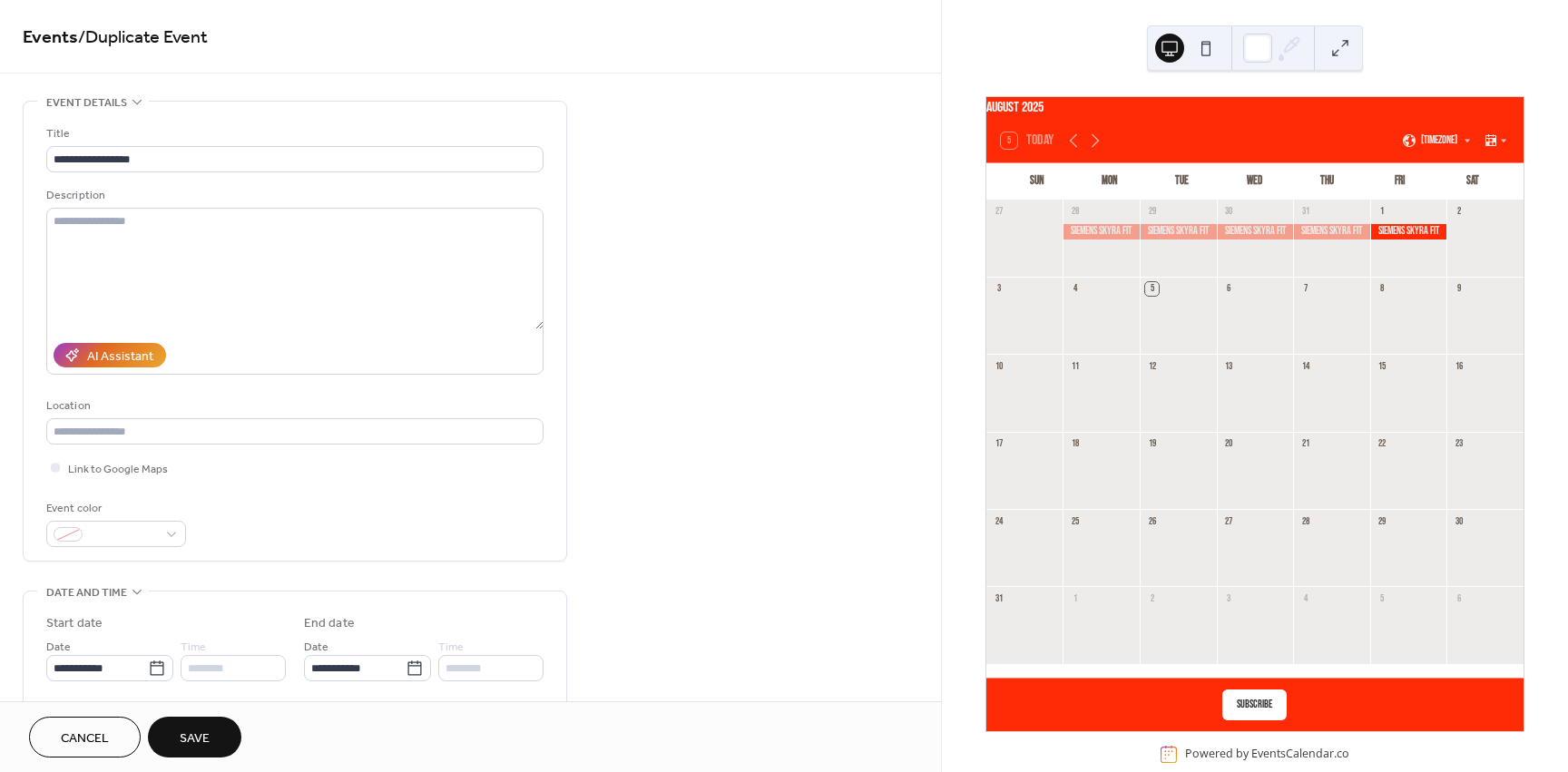 click on "Save" at bounding box center [194, 738] 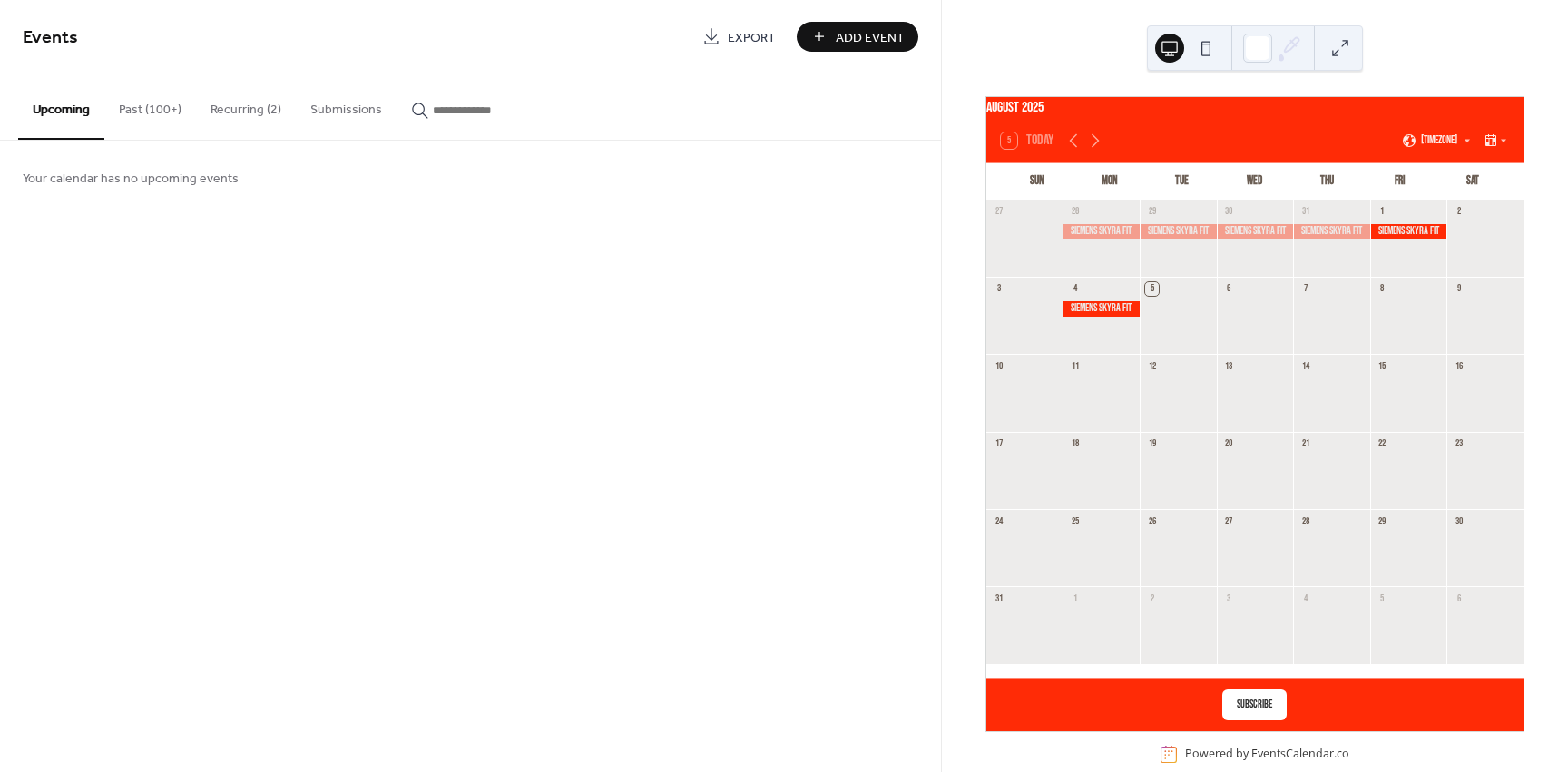 click on "Past (100+)" at bounding box center [150, 105] 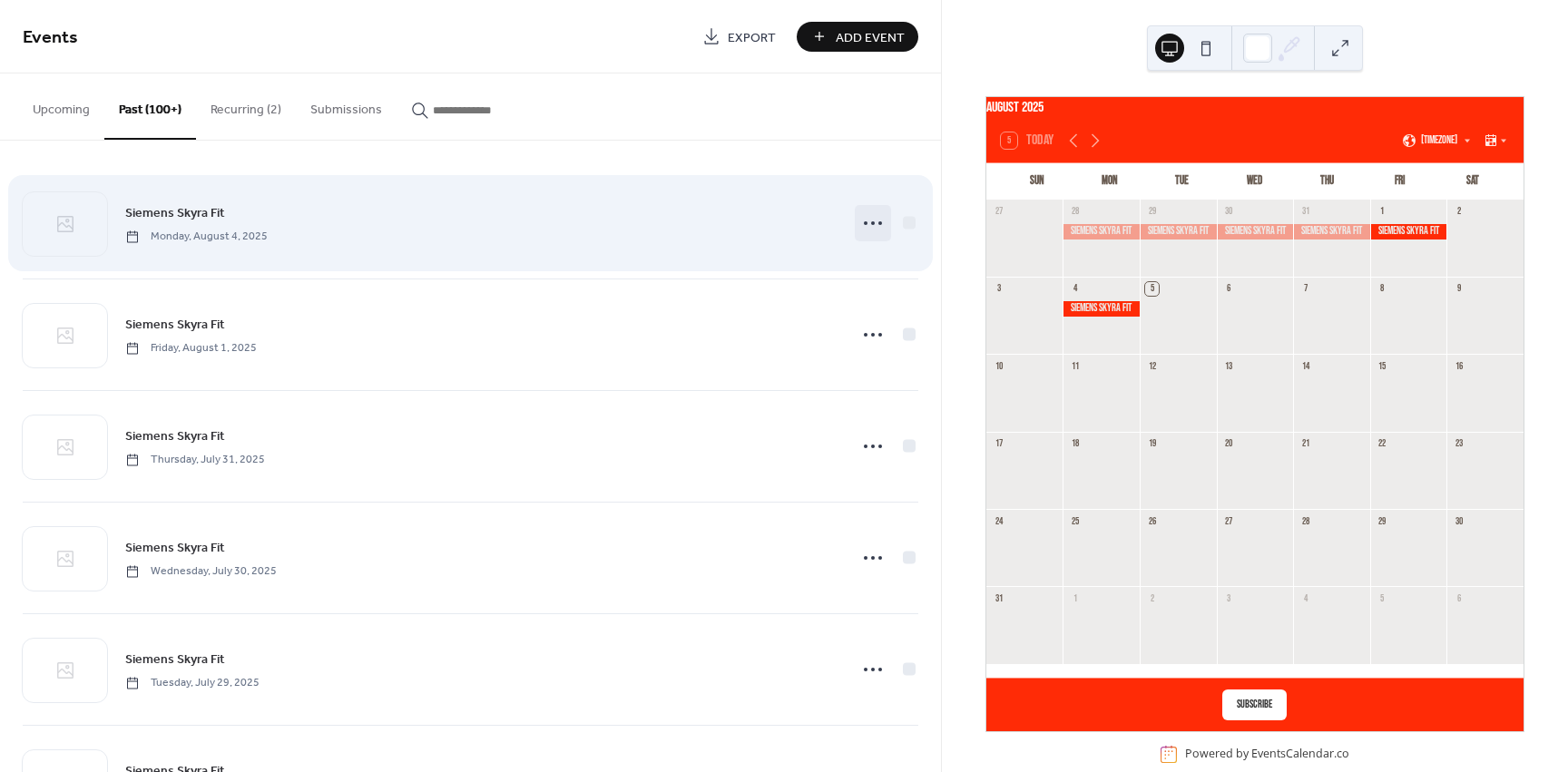 click 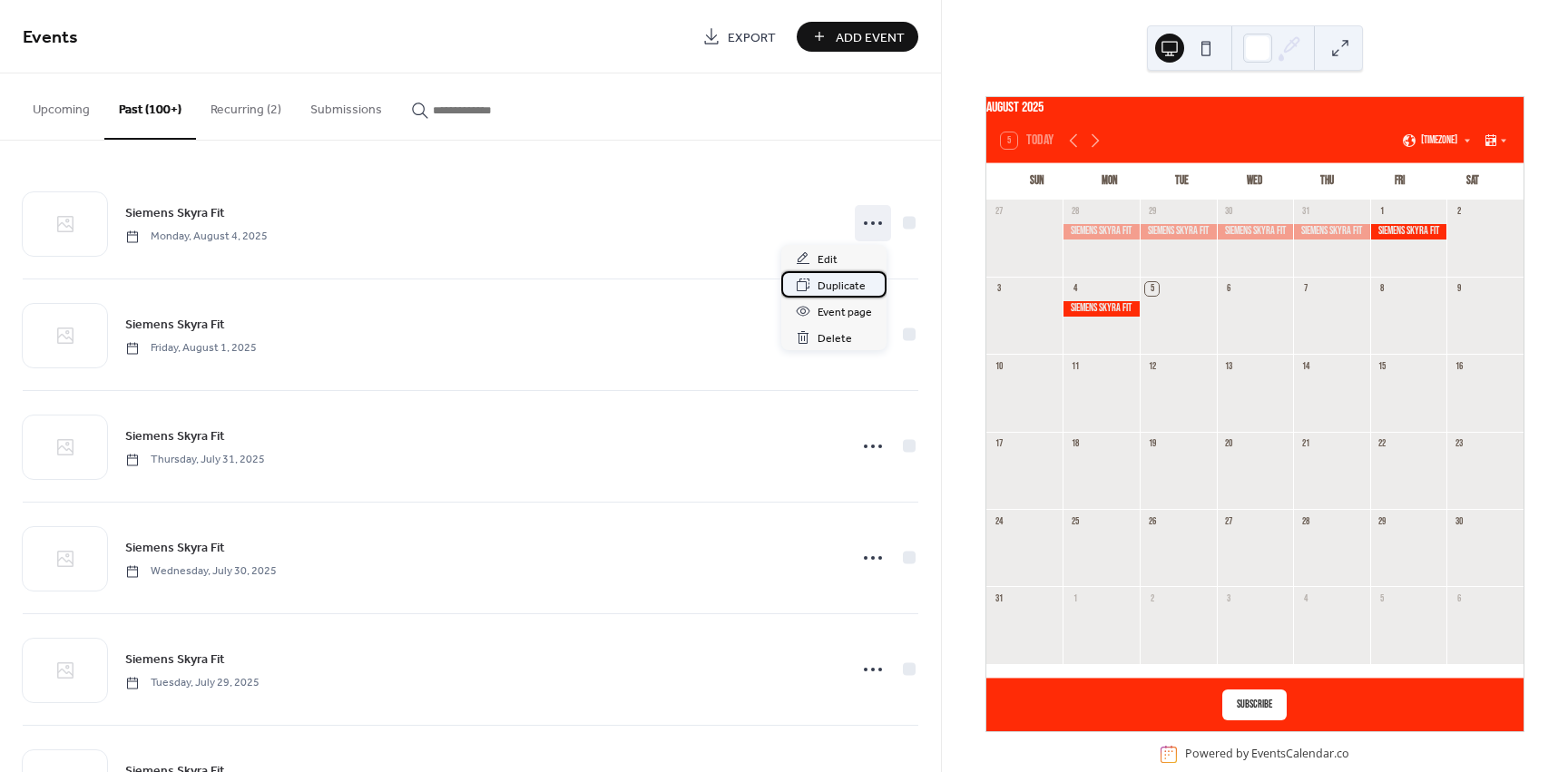 click on "Duplicate" at bounding box center [841, 286] 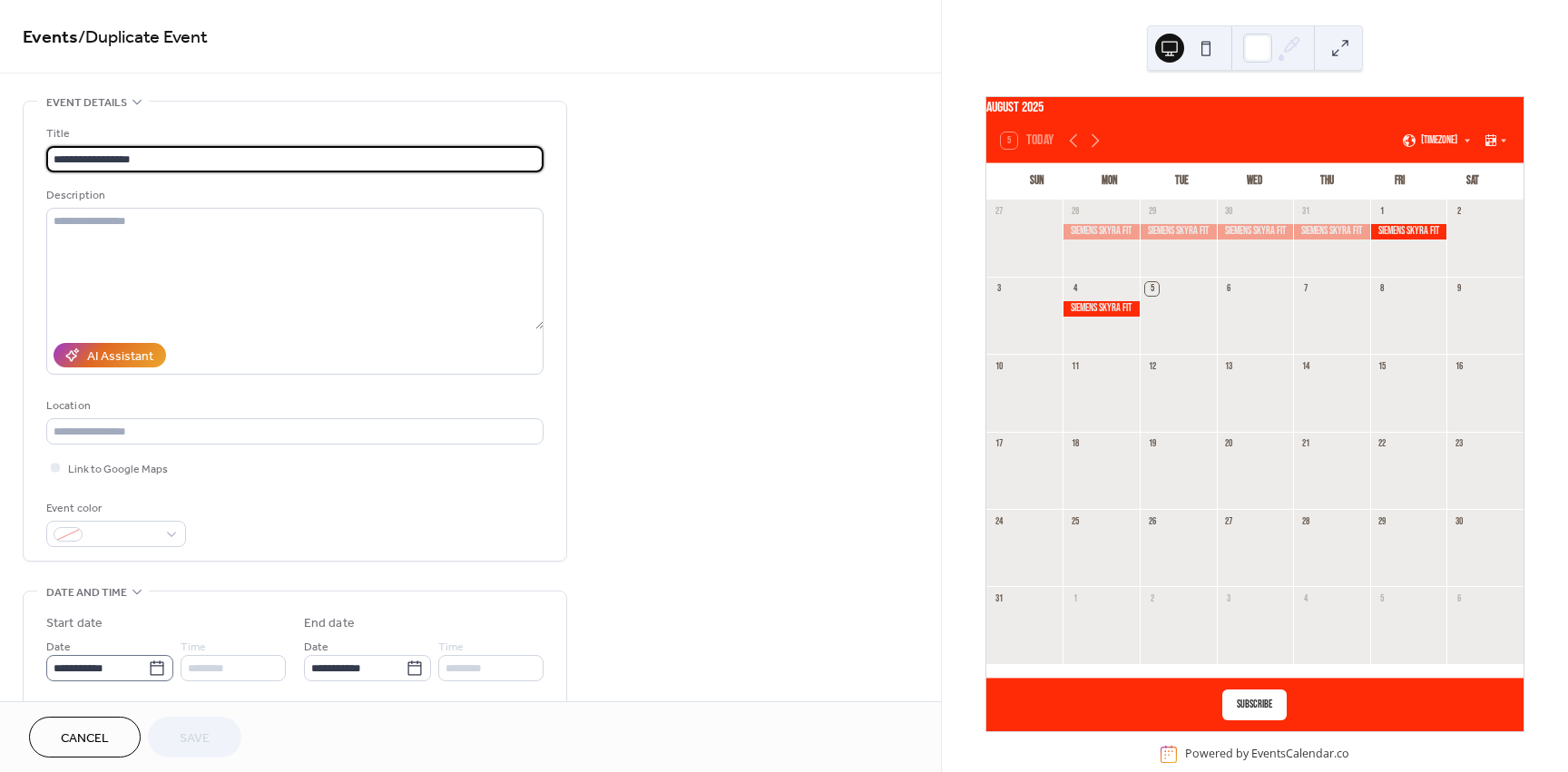 click 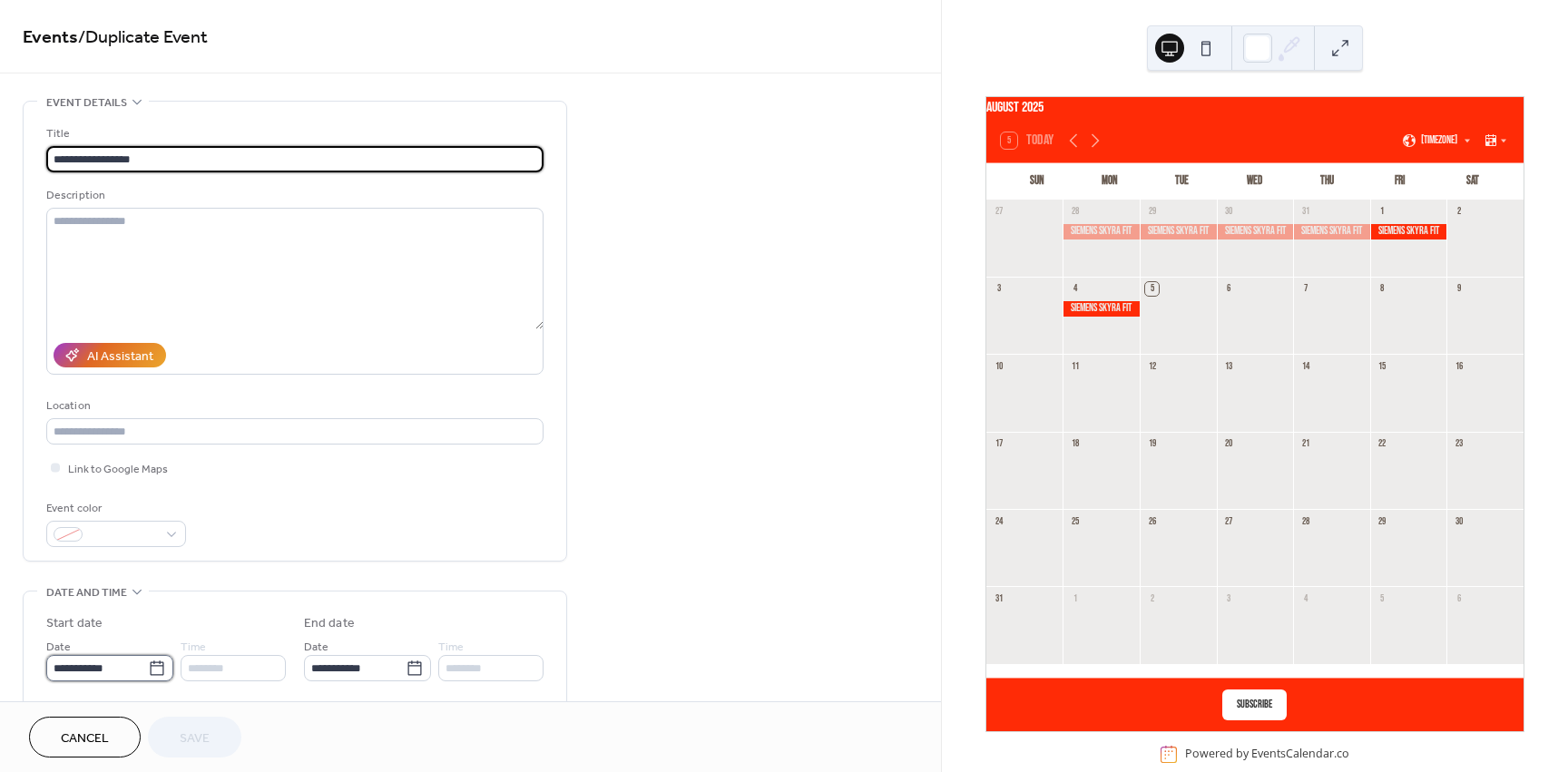 click on "**********" at bounding box center [97, 668] 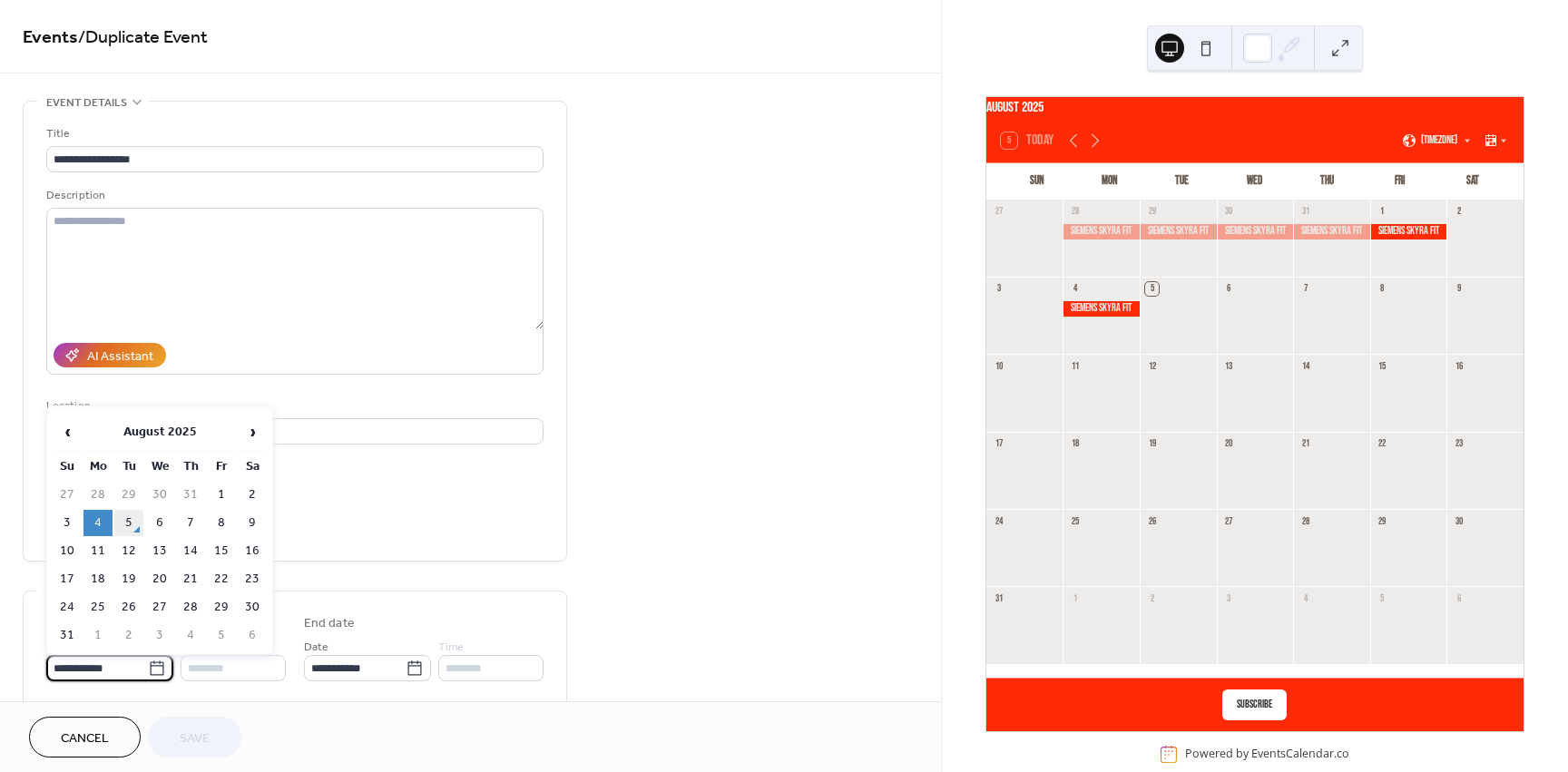 click on "5" at bounding box center [129, 523] 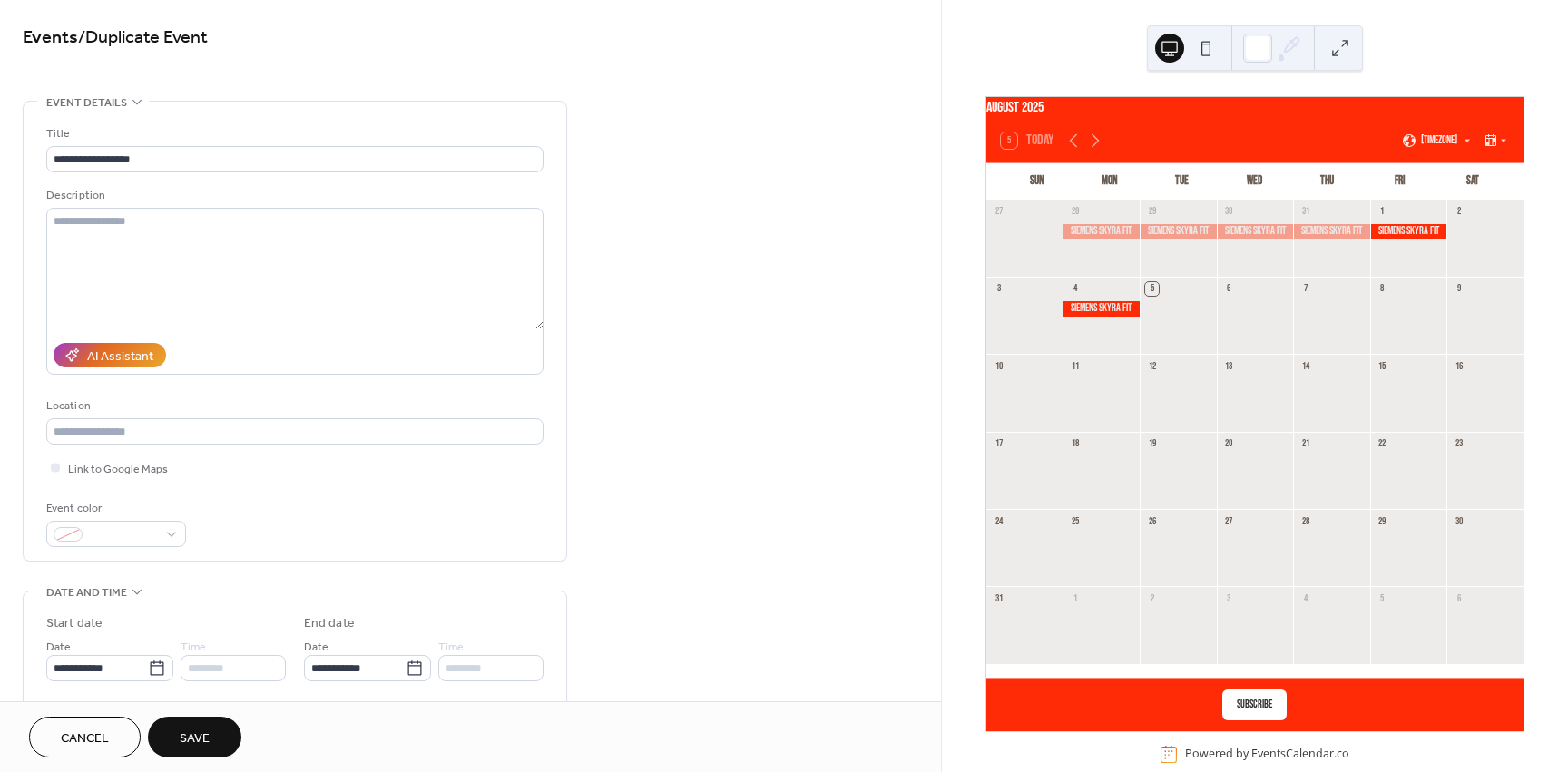 click on "Save" at bounding box center [194, 737] 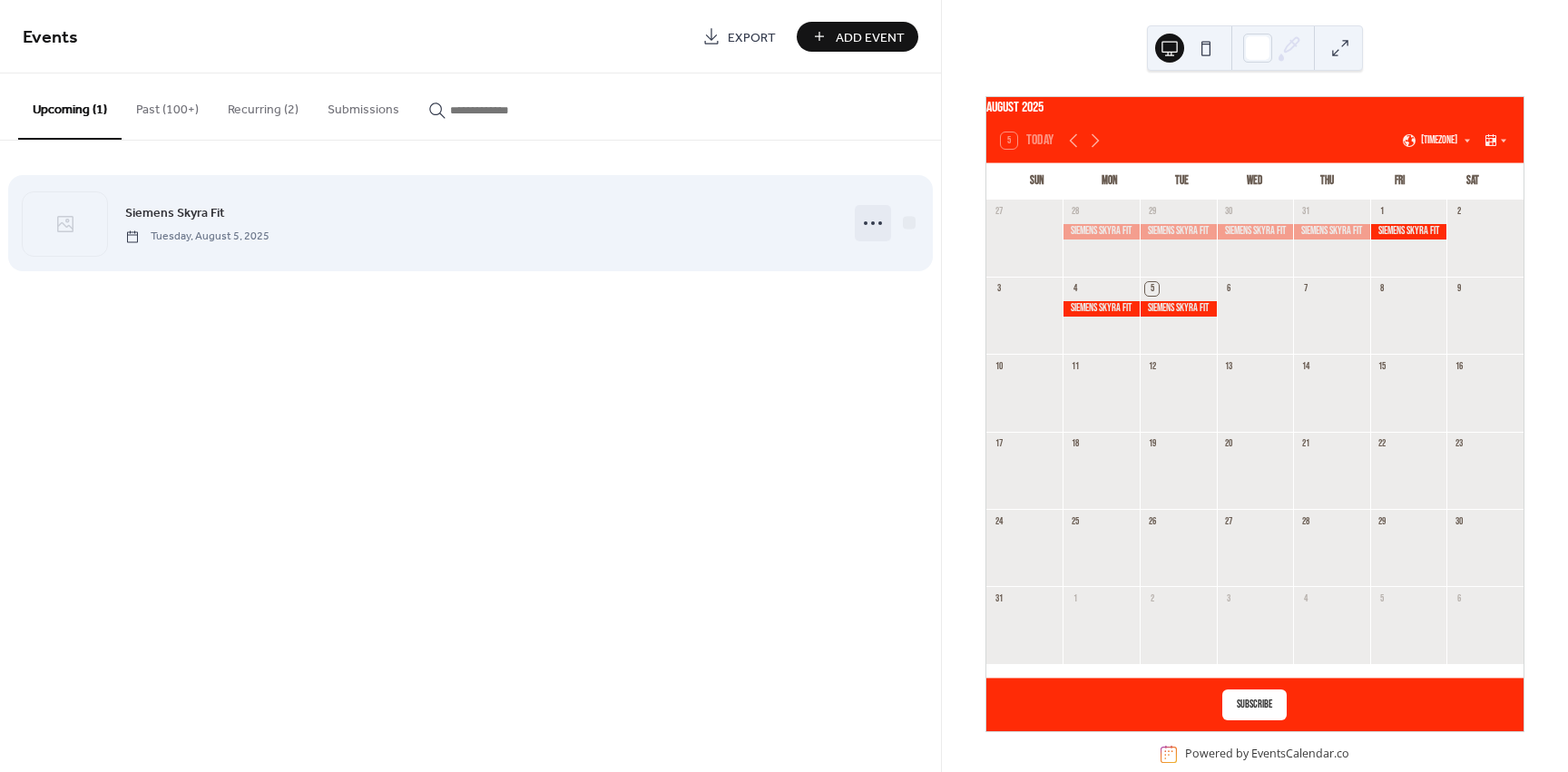 click 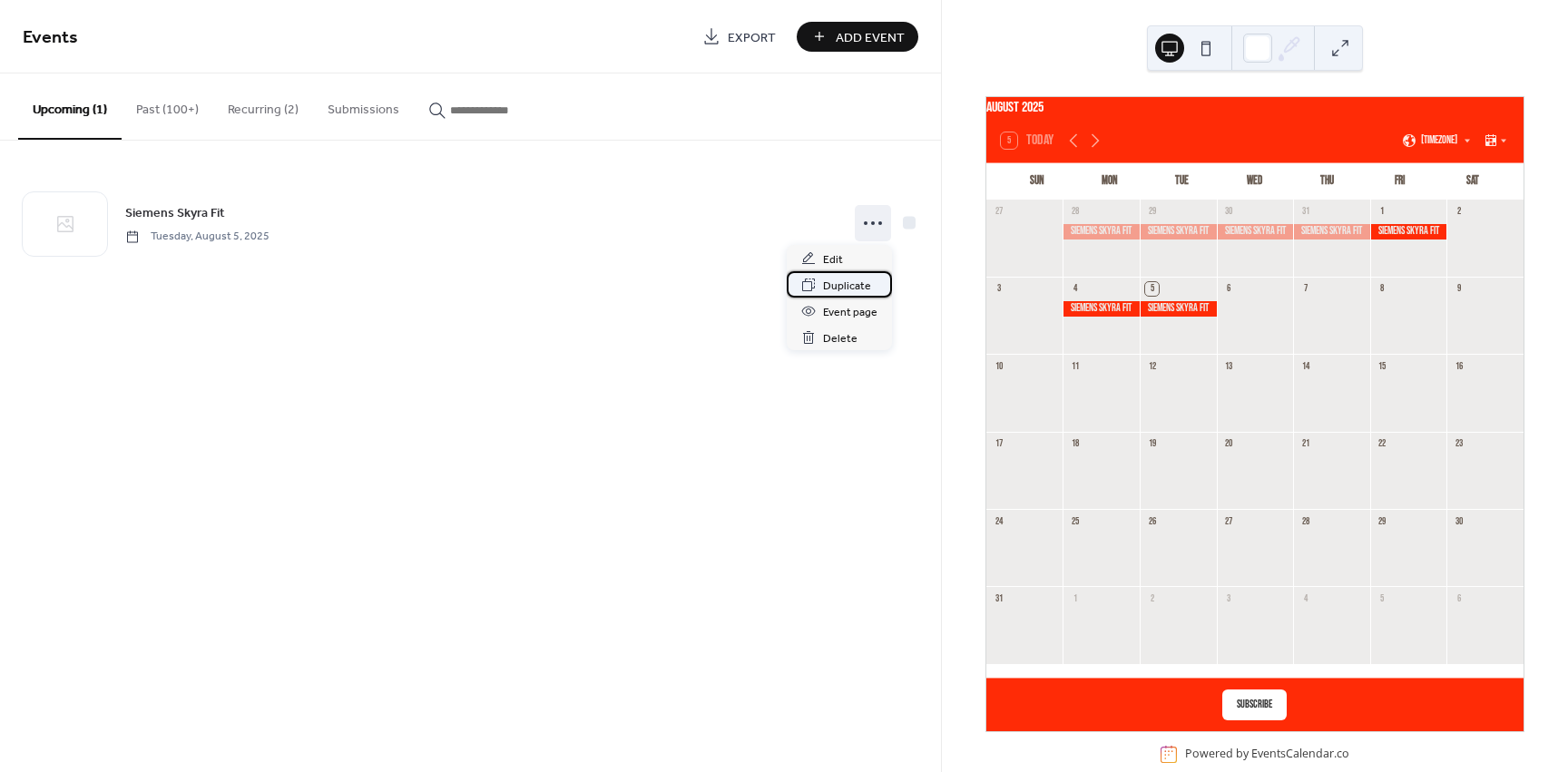 click on "Duplicate" at bounding box center [847, 286] 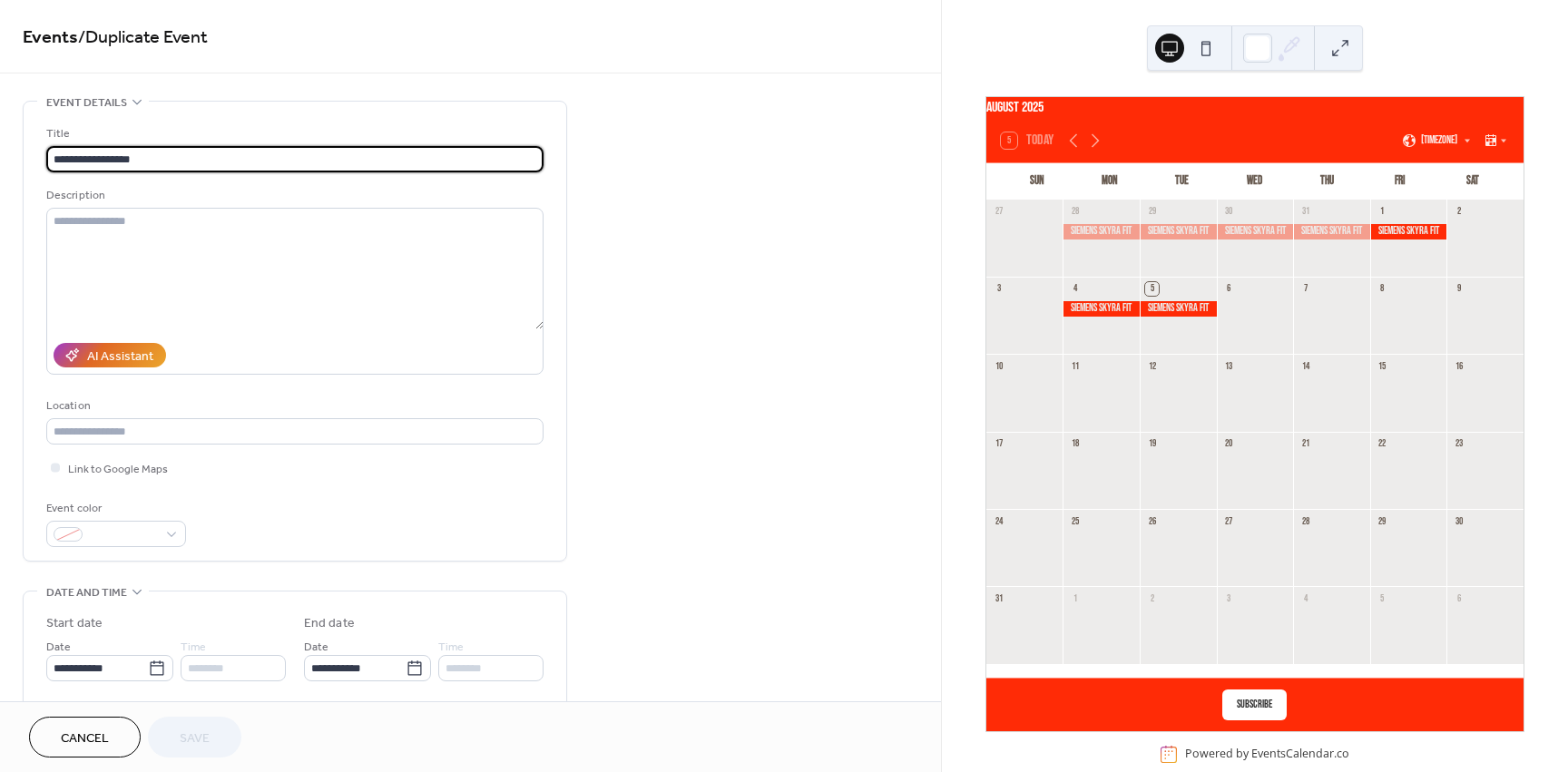 scroll, scrollTop: 61, scrollLeft: 0, axis: vertical 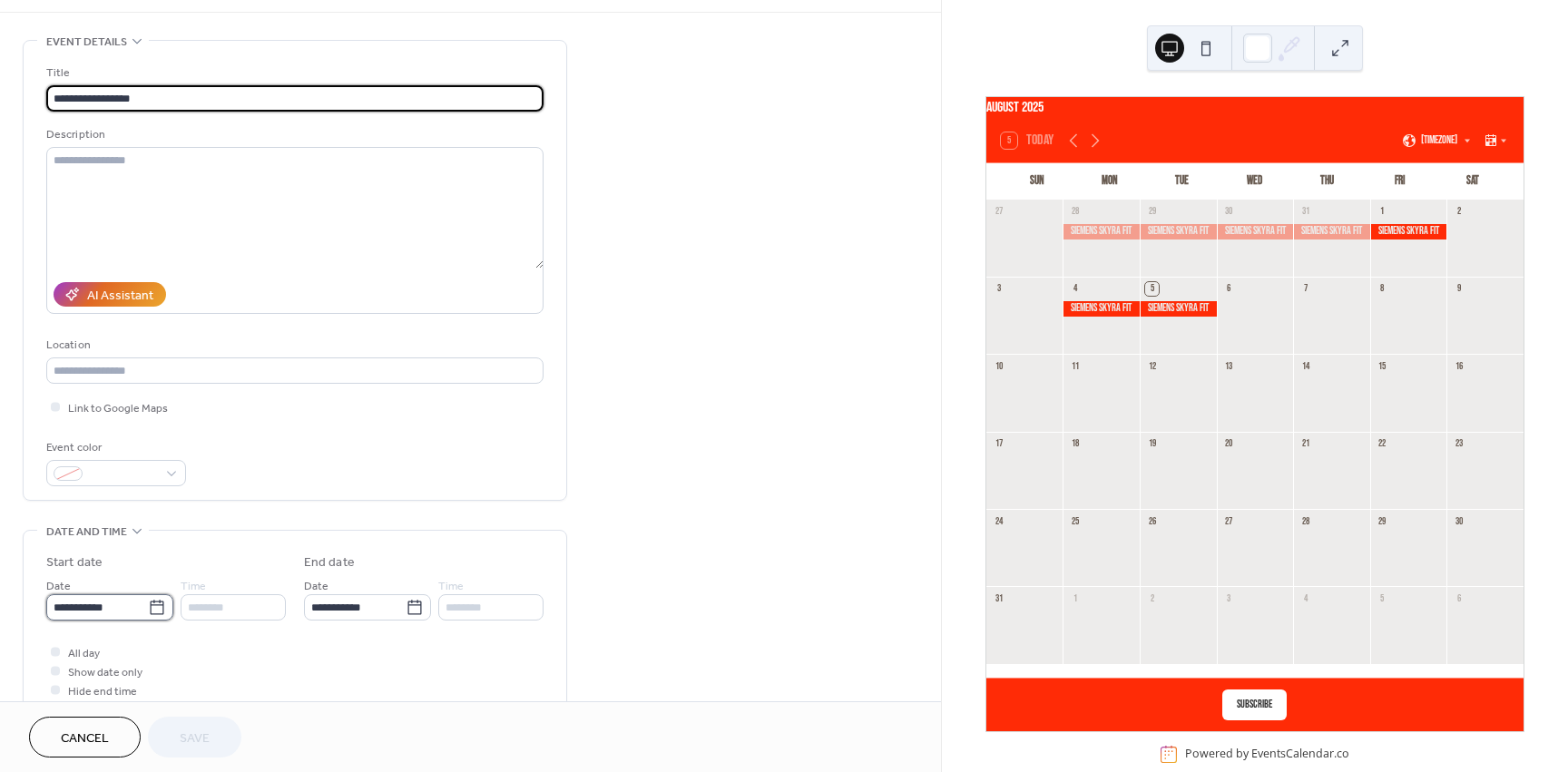 click on "**********" at bounding box center (97, 607) 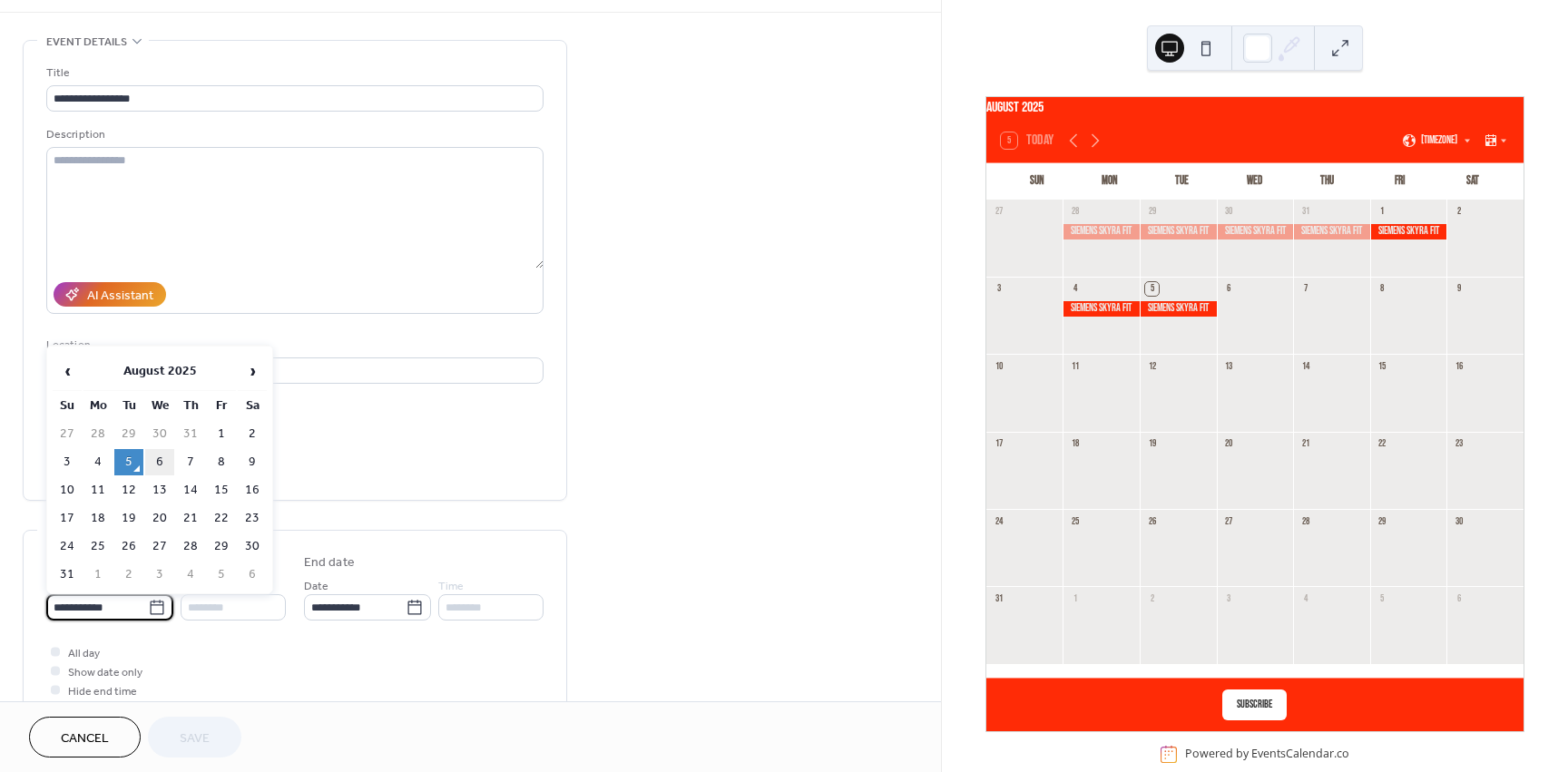 click on "6" at bounding box center (160, 462) 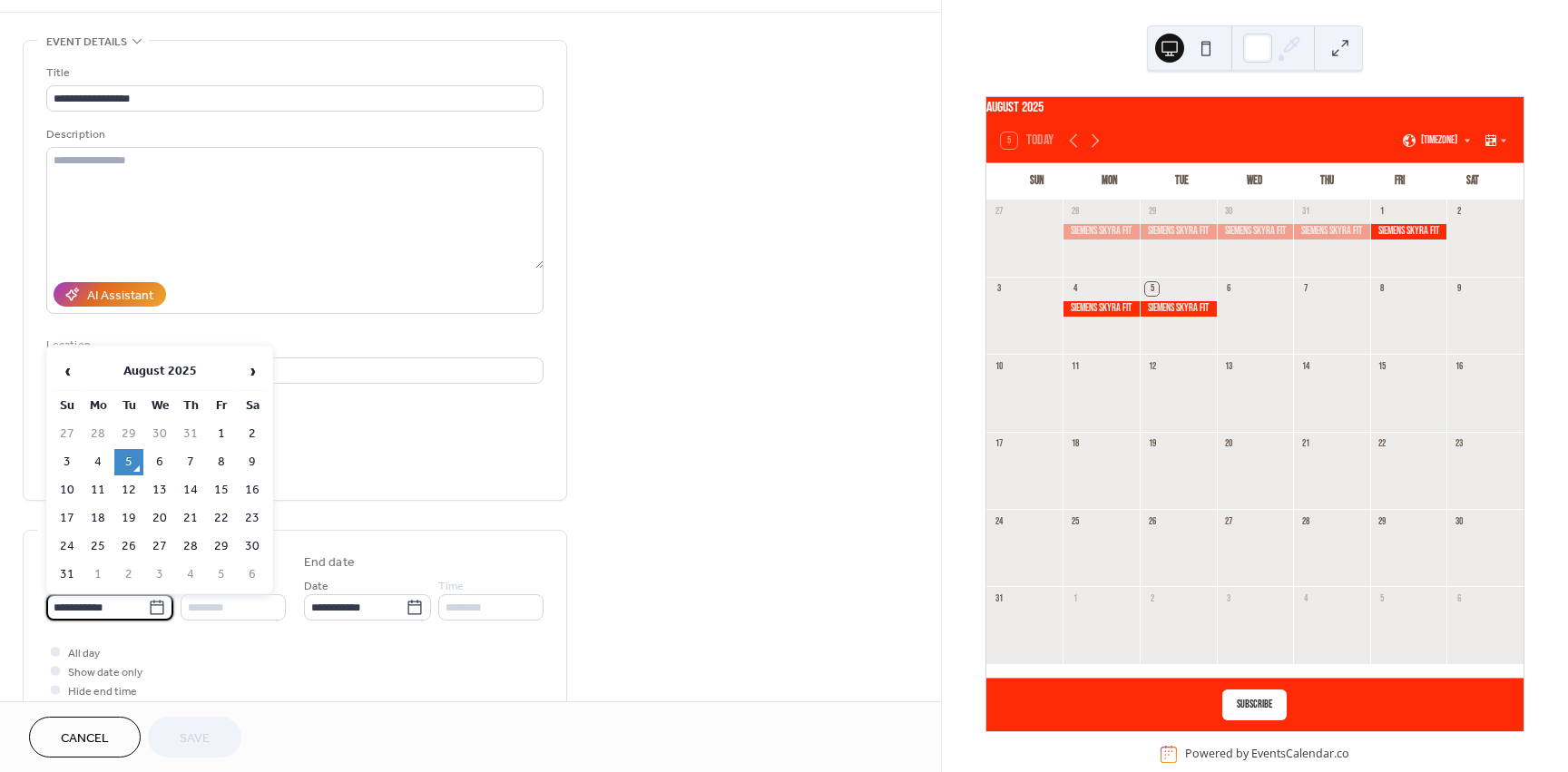 type on "**********" 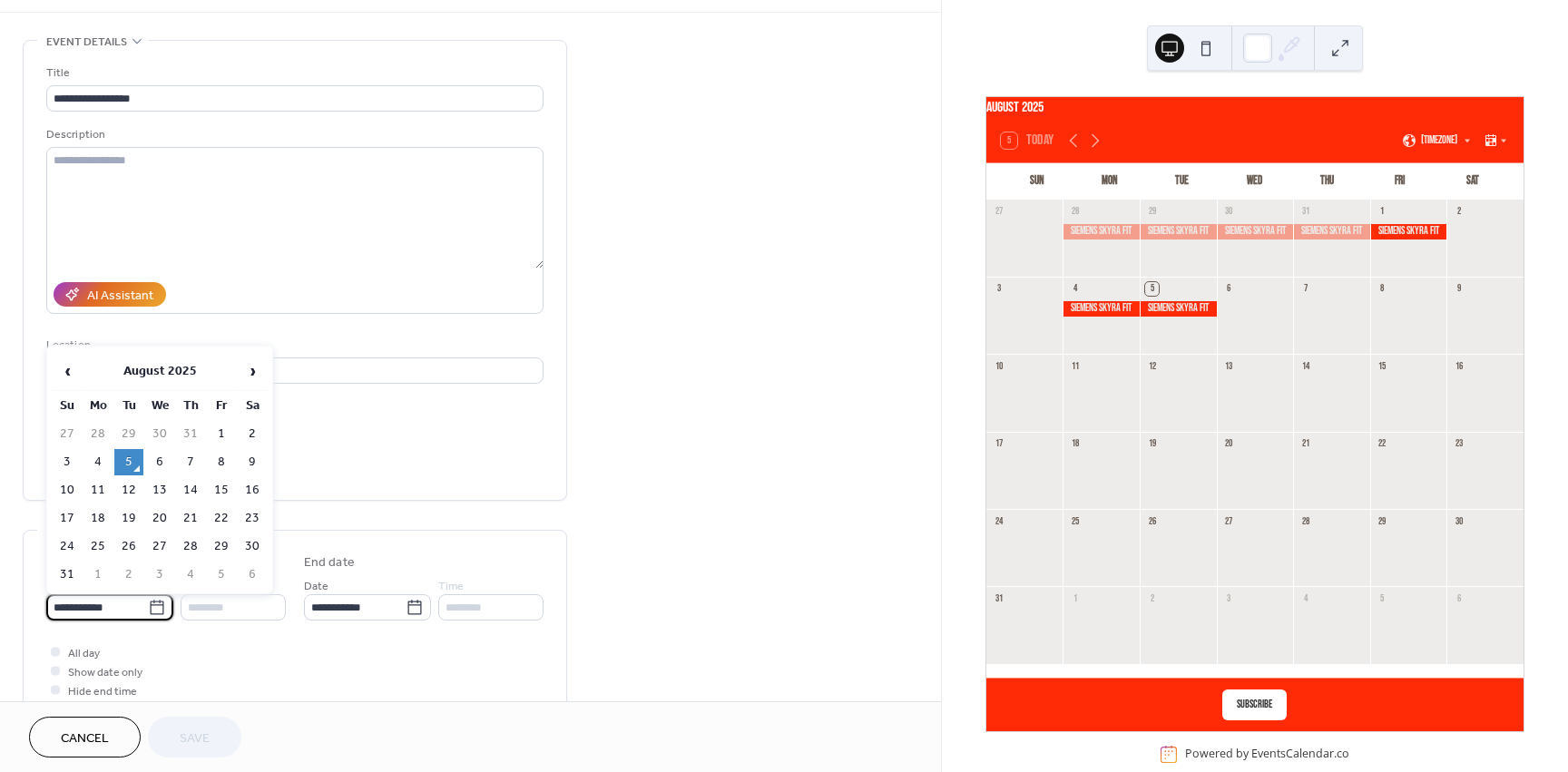 type on "**********" 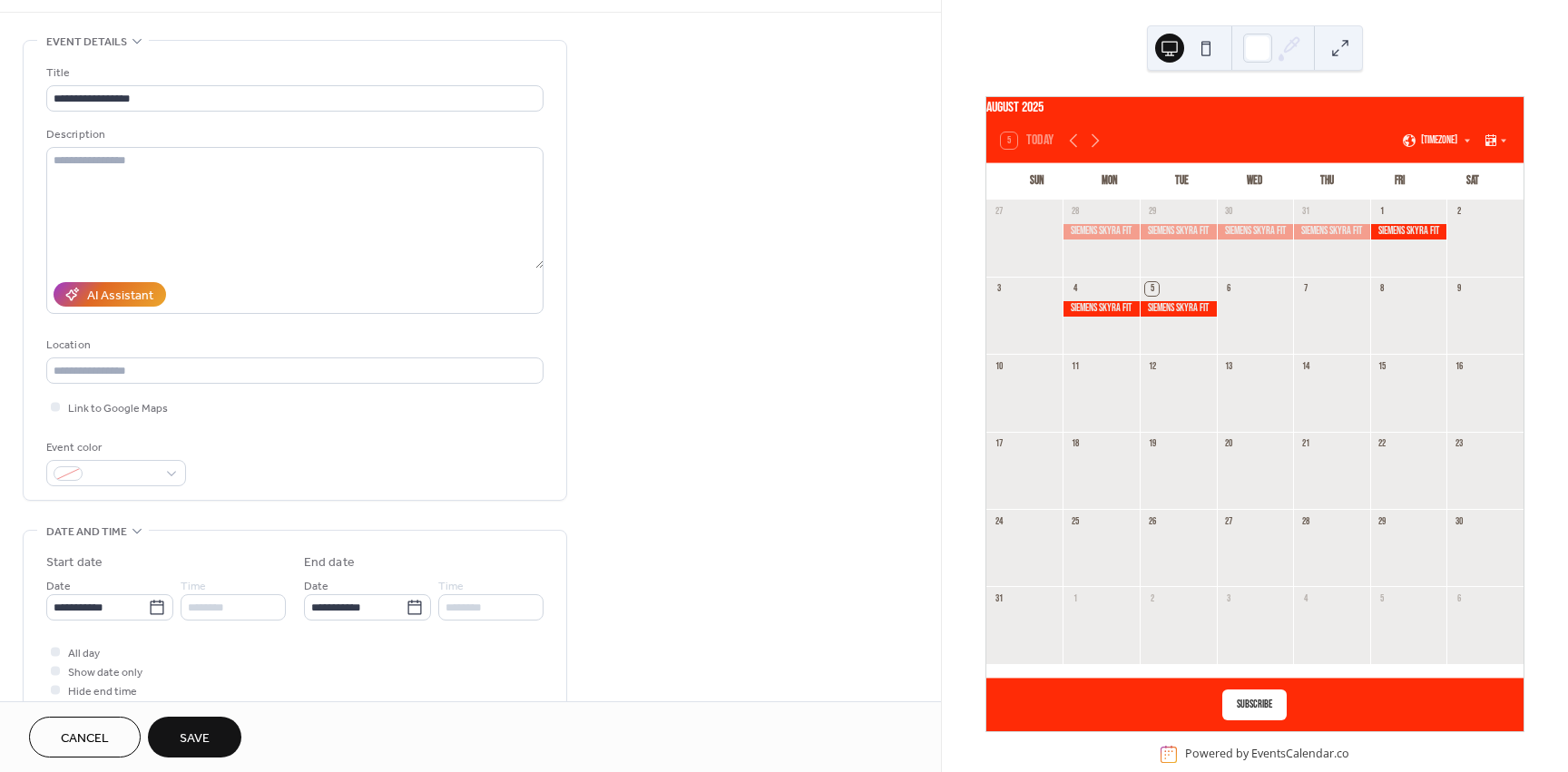 click on "Save" at bounding box center [194, 738] 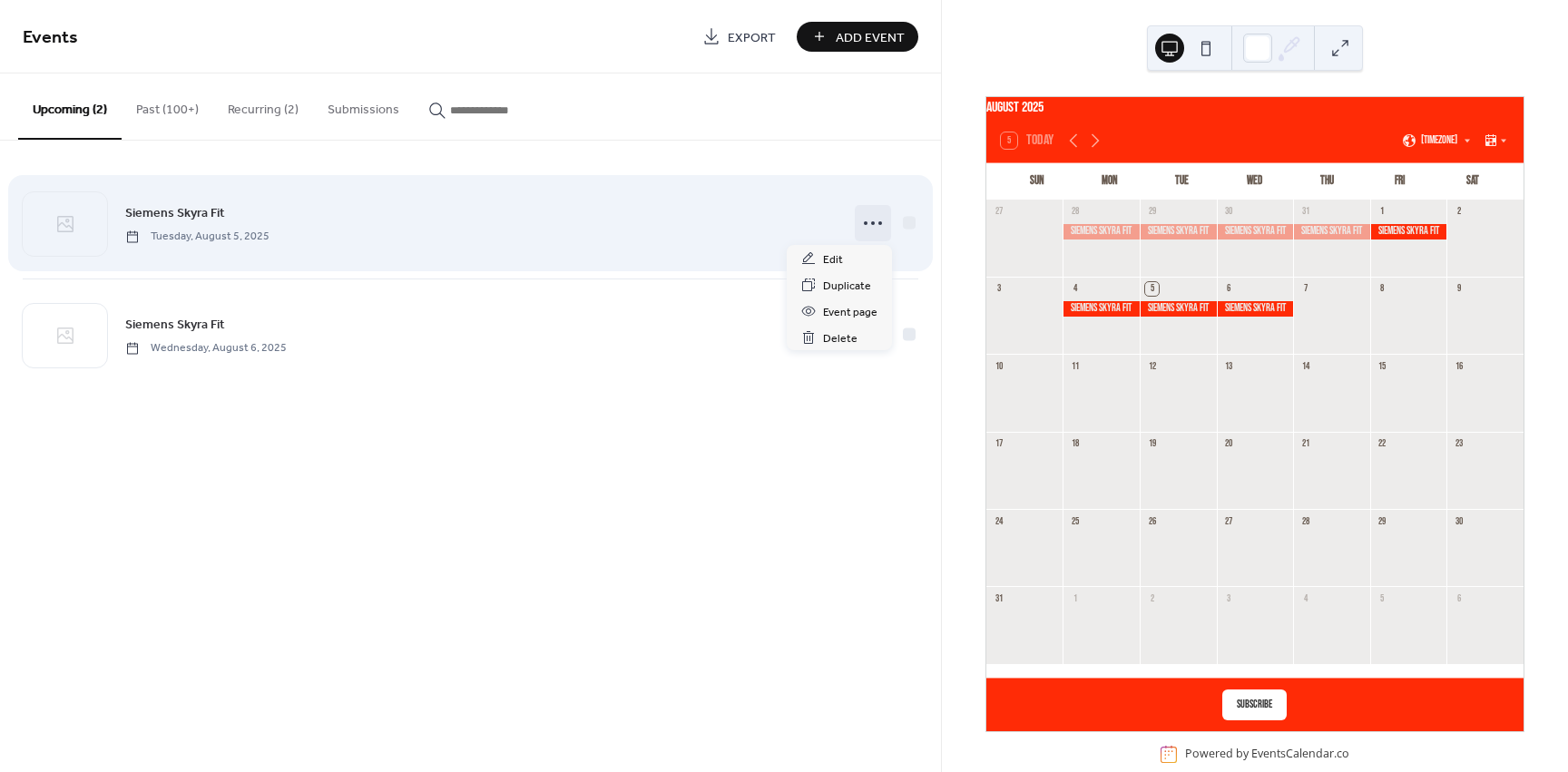 click 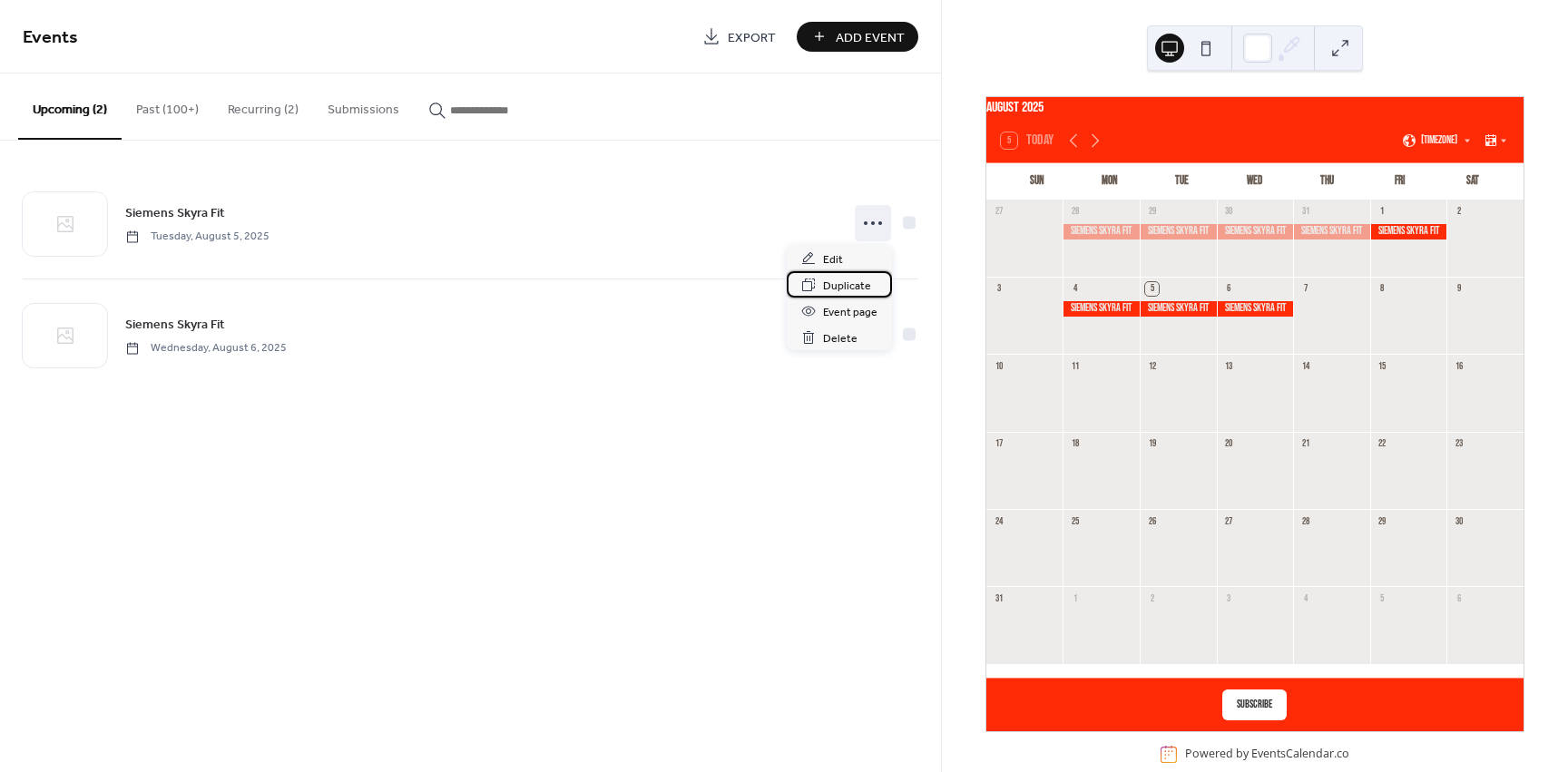 click on "Duplicate" at bounding box center [847, 286] 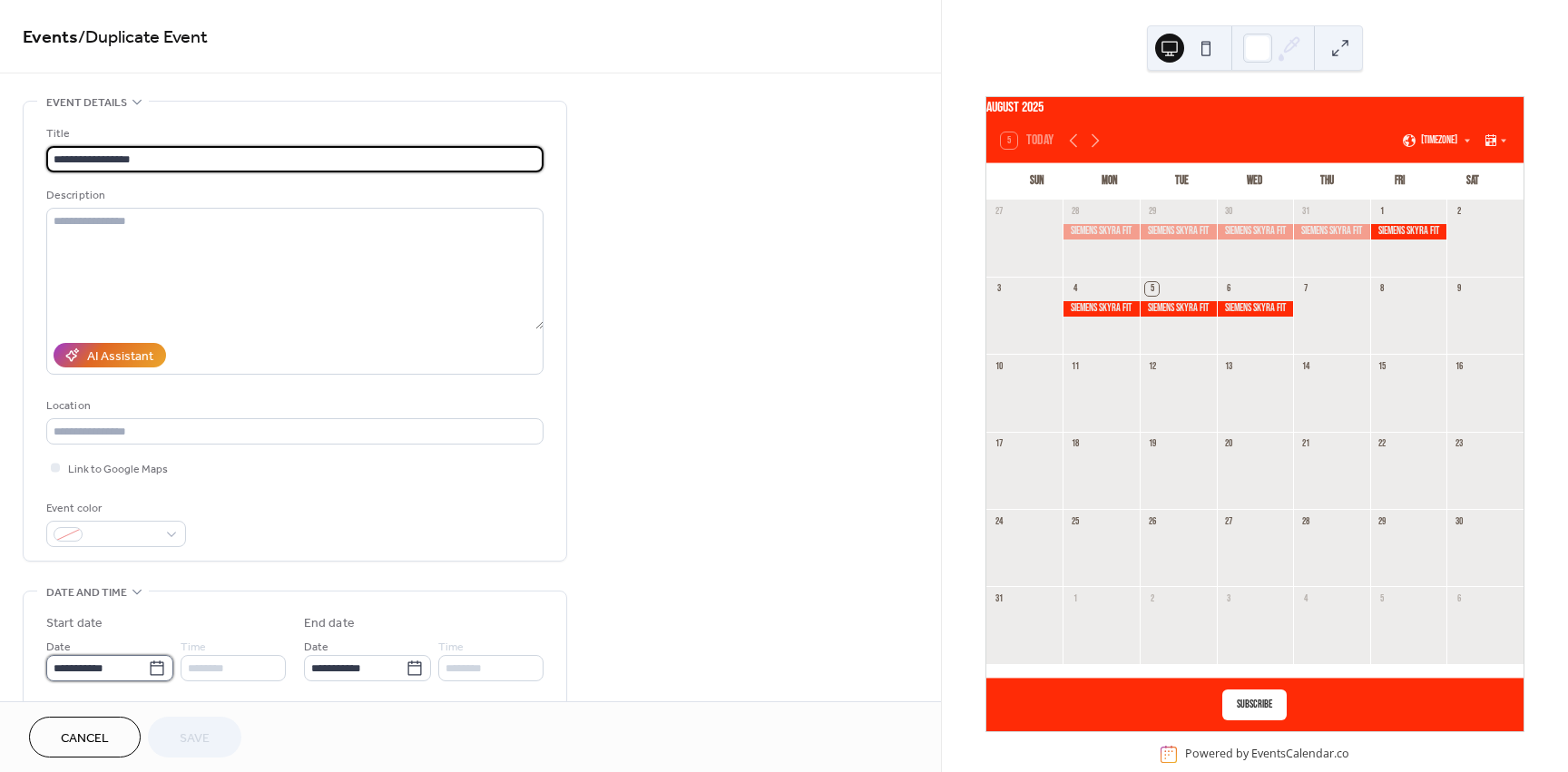 click on "**********" at bounding box center (97, 668) 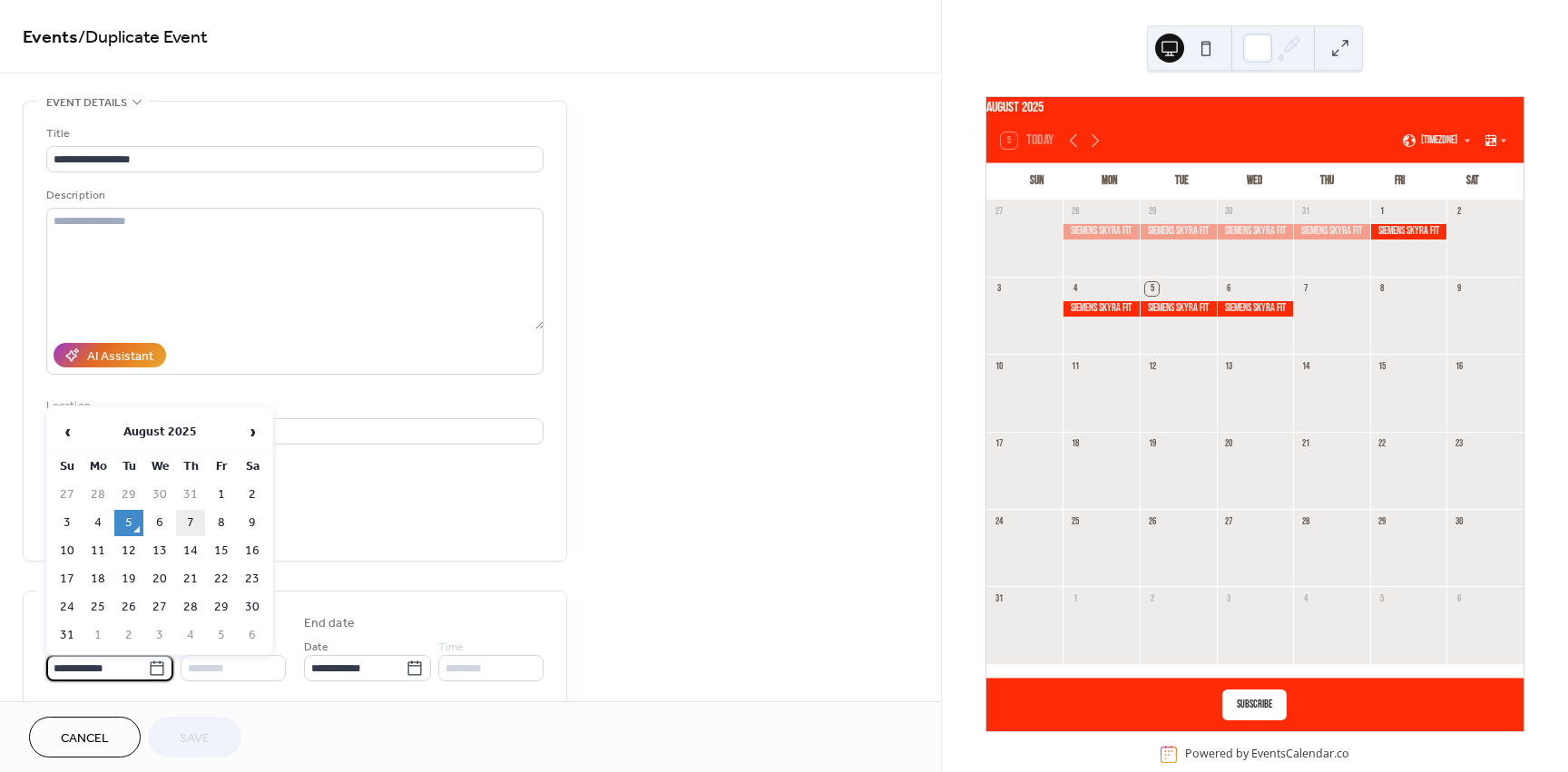 click on "7" at bounding box center (191, 523) 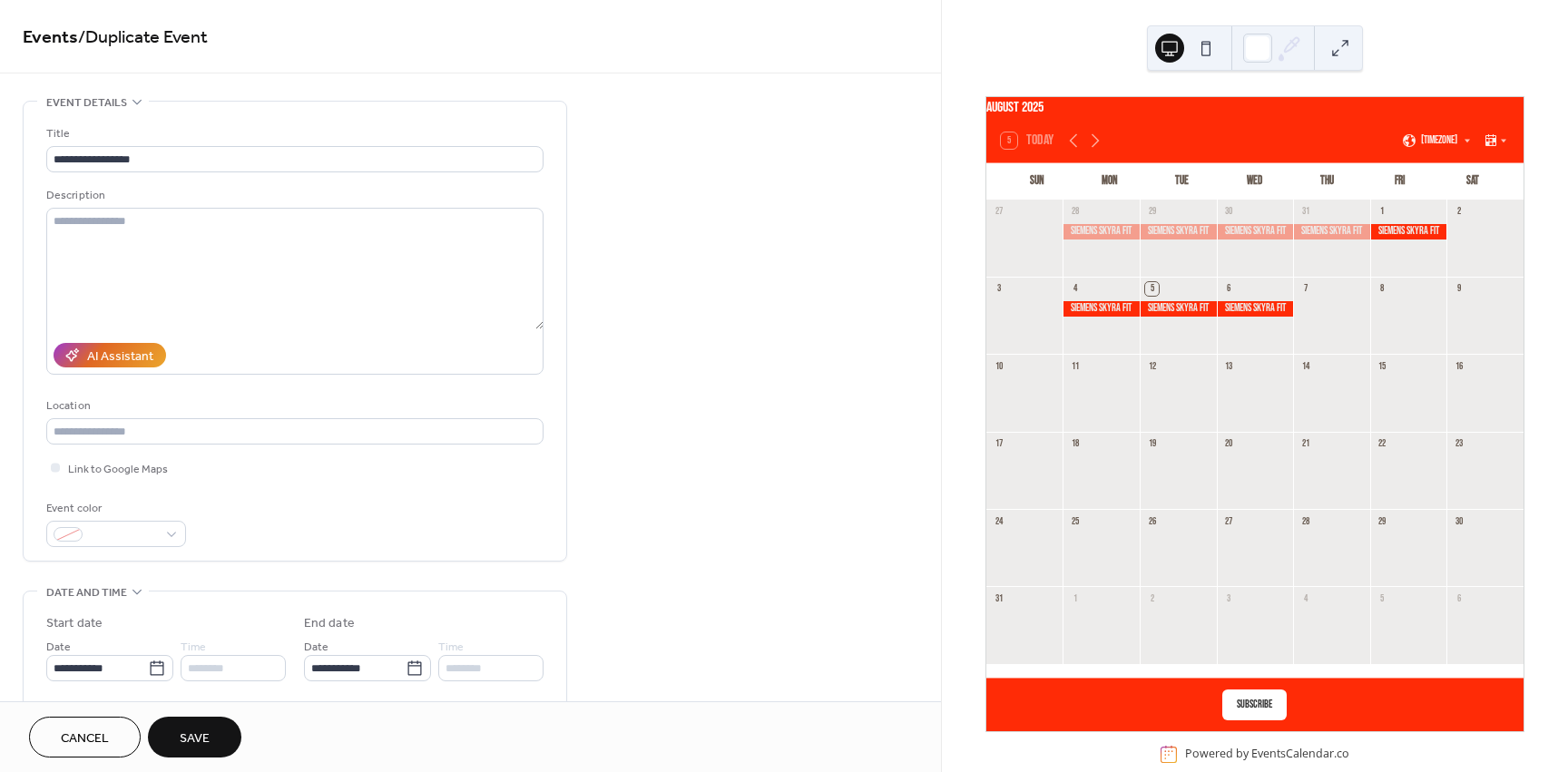 click on "Save" at bounding box center [194, 738] 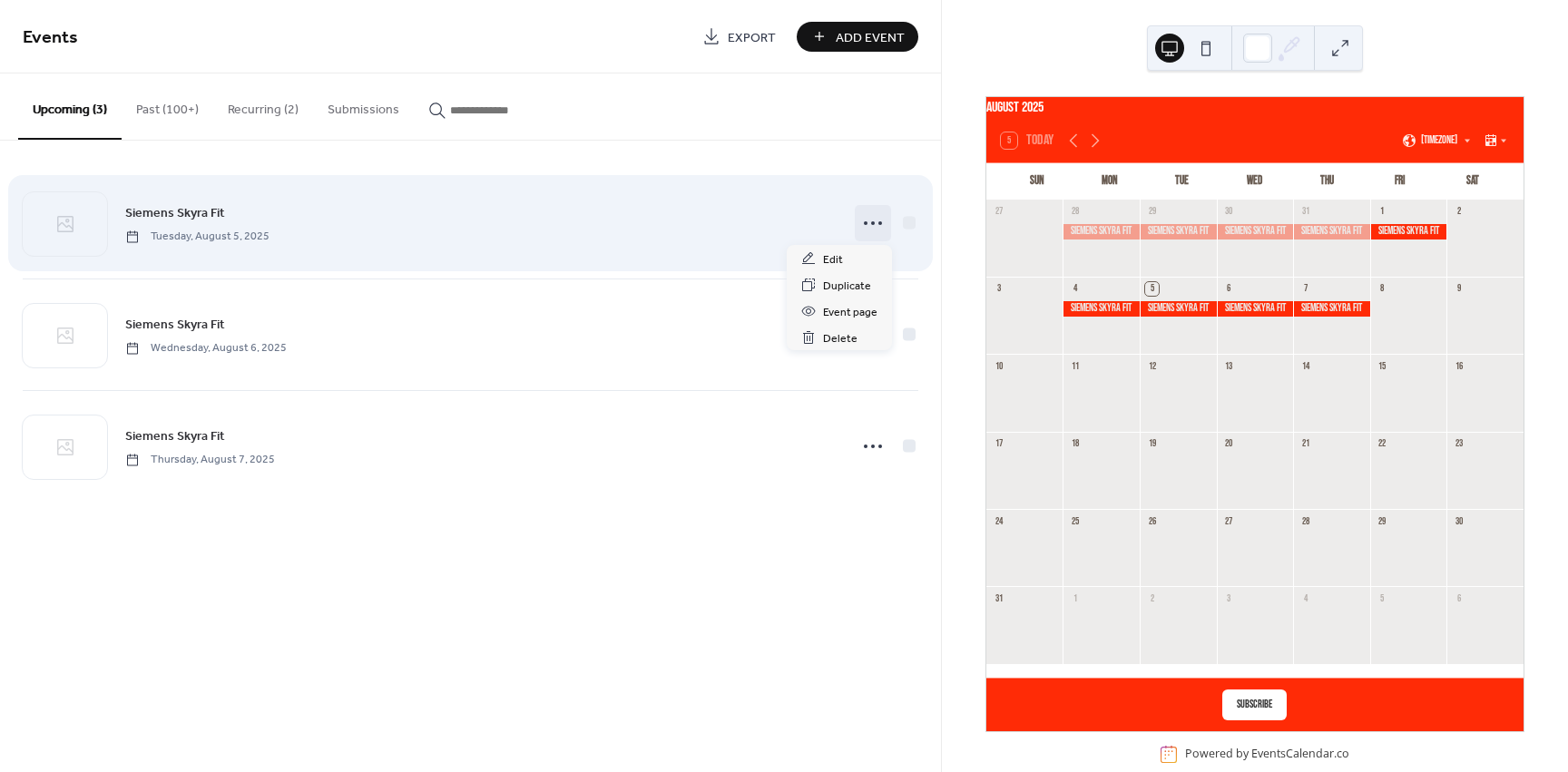 click 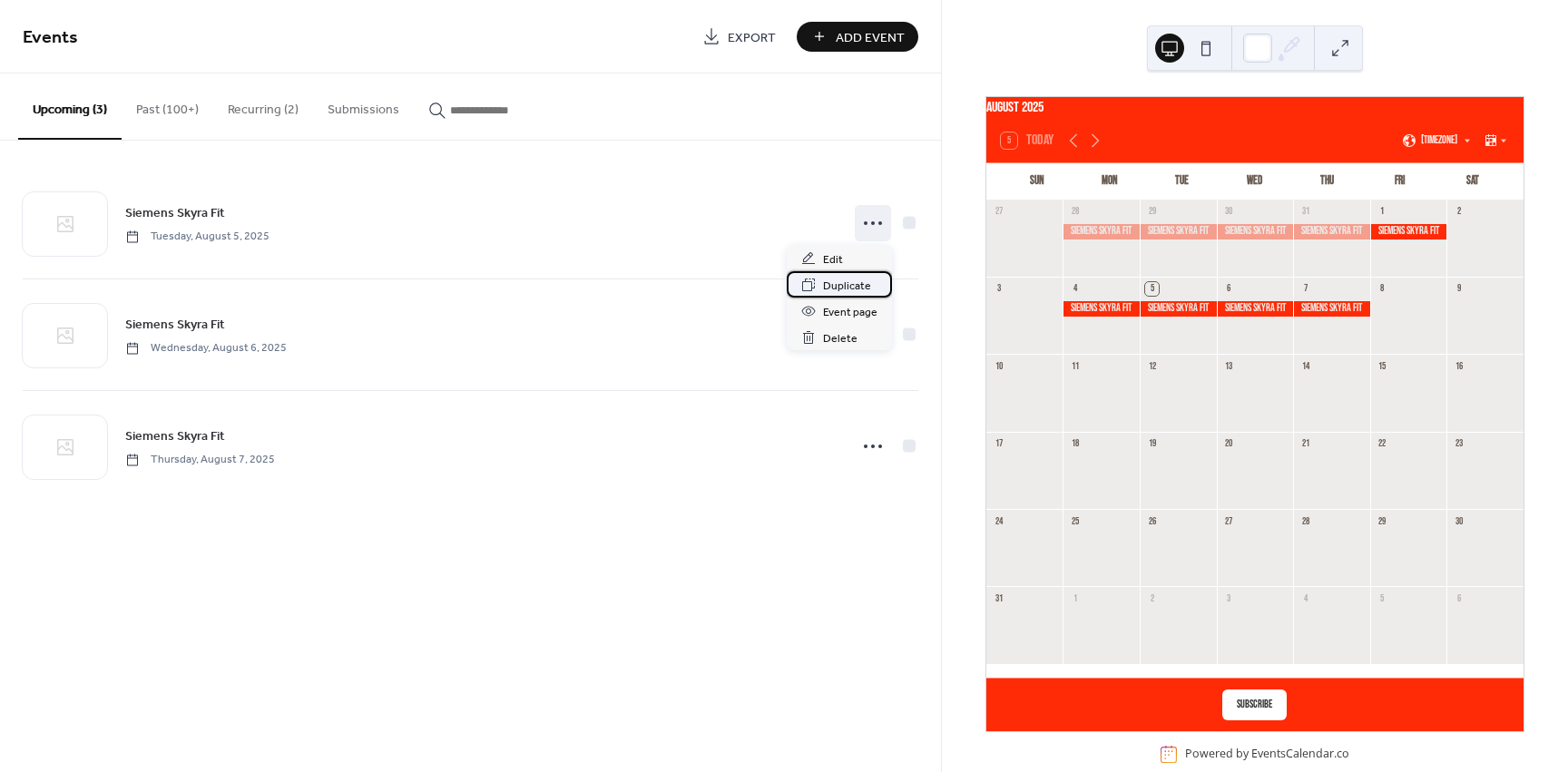 click on "Duplicate" at bounding box center (847, 286) 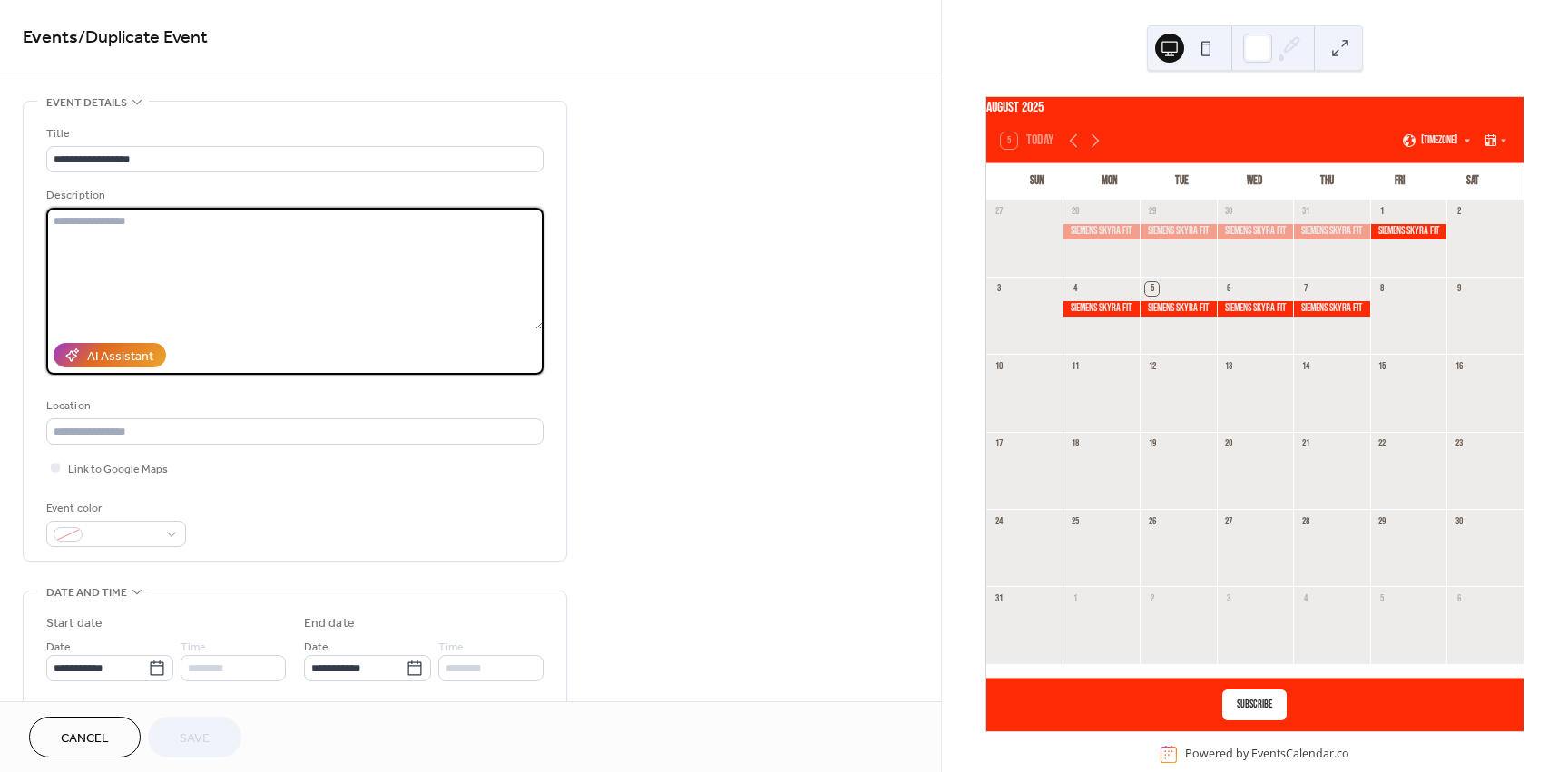 click at bounding box center (295, 269) 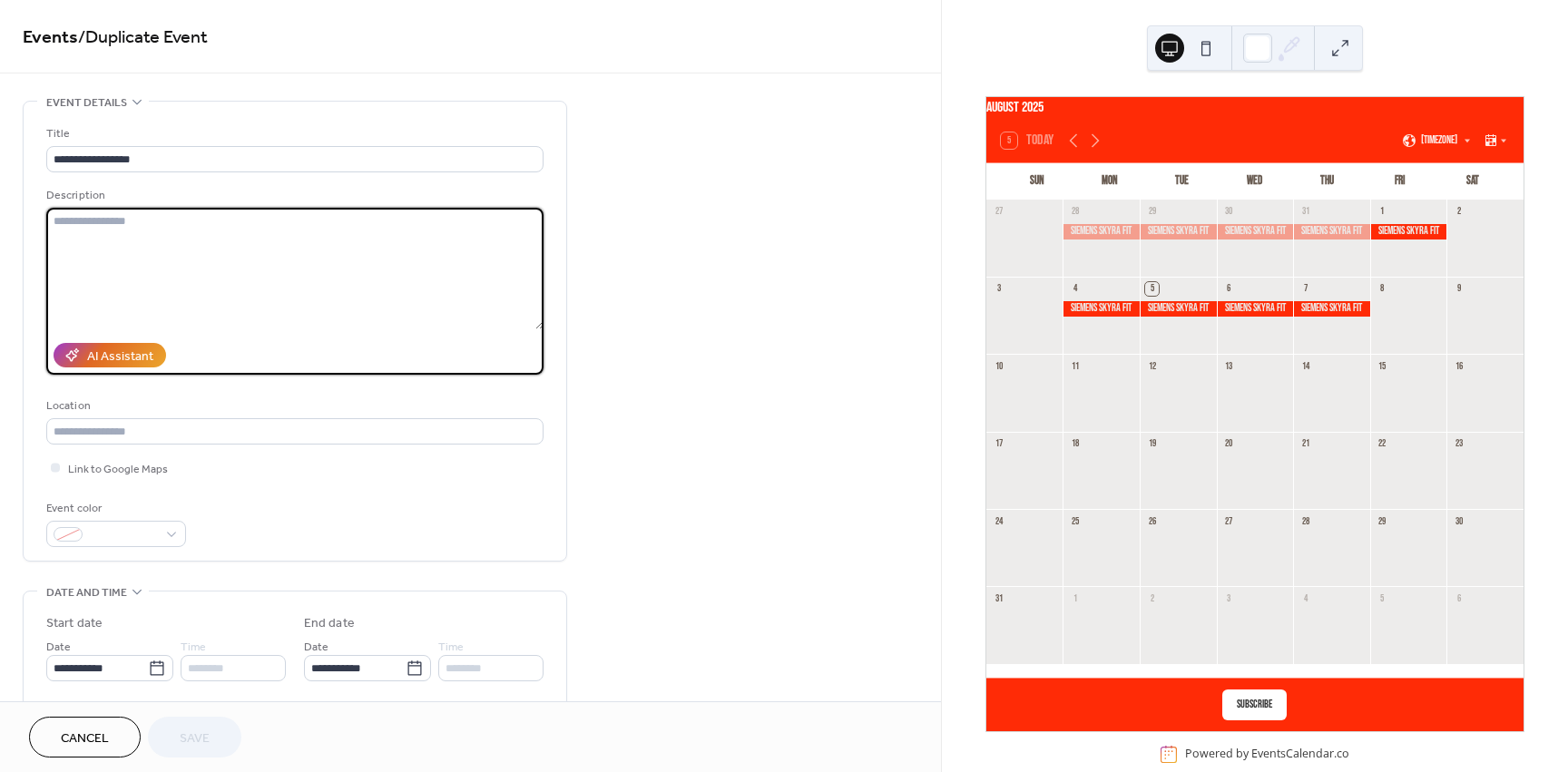 paste on "**********" 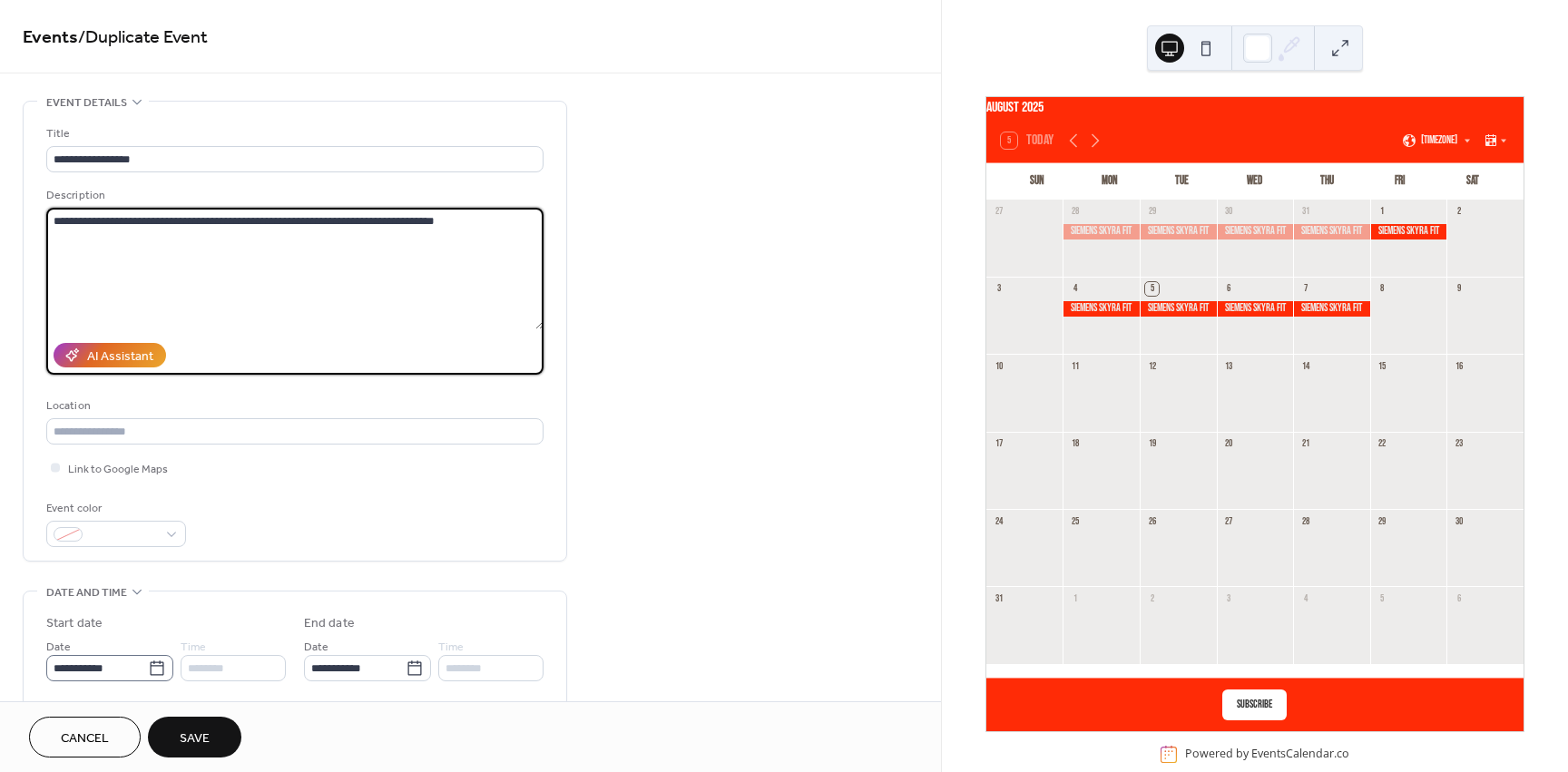type on "**********" 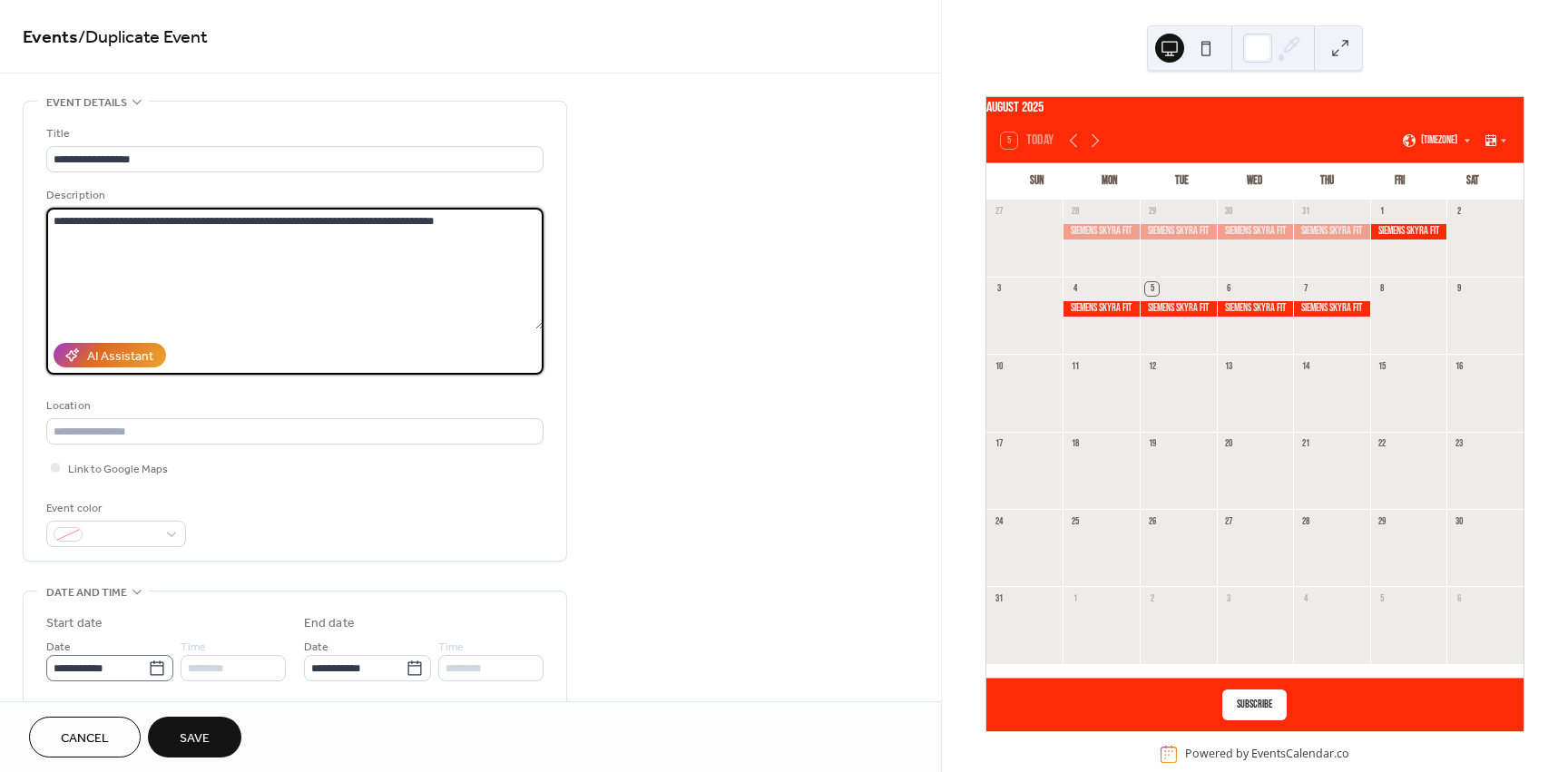 click 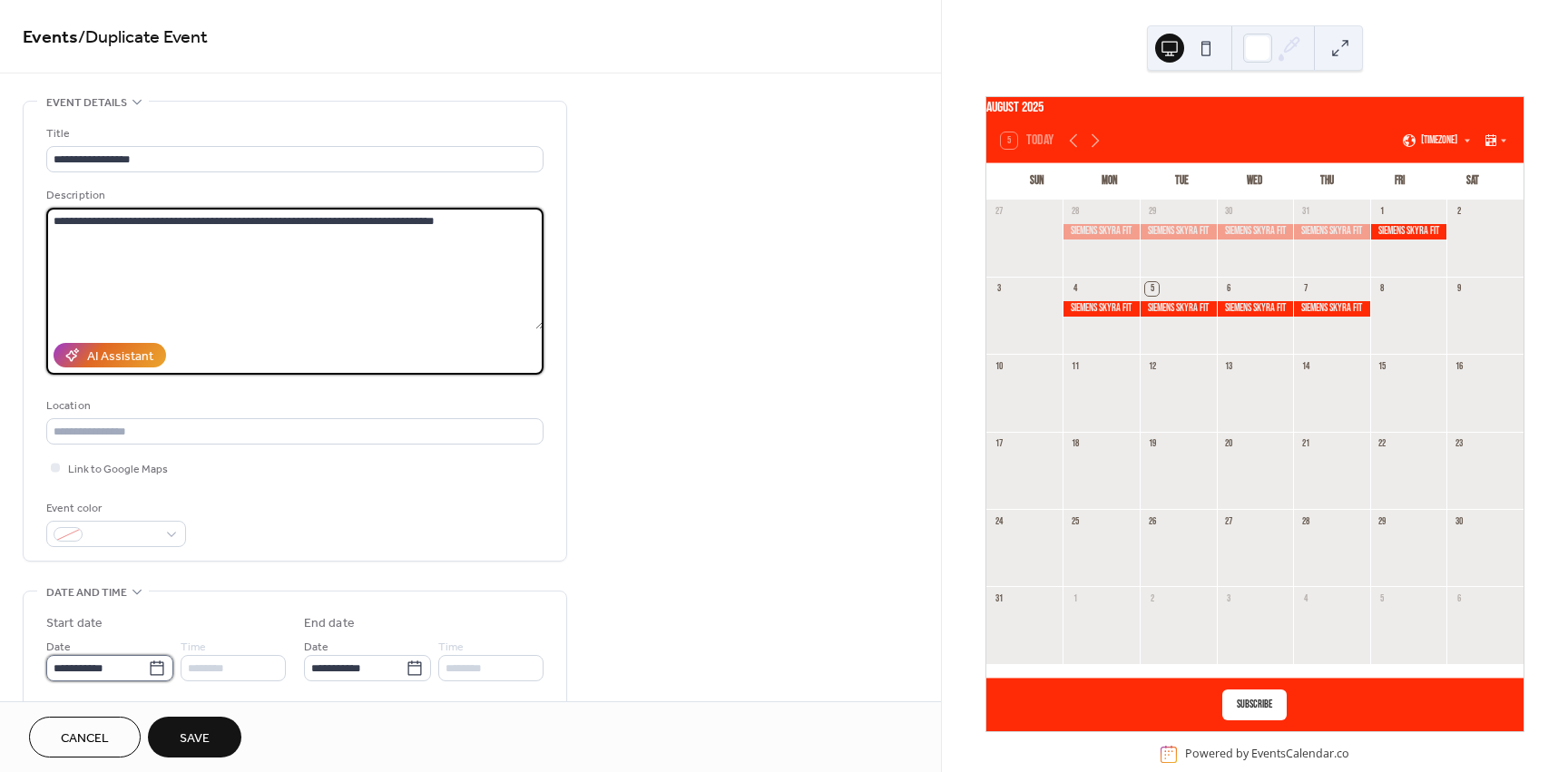 click on "**********" at bounding box center [97, 668] 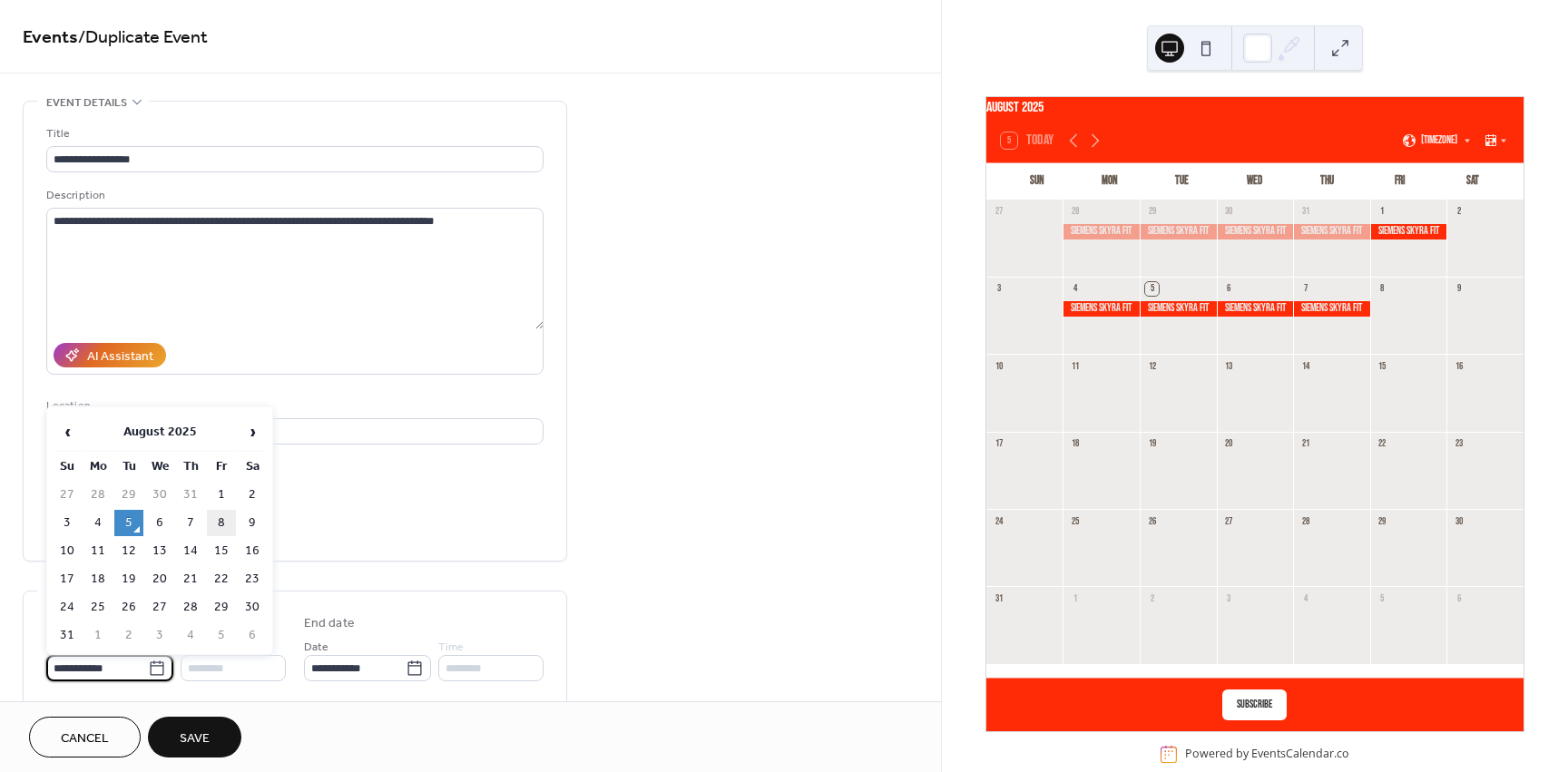 click on "8" at bounding box center (221, 523) 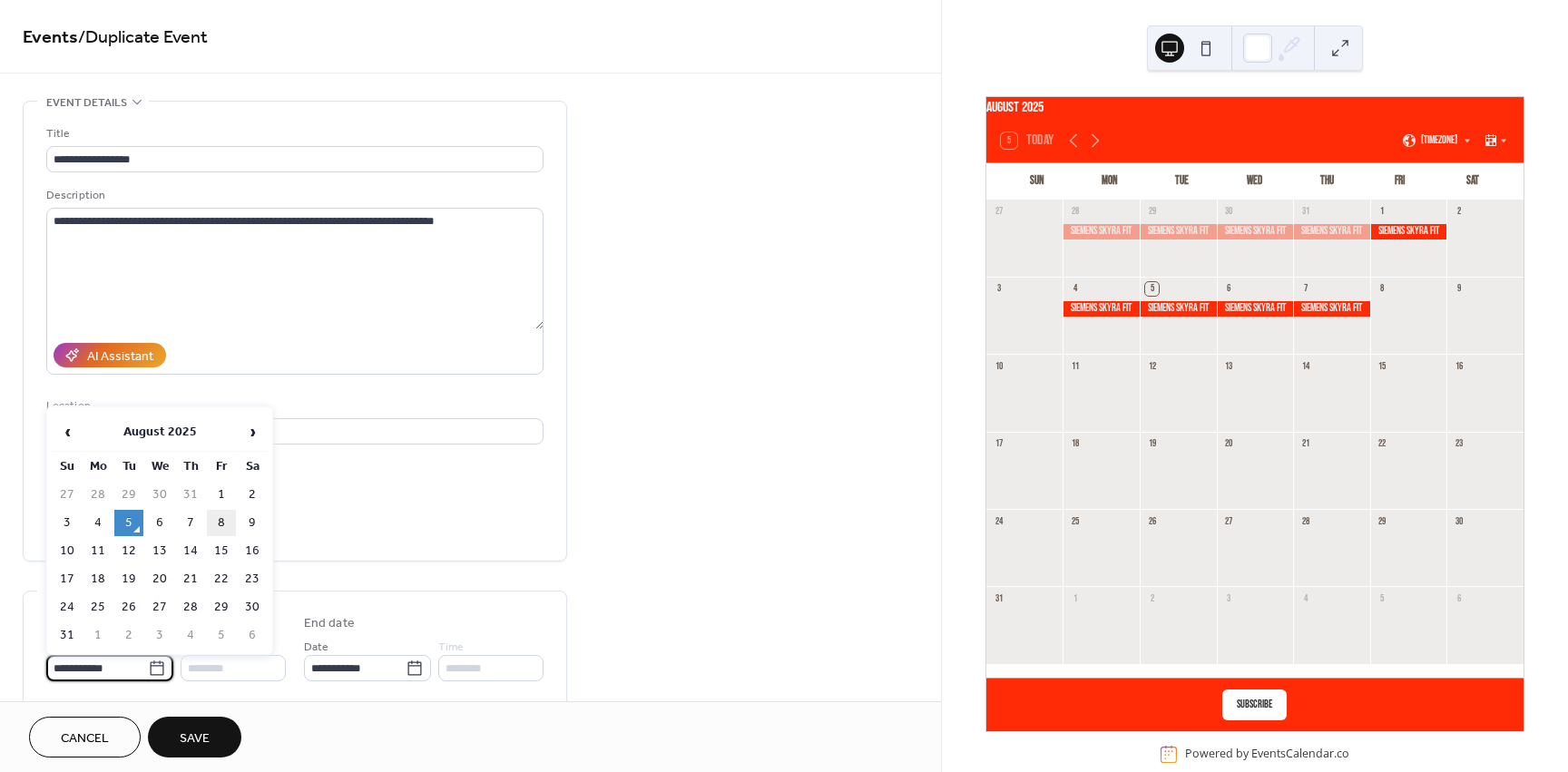 type on "**********" 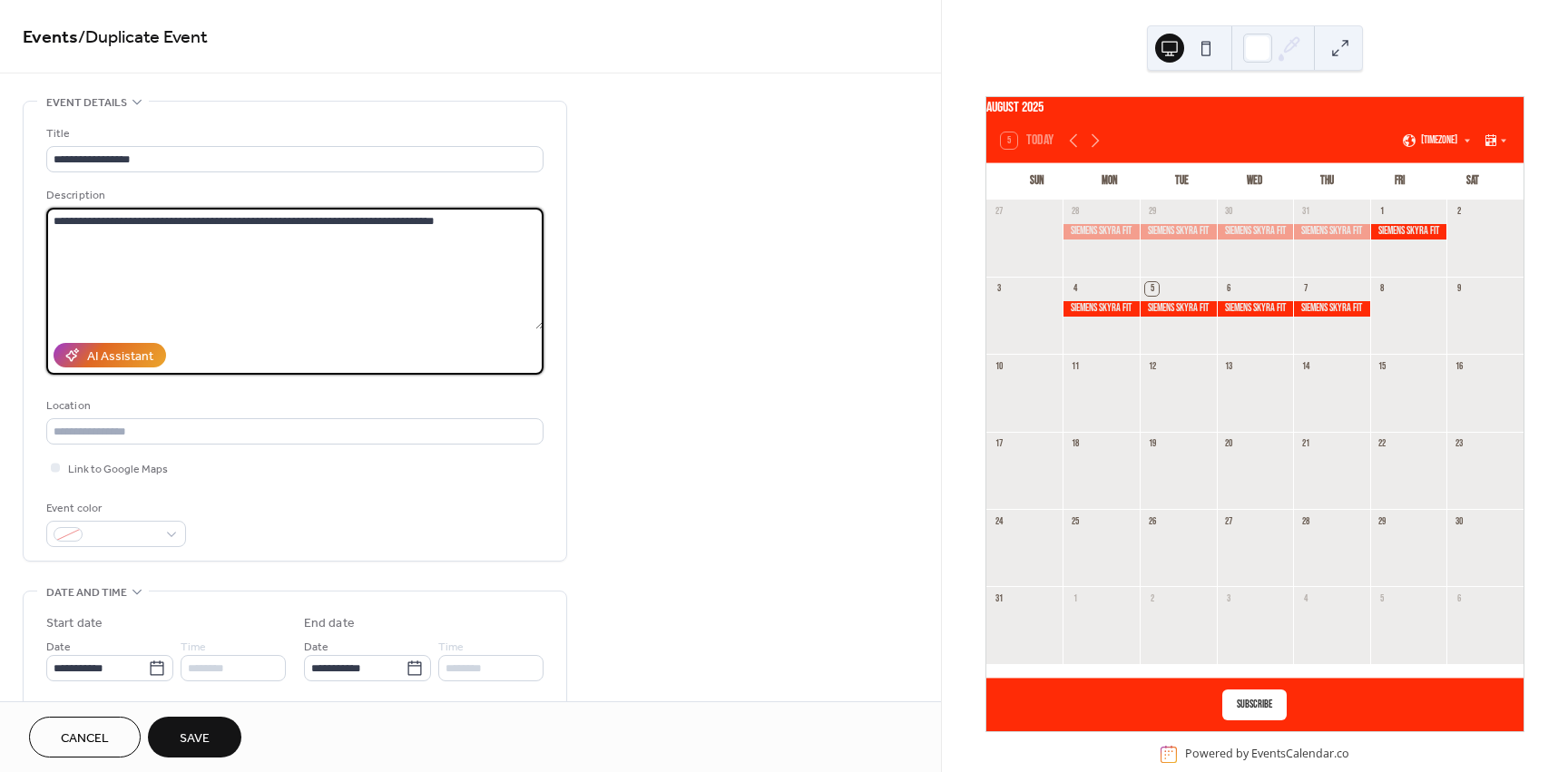 drag, startPoint x: 456, startPoint y: 218, endPoint x: 416, endPoint y: 219, distance: 40.012498 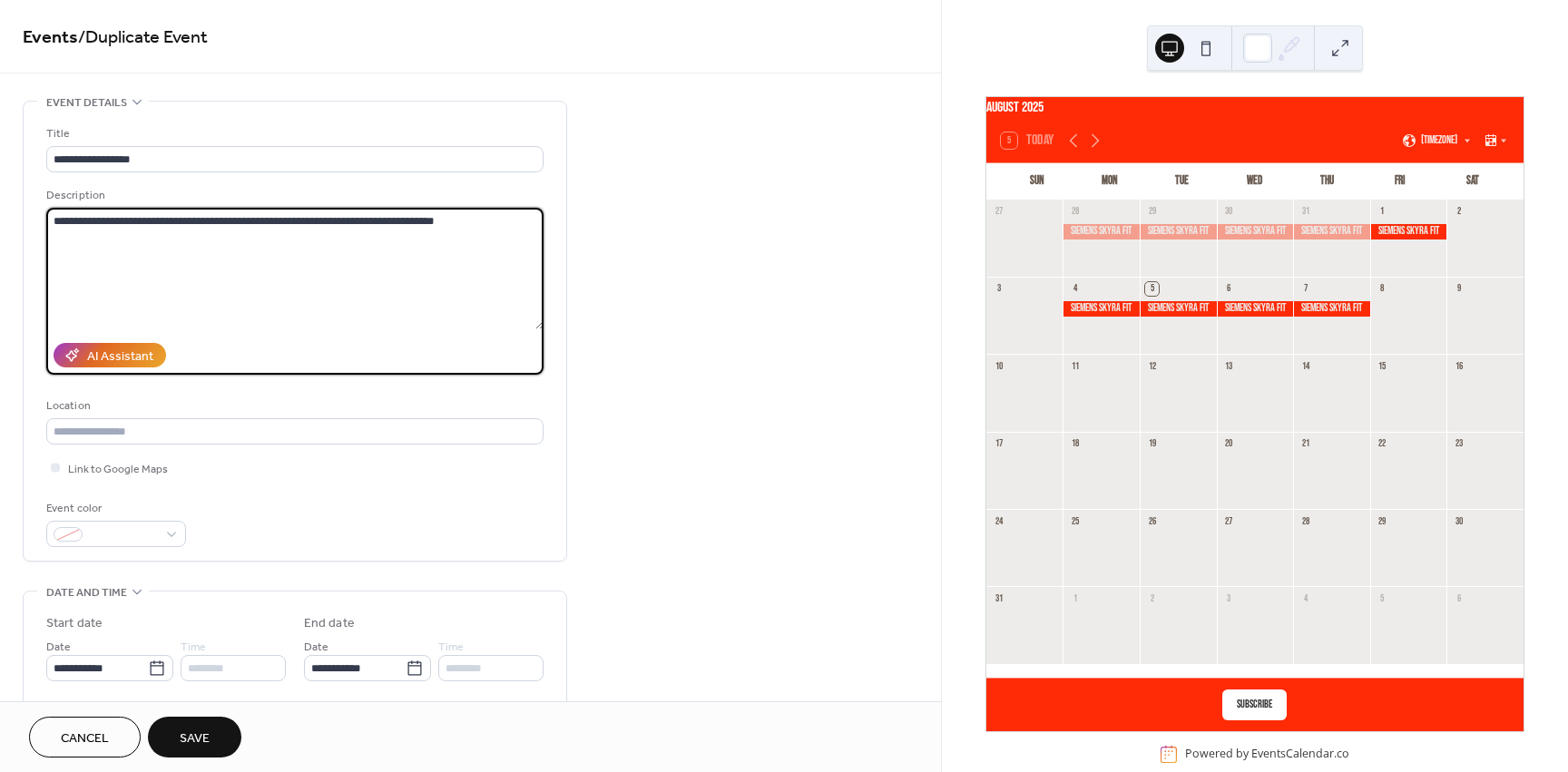click on "**********" at bounding box center [295, 269] 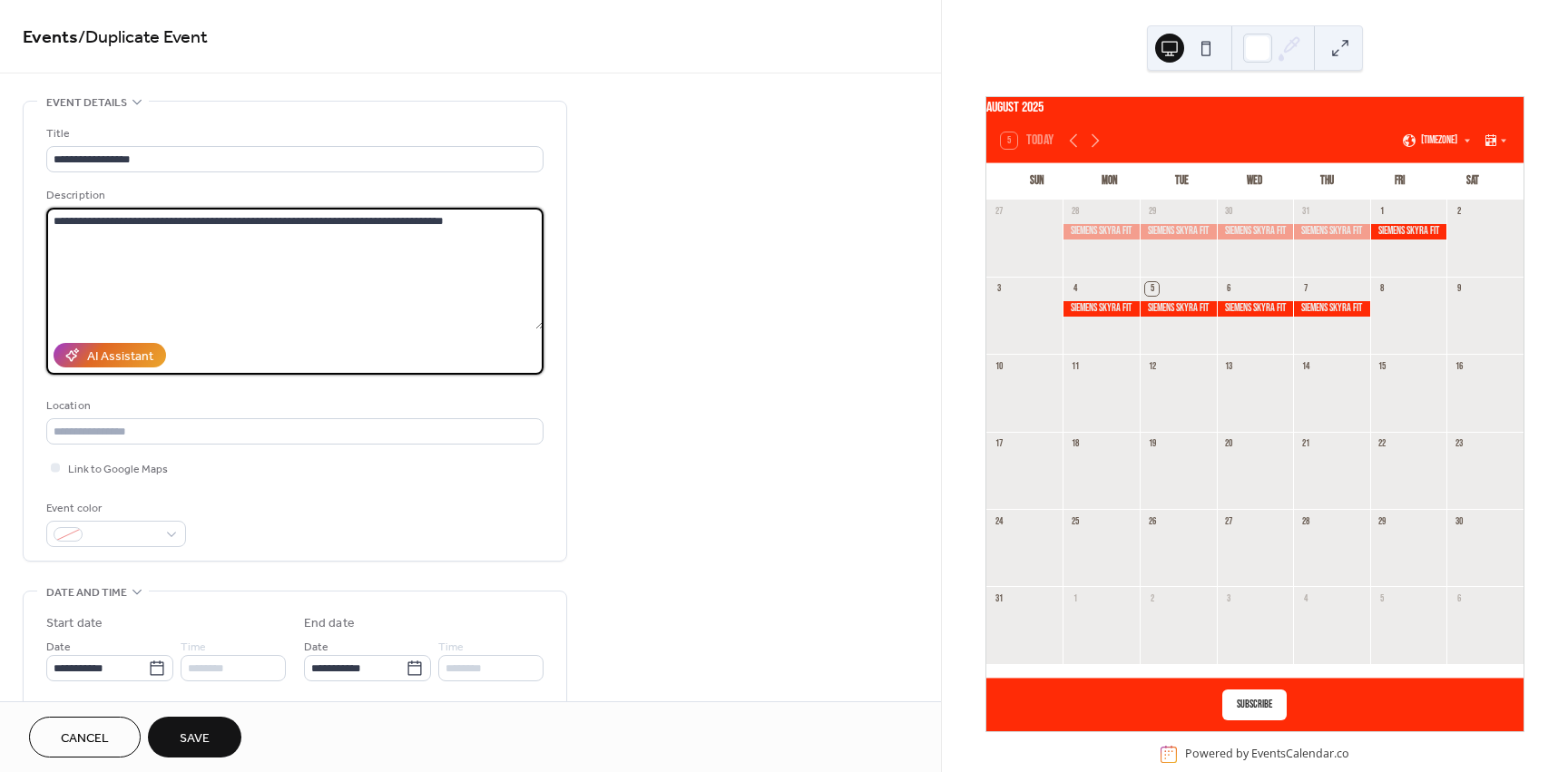 type on "**********" 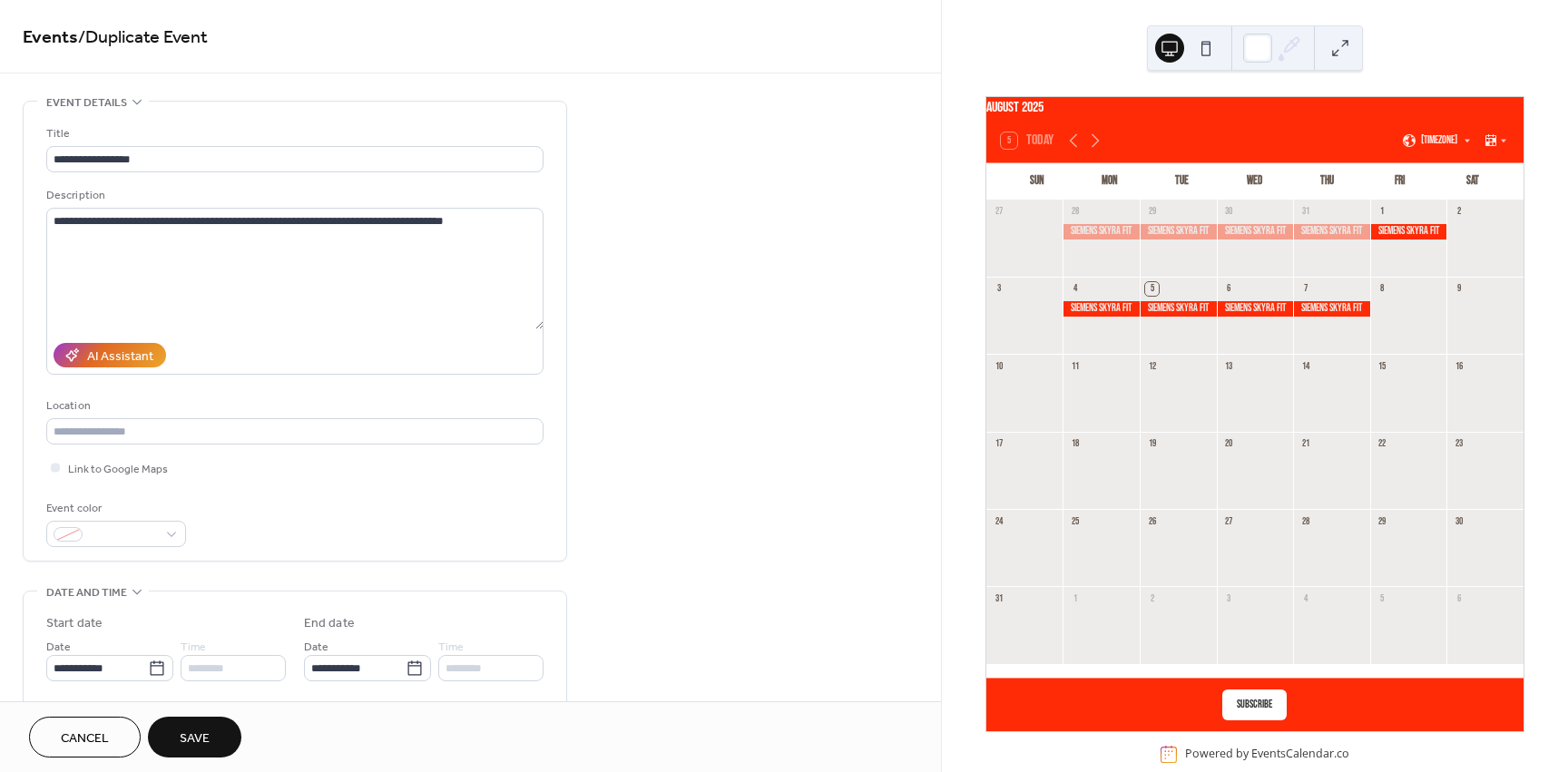 click on "Cancel Save" at bounding box center (470, 737) 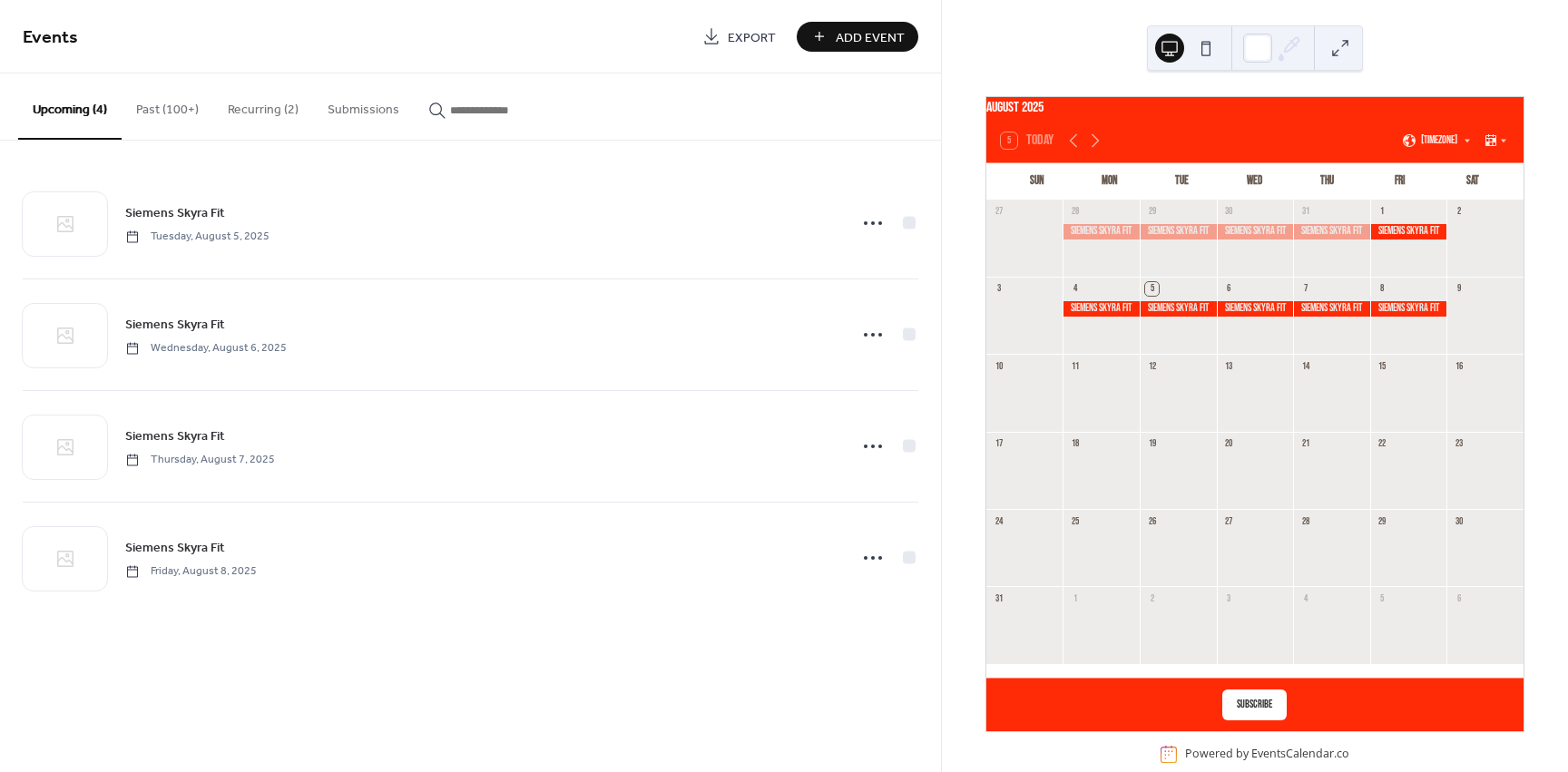 click on "Past (100+)" at bounding box center [167, 105] 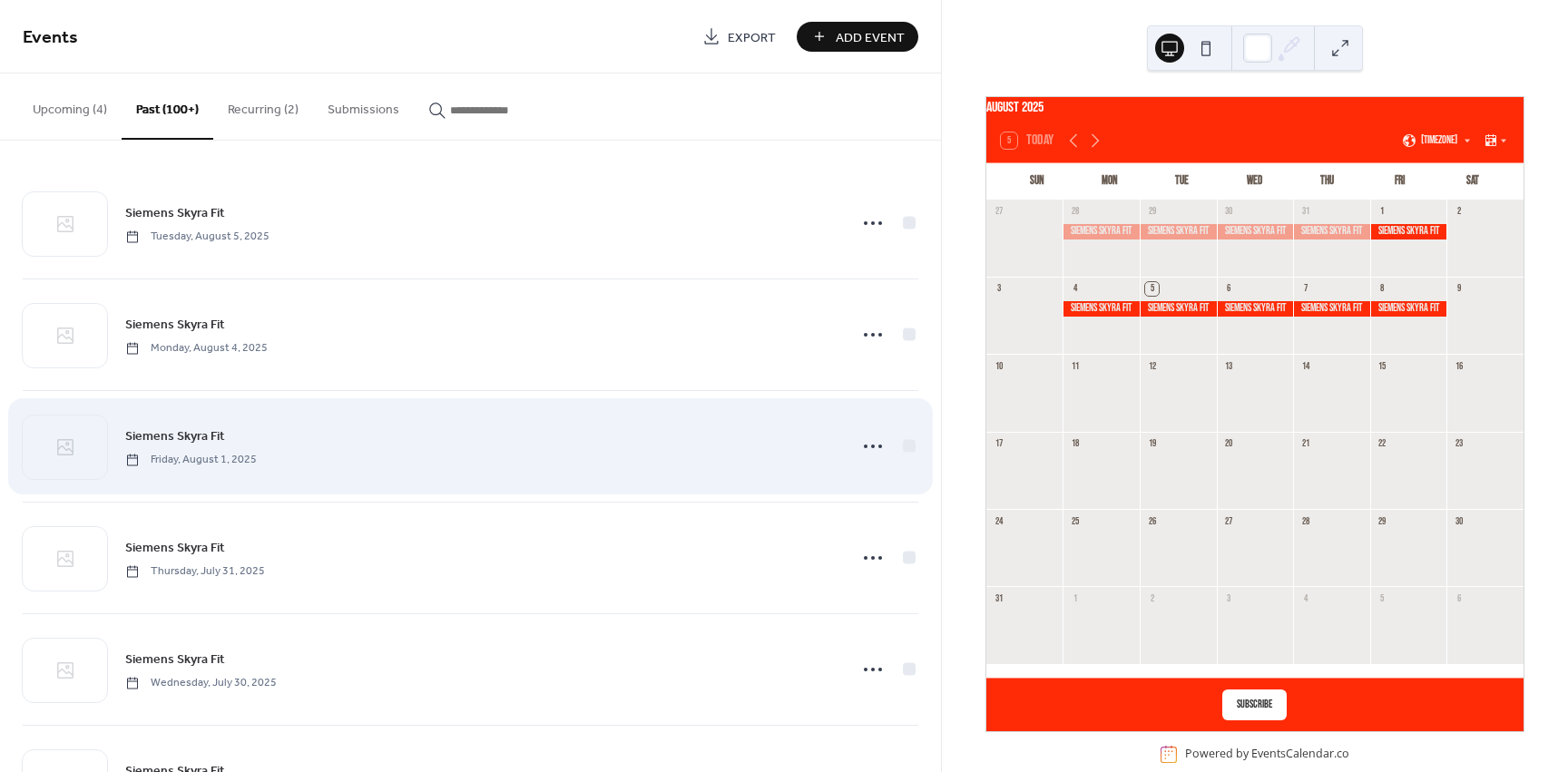 click on "Siemens Skyra Fit [DAY], [MONTH] [DATE], [YEAR]" at bounding box center [480, 445] 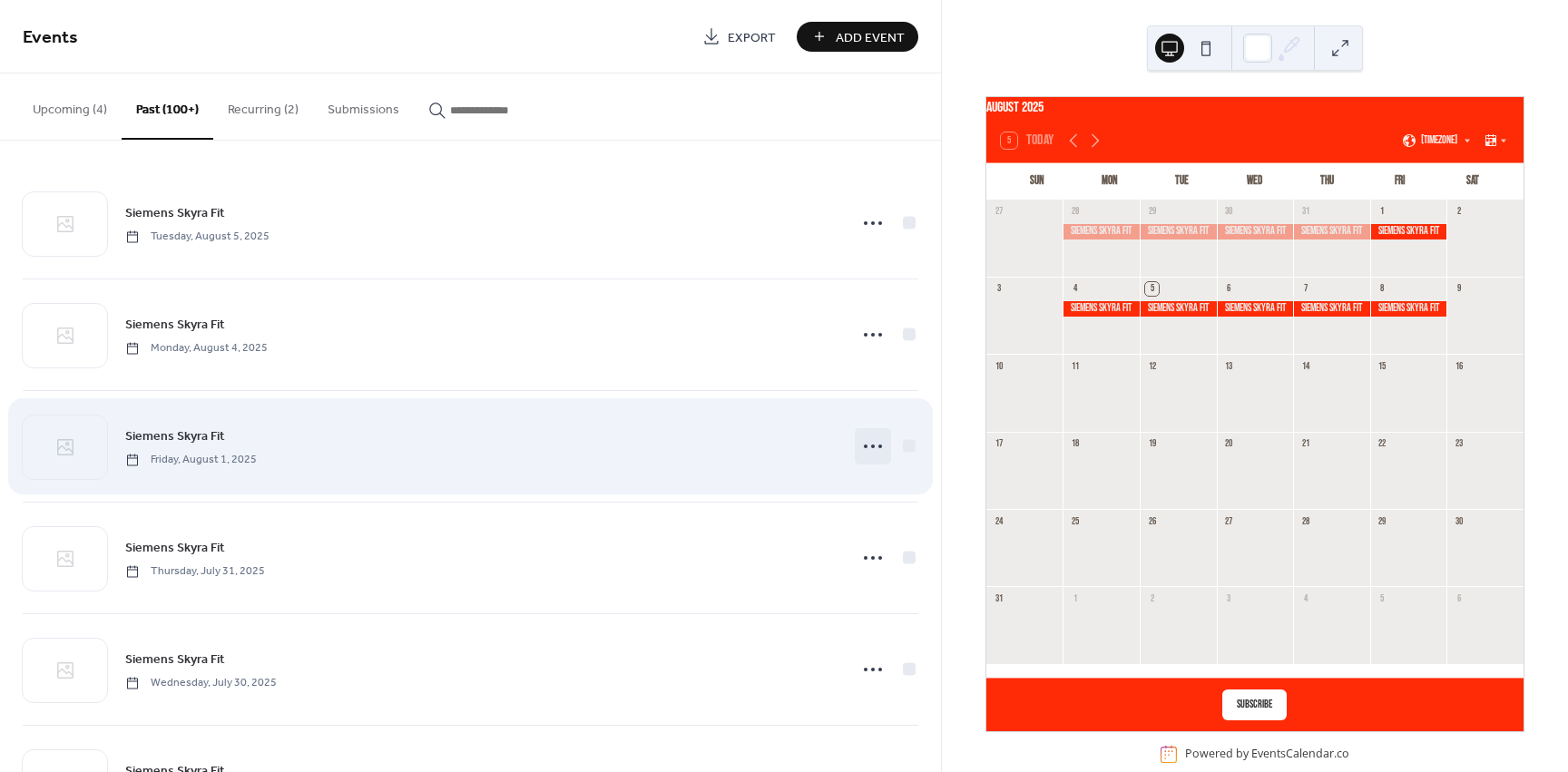 click 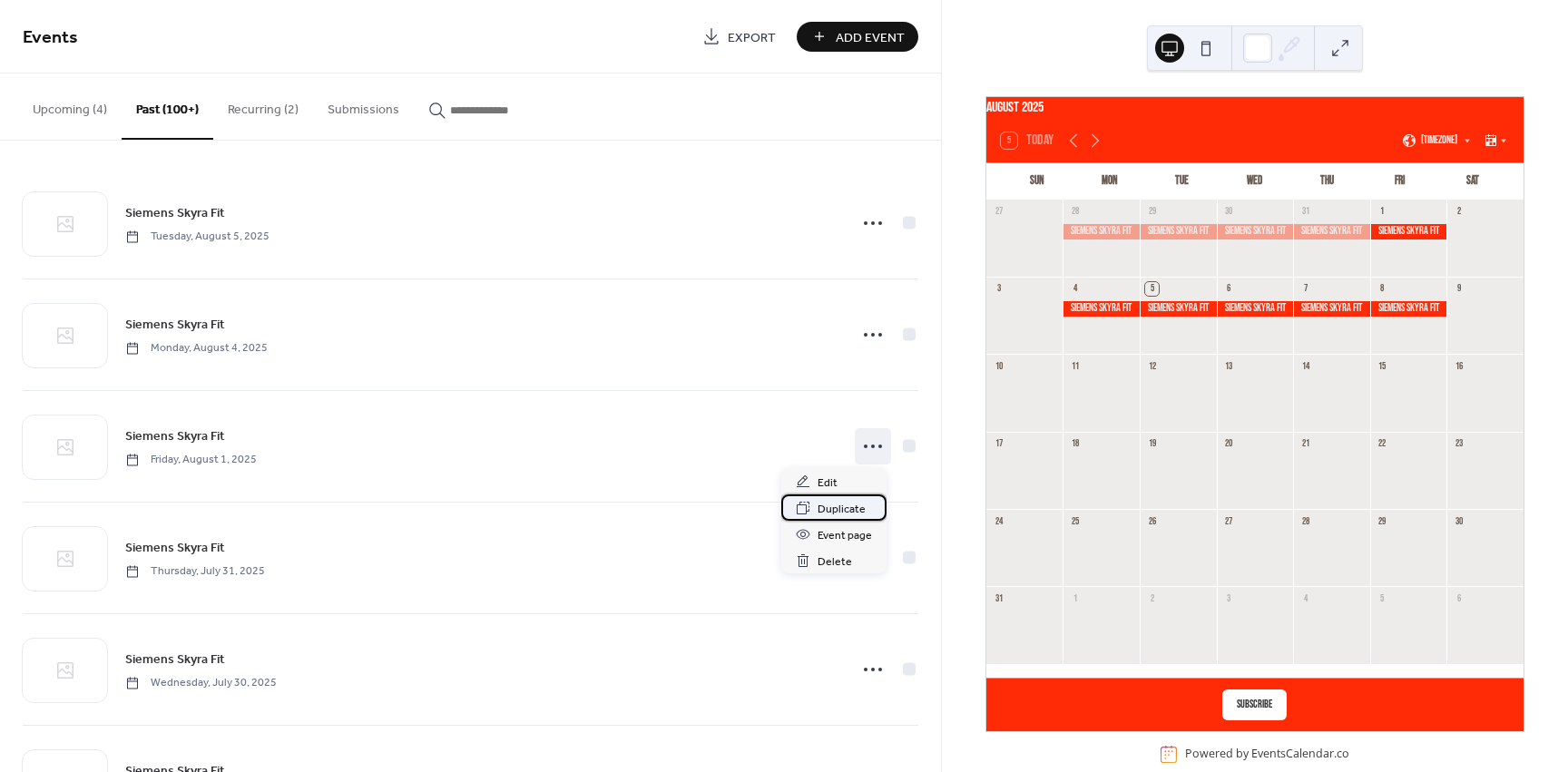 click on "Duplicate" at bounding box center (841, 509) 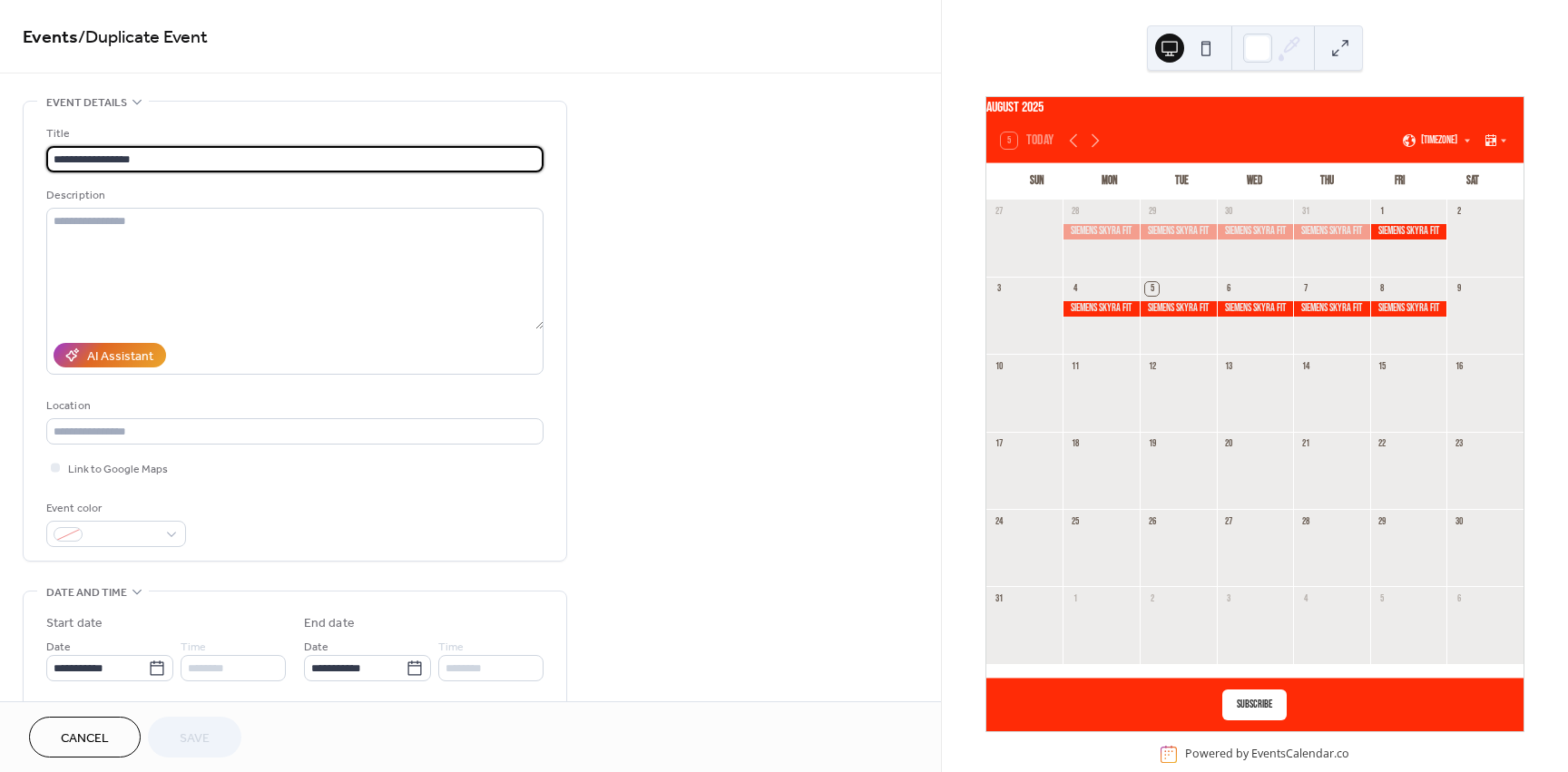 drag, startPoint x: 140, startPoint y: 159, endPoint x: -87, endPoint y: 126, distance: 229.3861 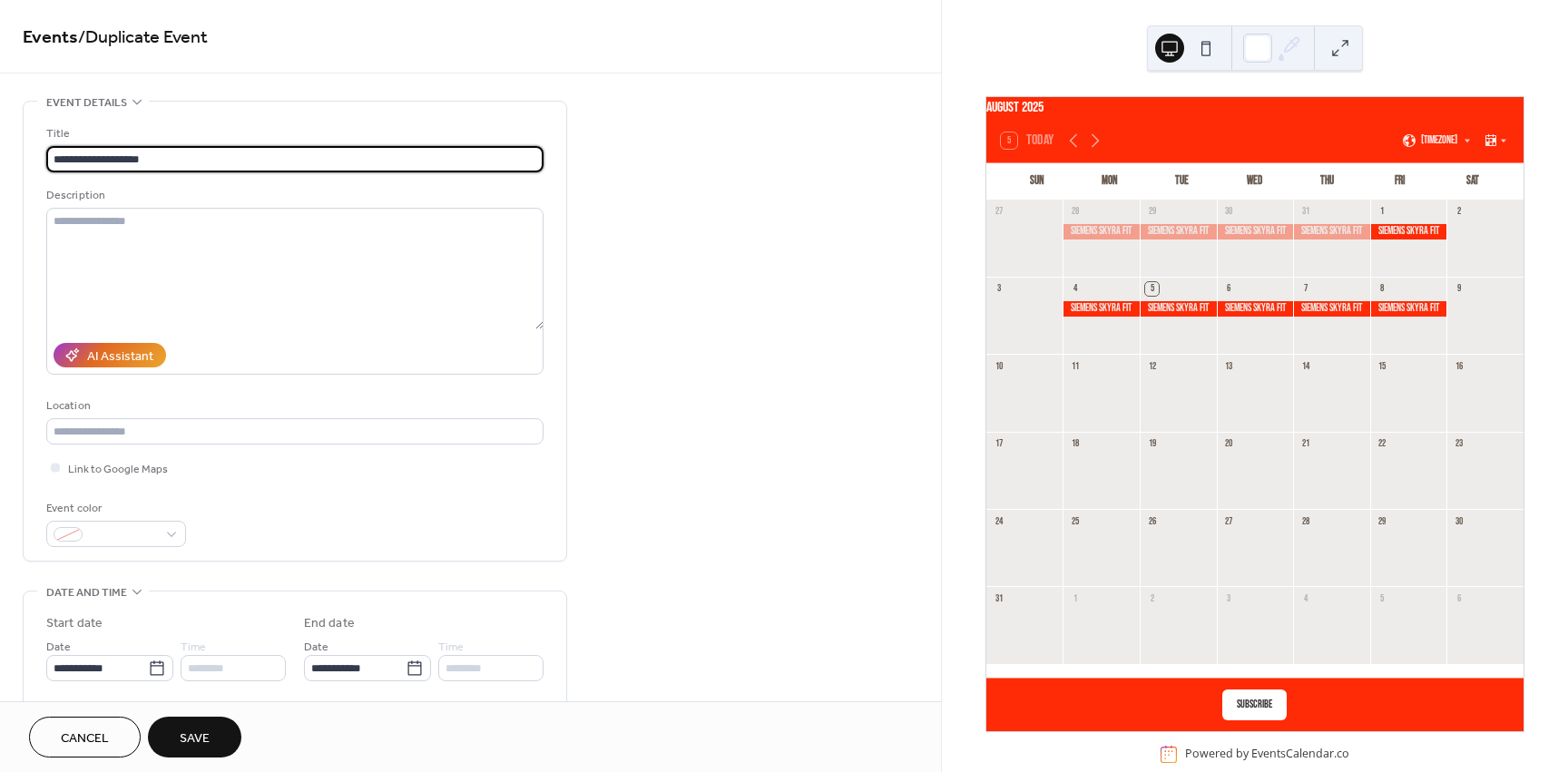 type on "**********" 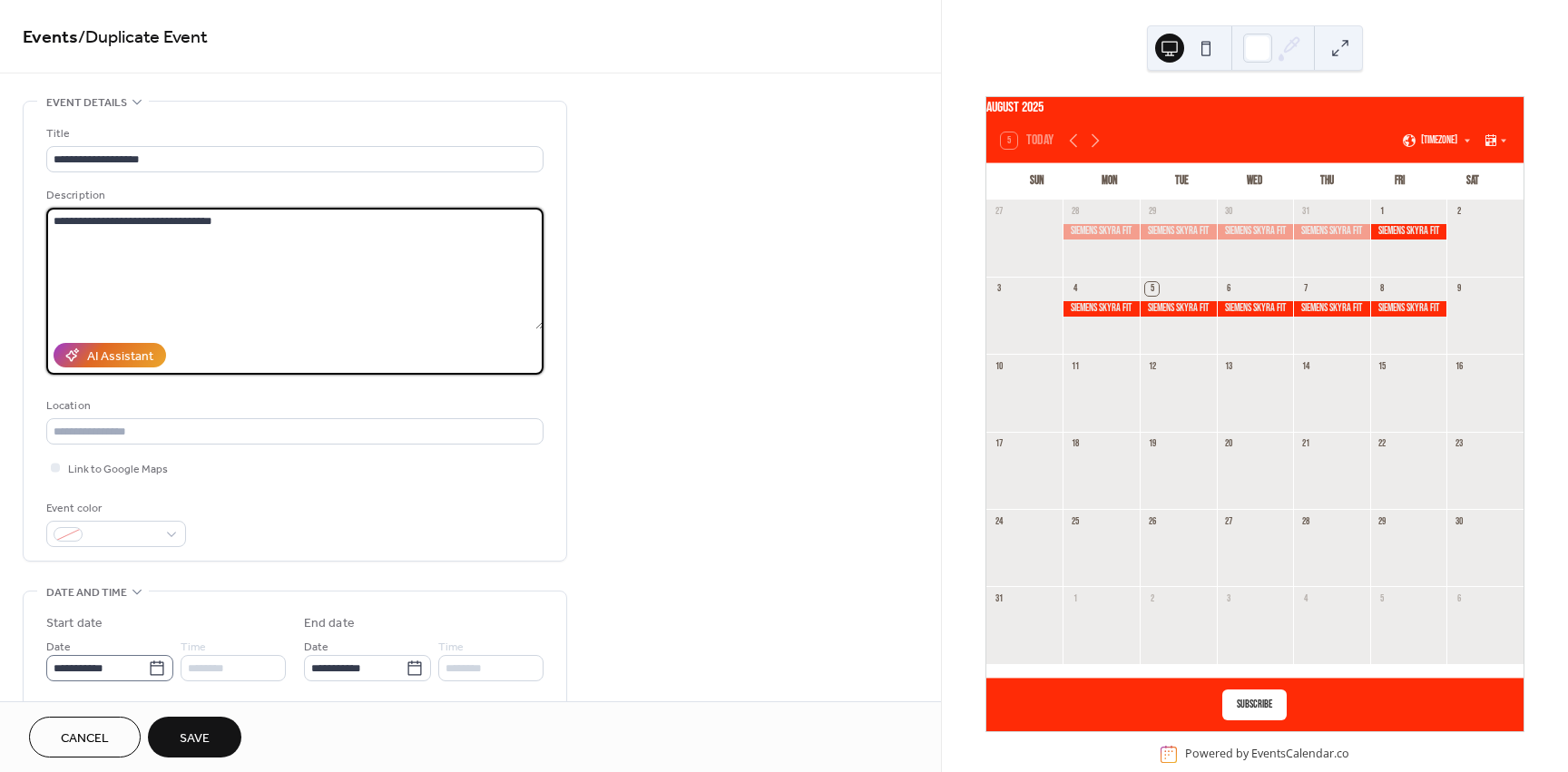 type on "**********" 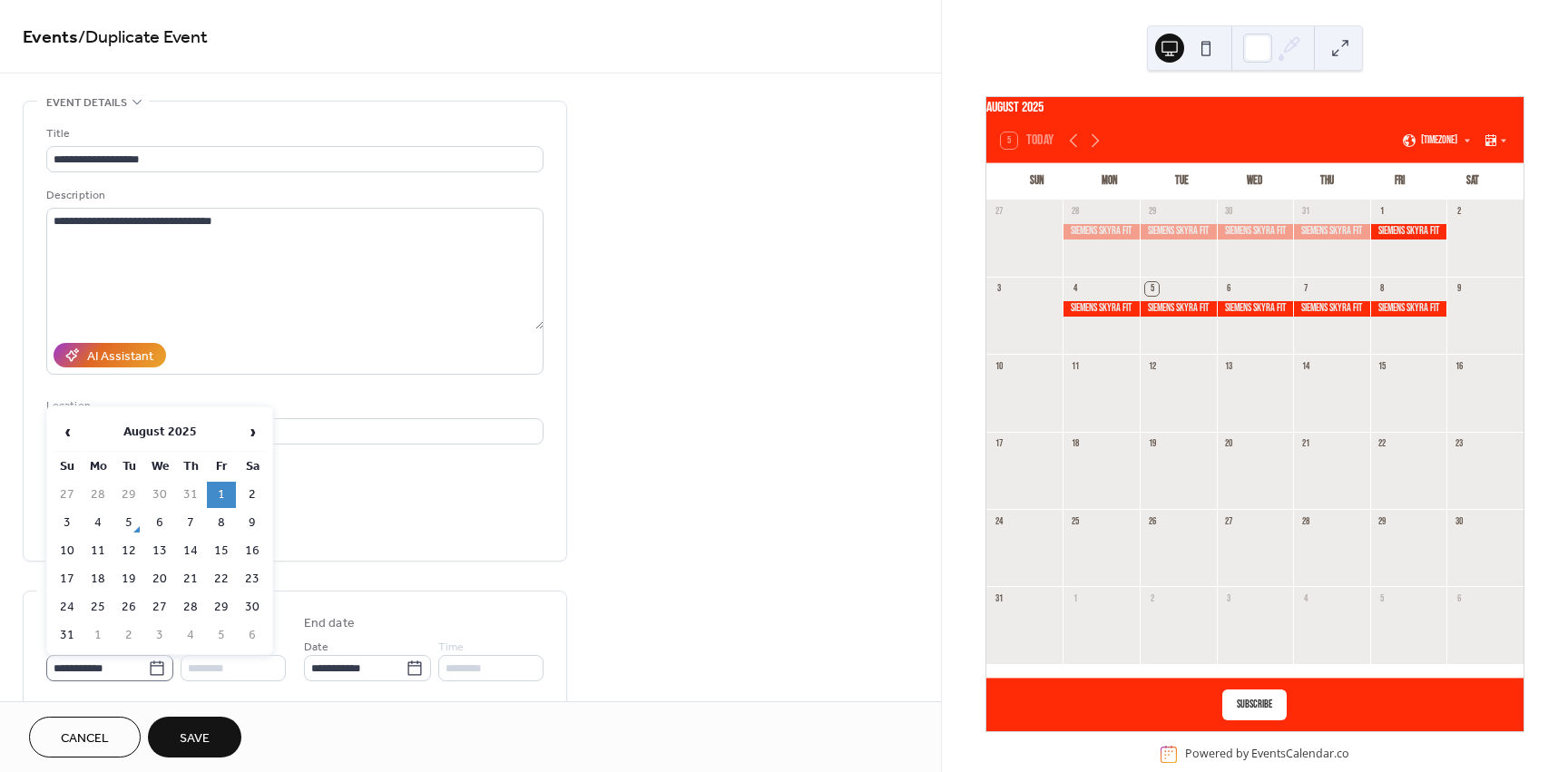 click 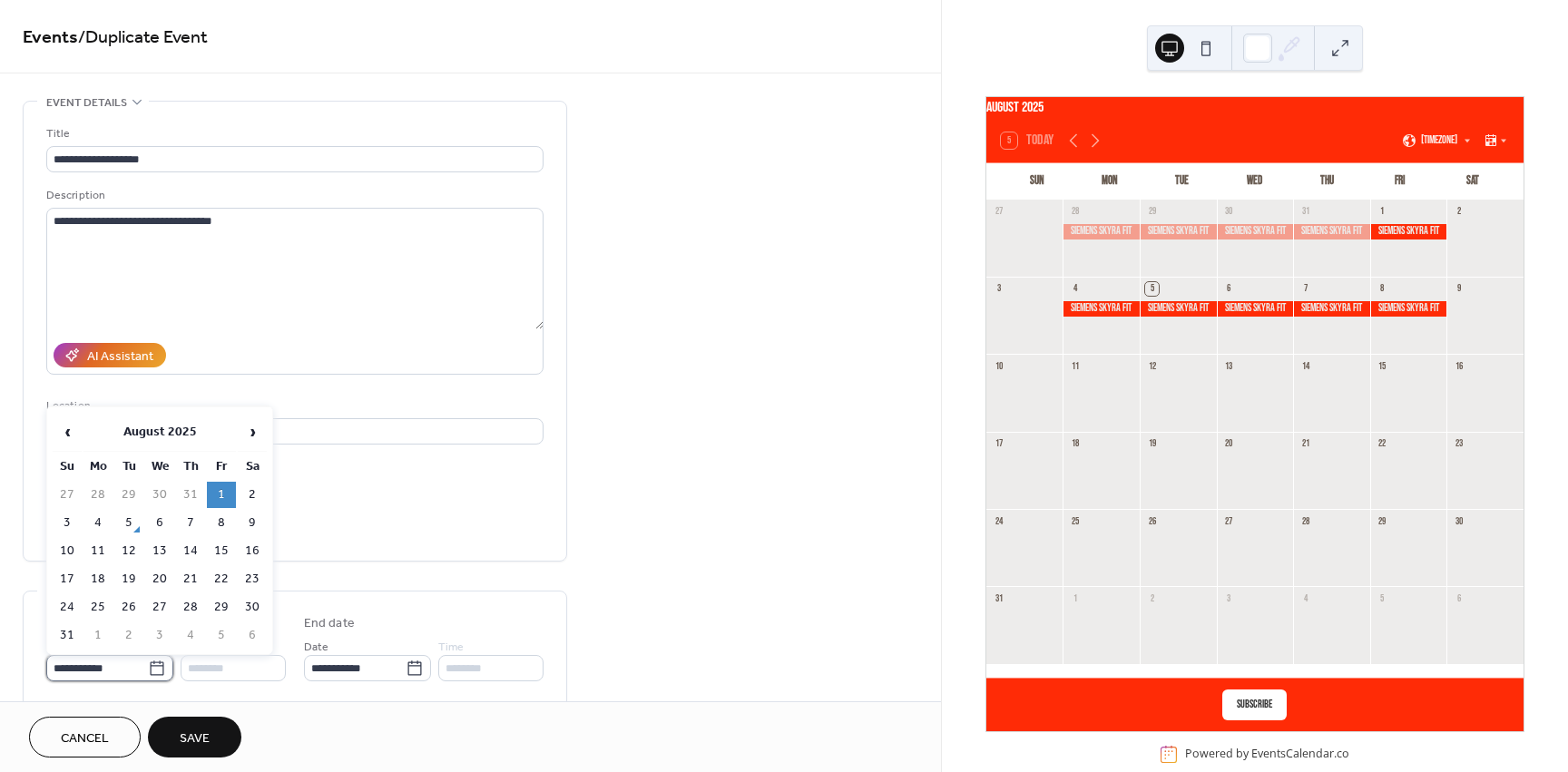 click on "**********" at bounding box center [97, 668] 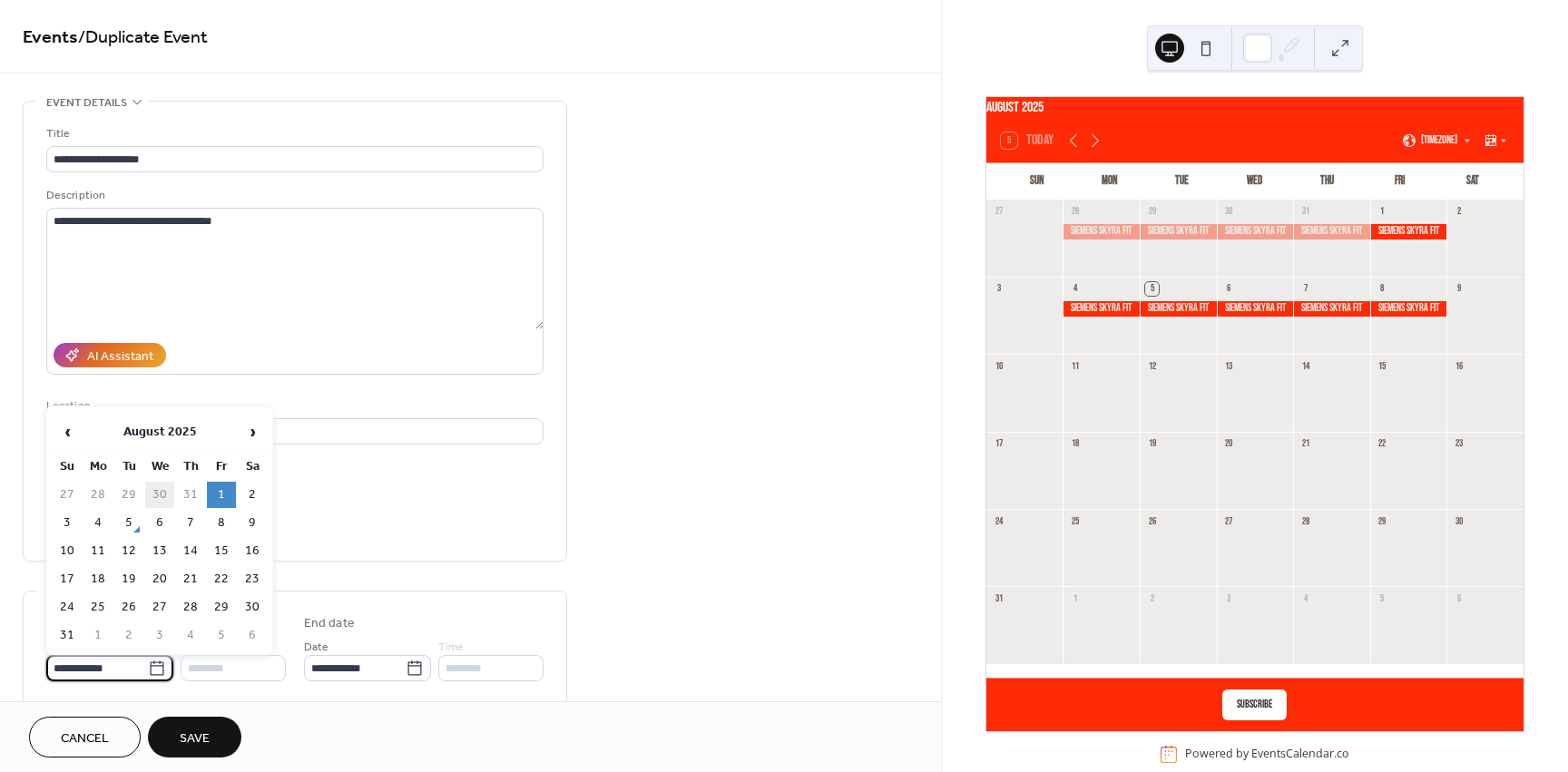 click on "30" at bounding box center (160, 494) 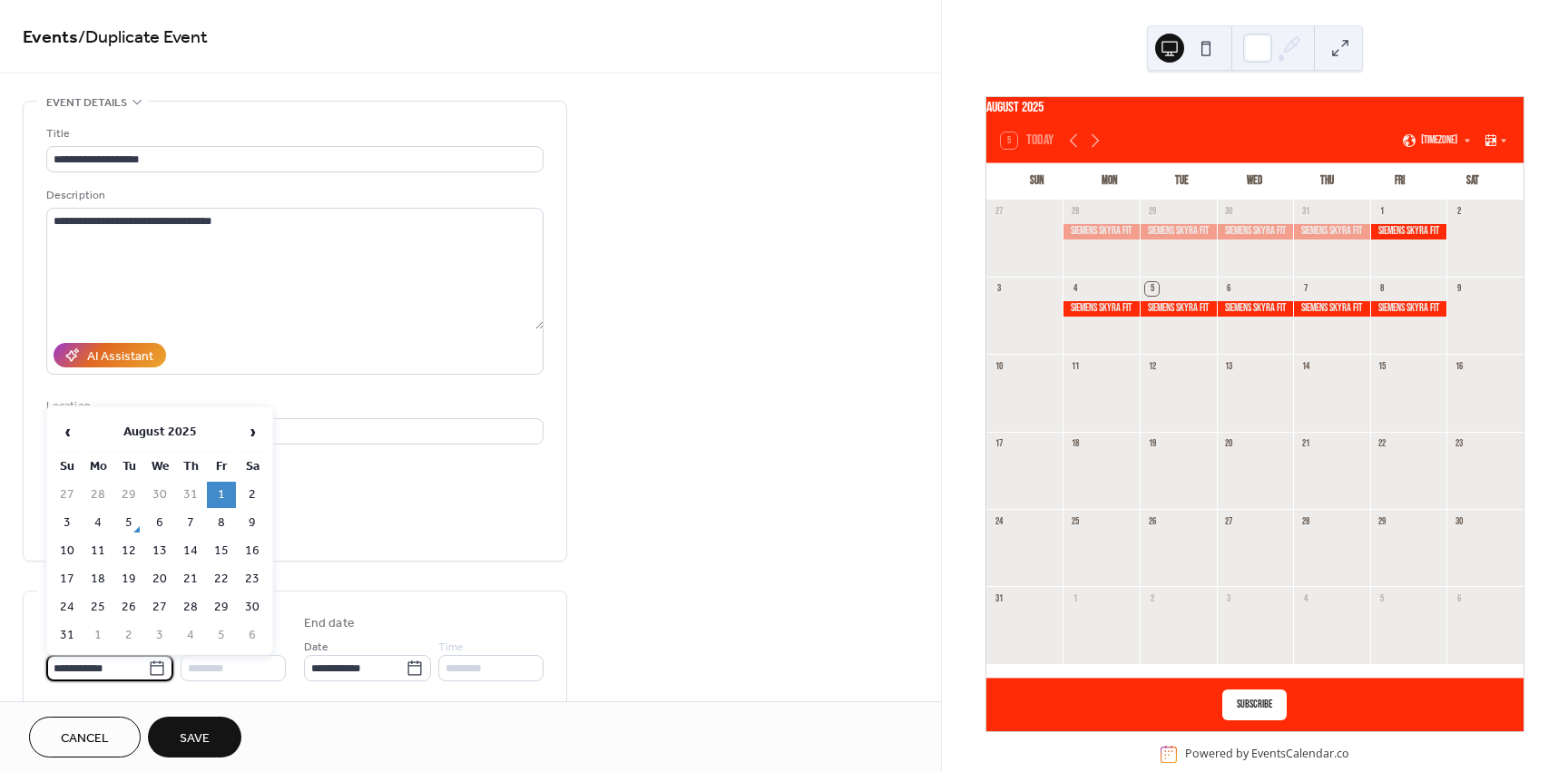 type on "**********" 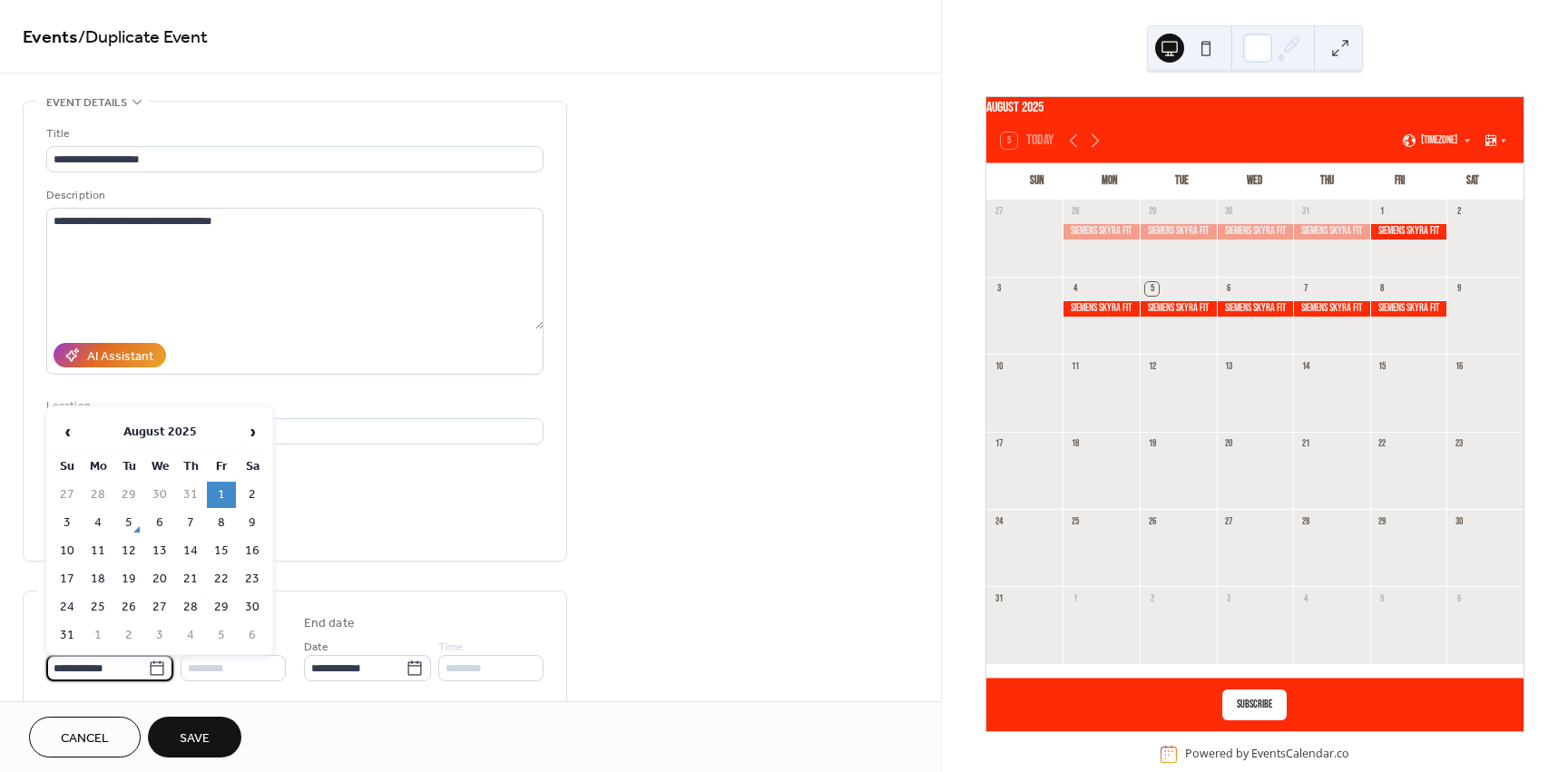type on "**********" 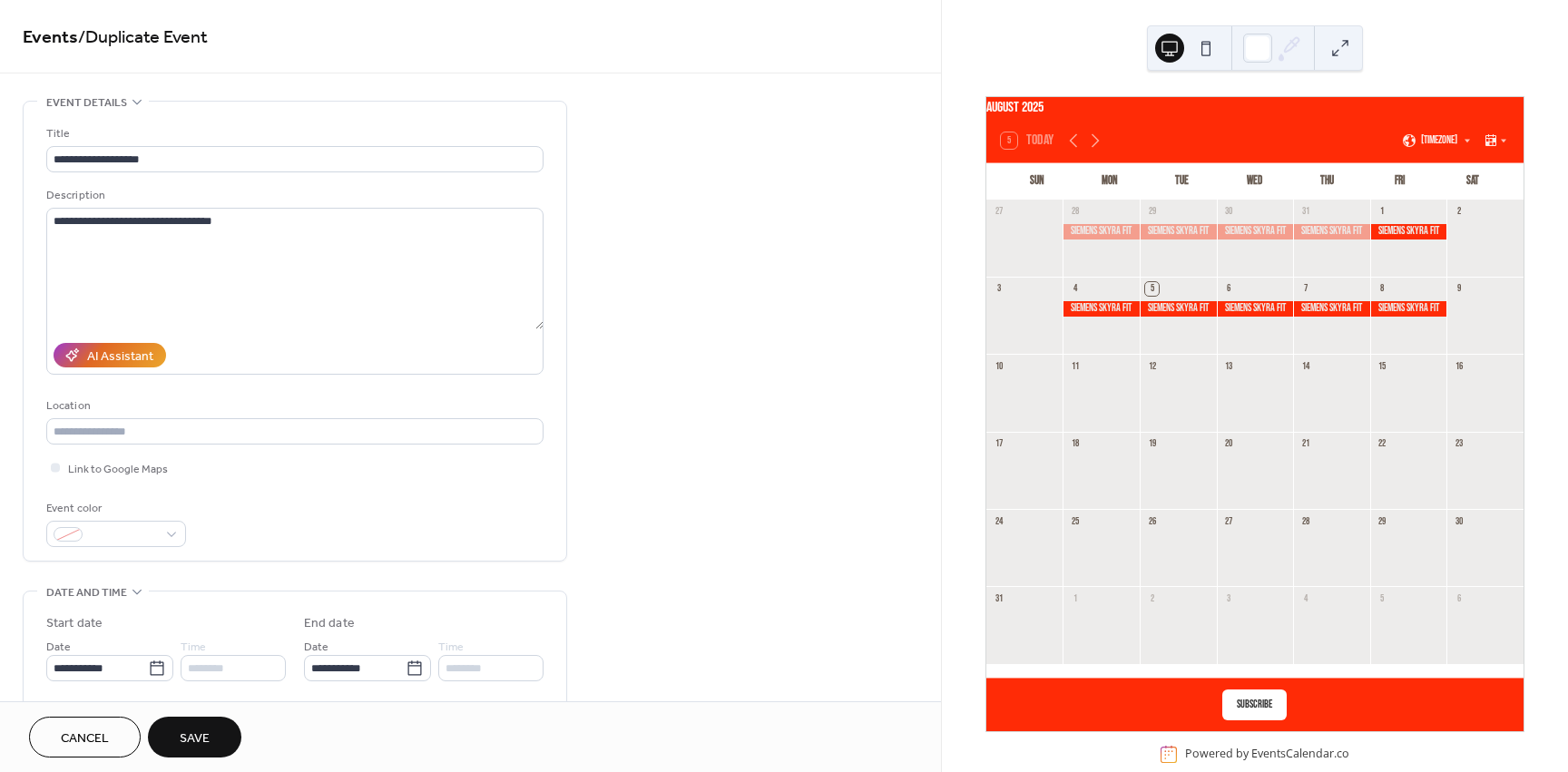 click on "Save" at bounding box center (194, 738) 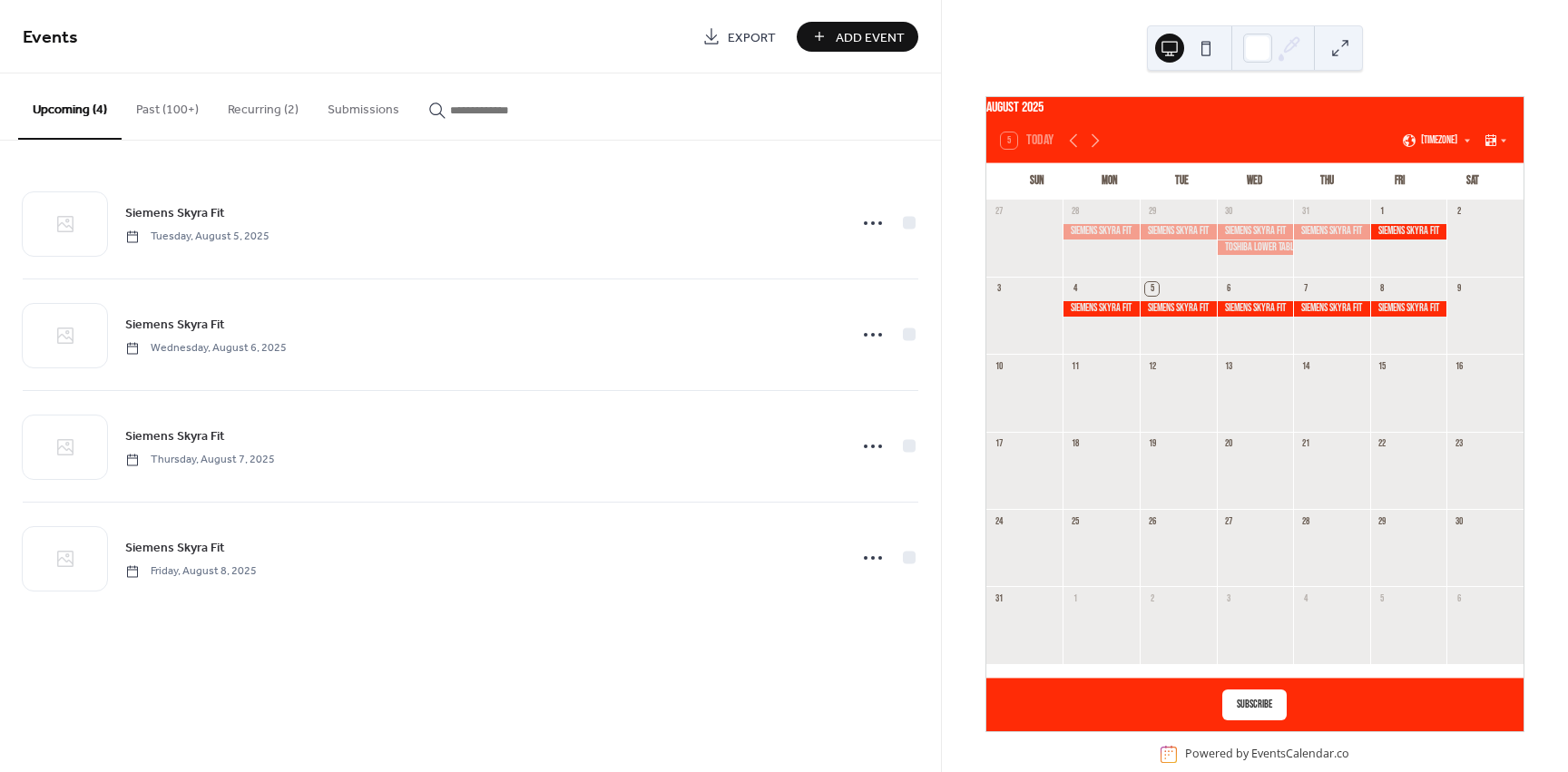 click on "Past (100+)" at bounding box center [167, 105] 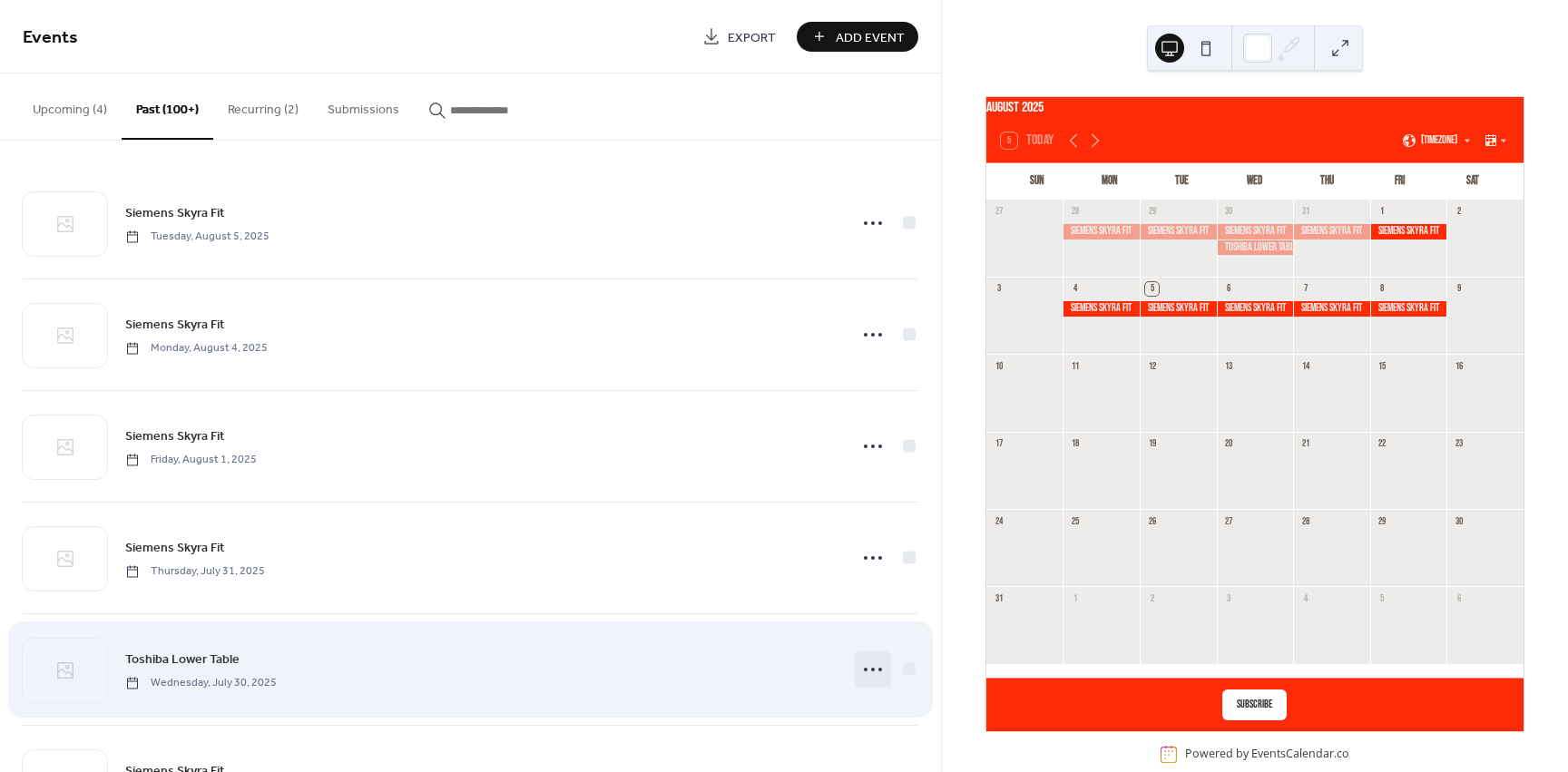 click 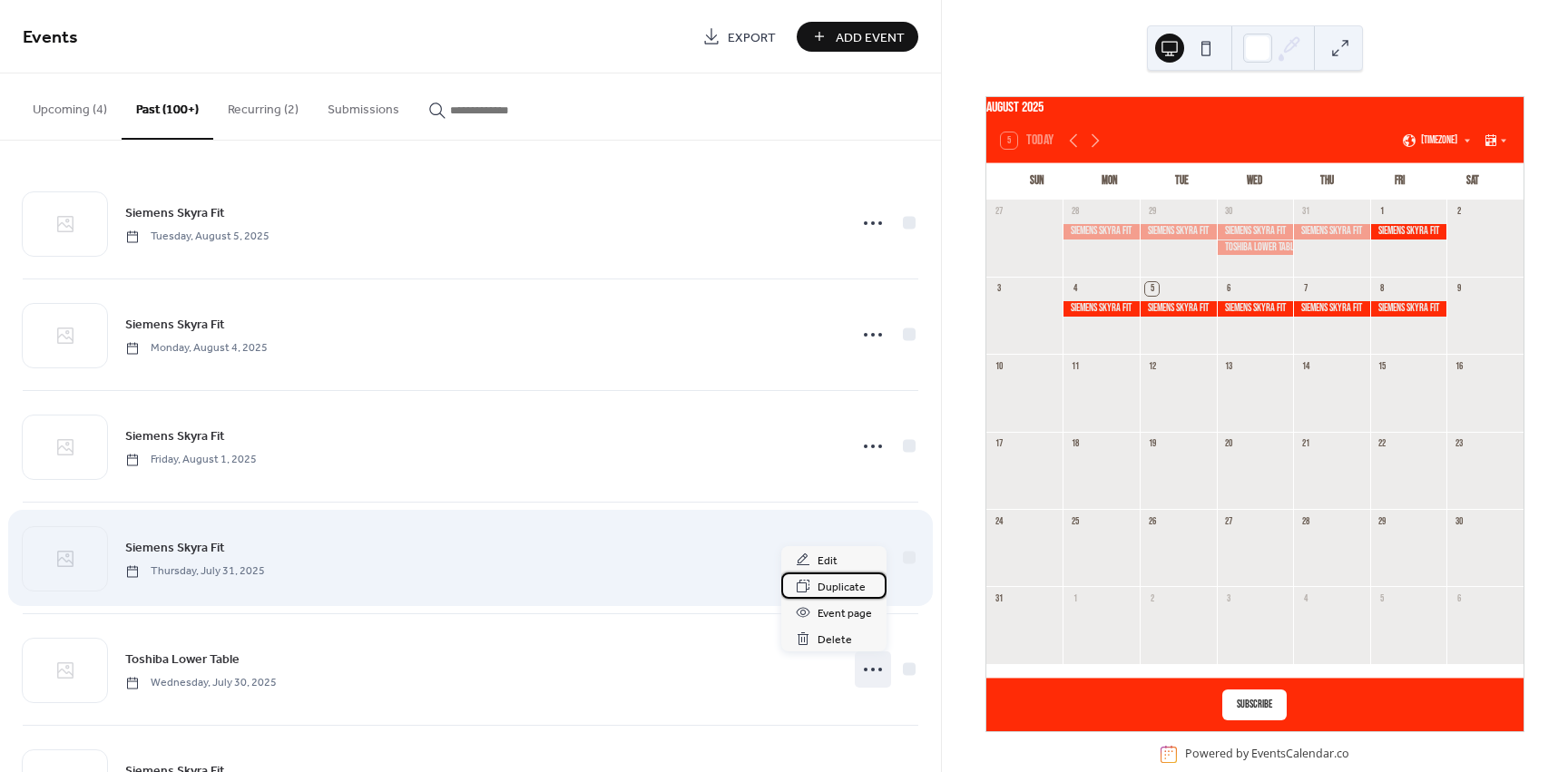 click on "Duplicate" at bounding box center [841, 587] 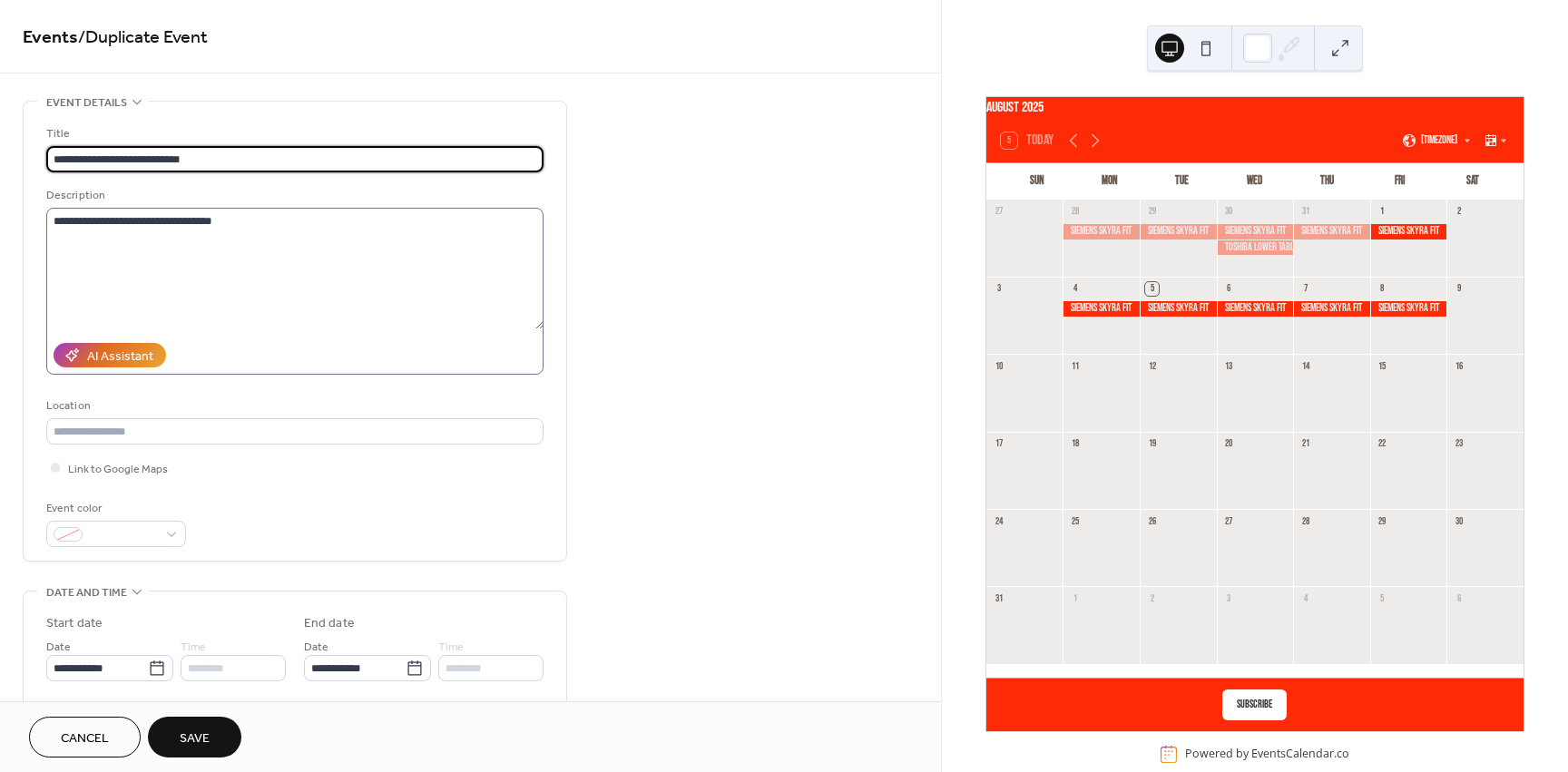 type on "**********" 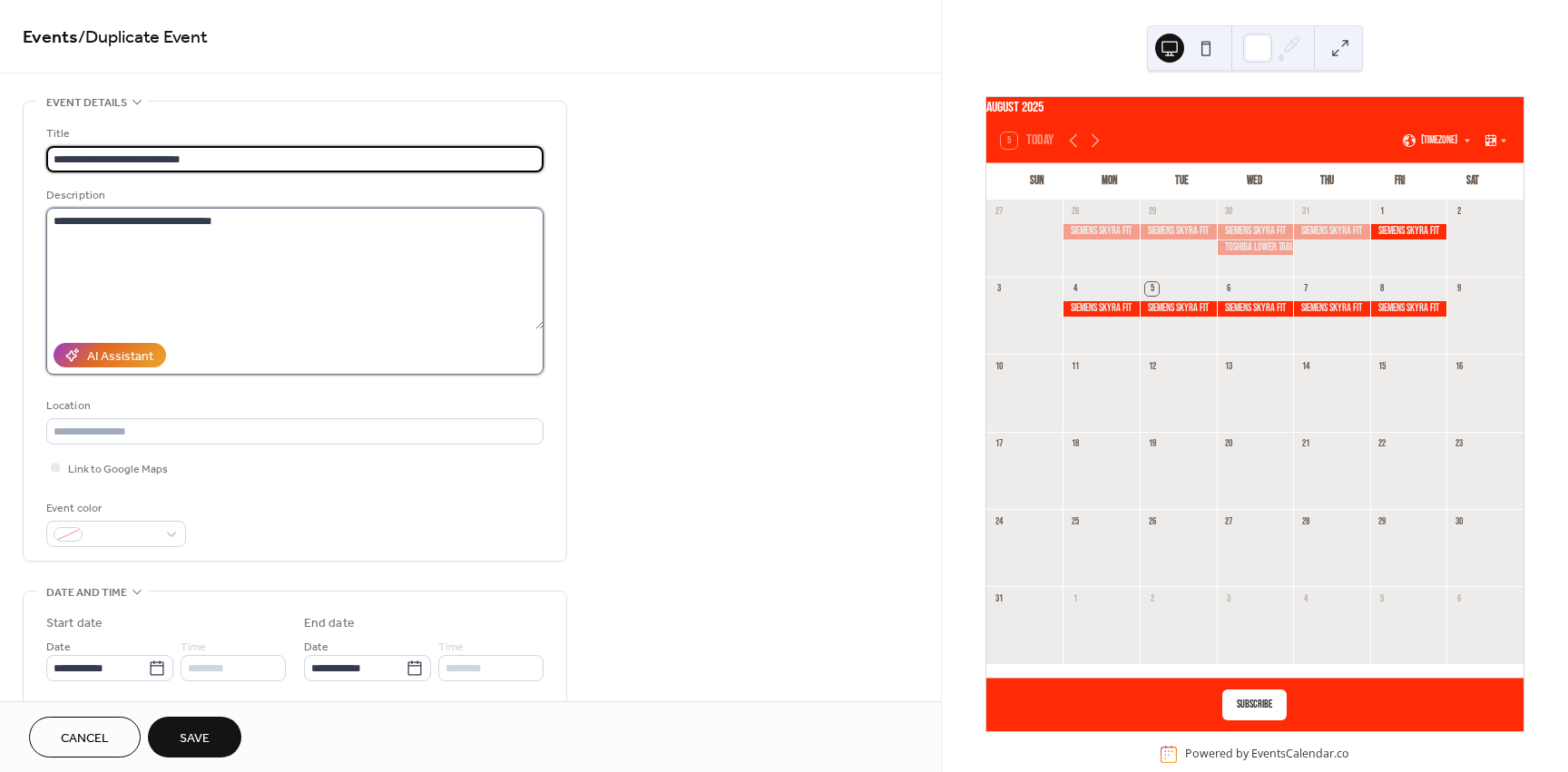 click on "**********" at bounding box center [295, 269] 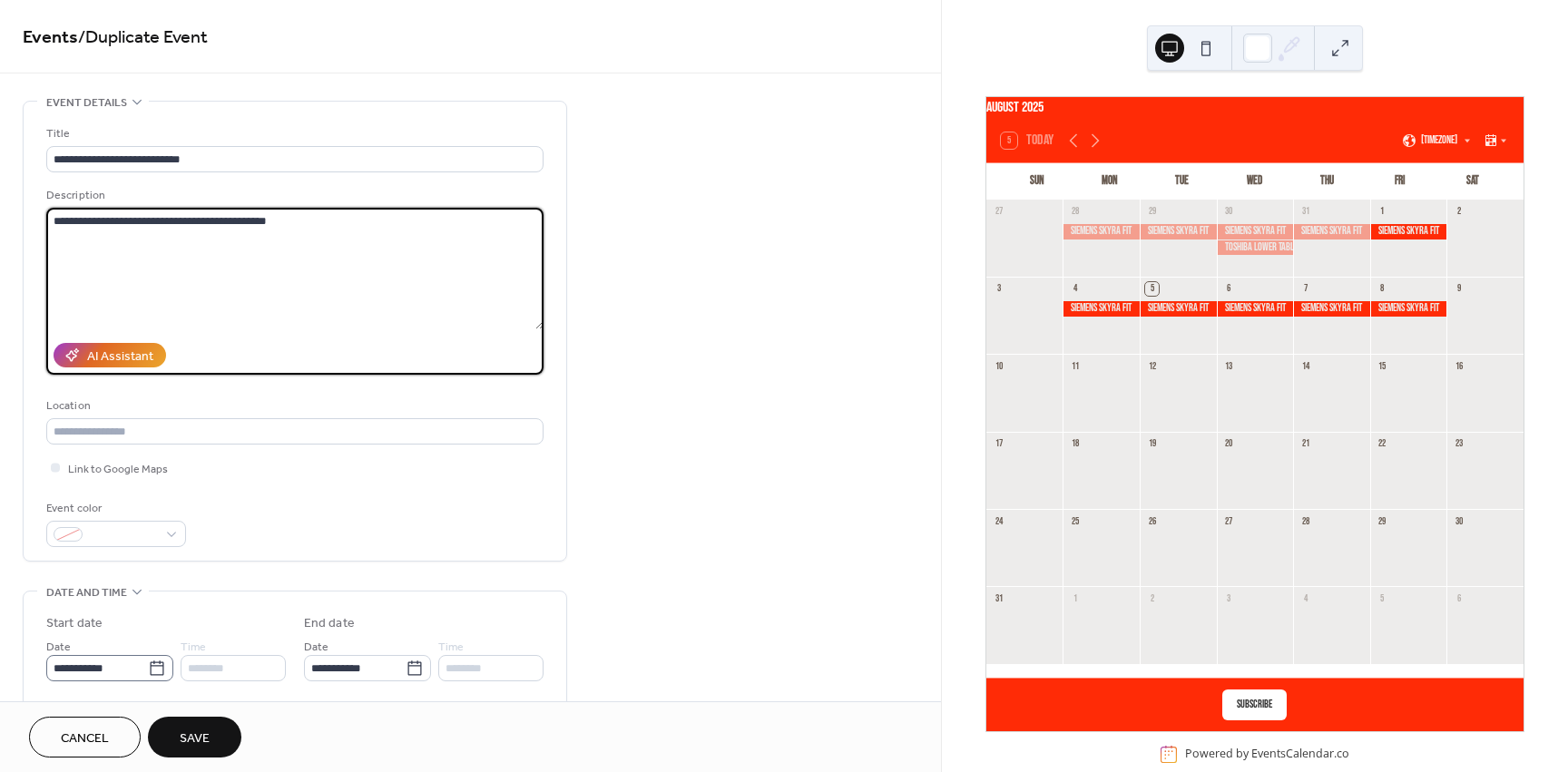 type on "**********" 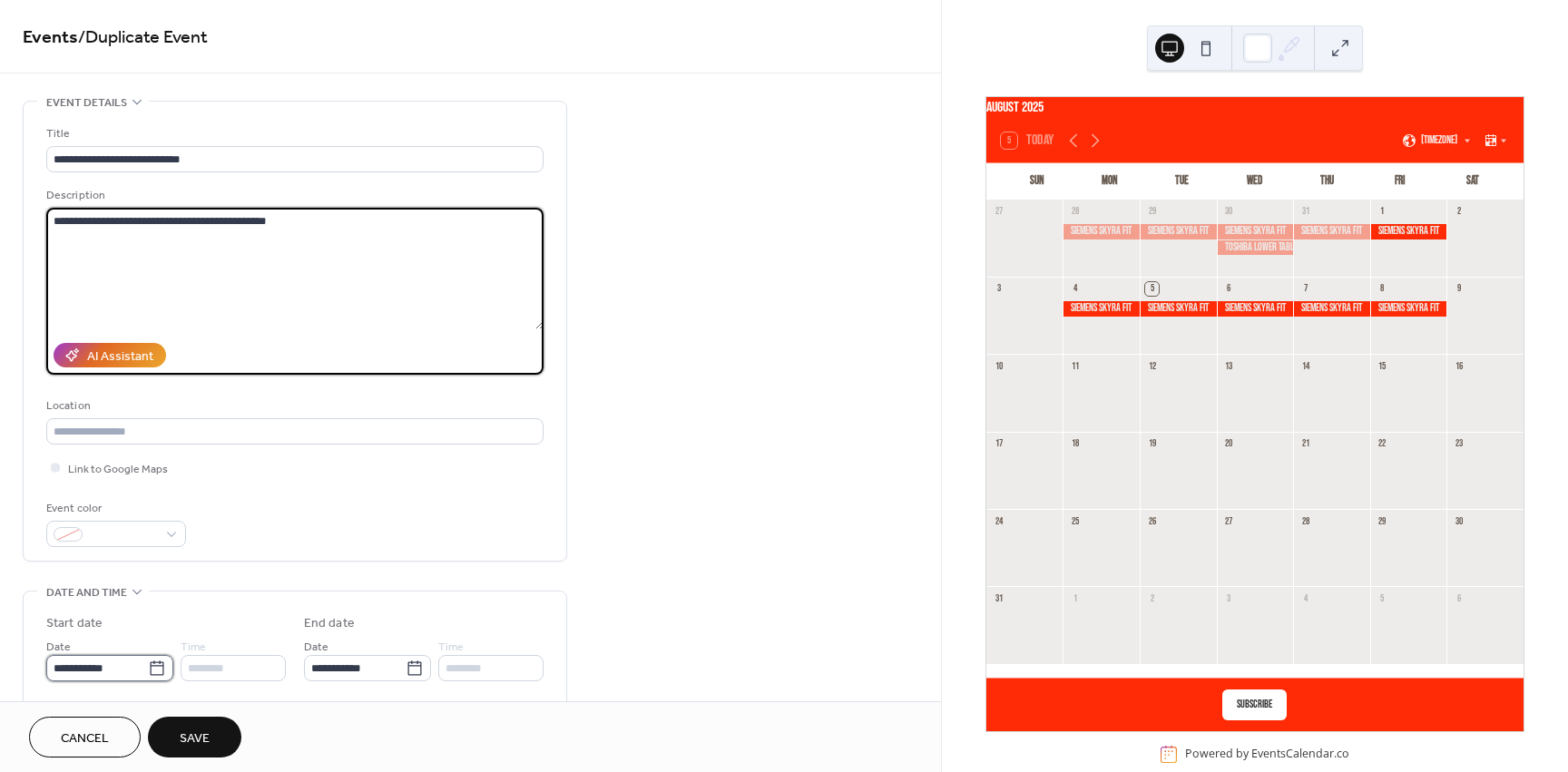 click on "**********" at bounding box center (97, 668) 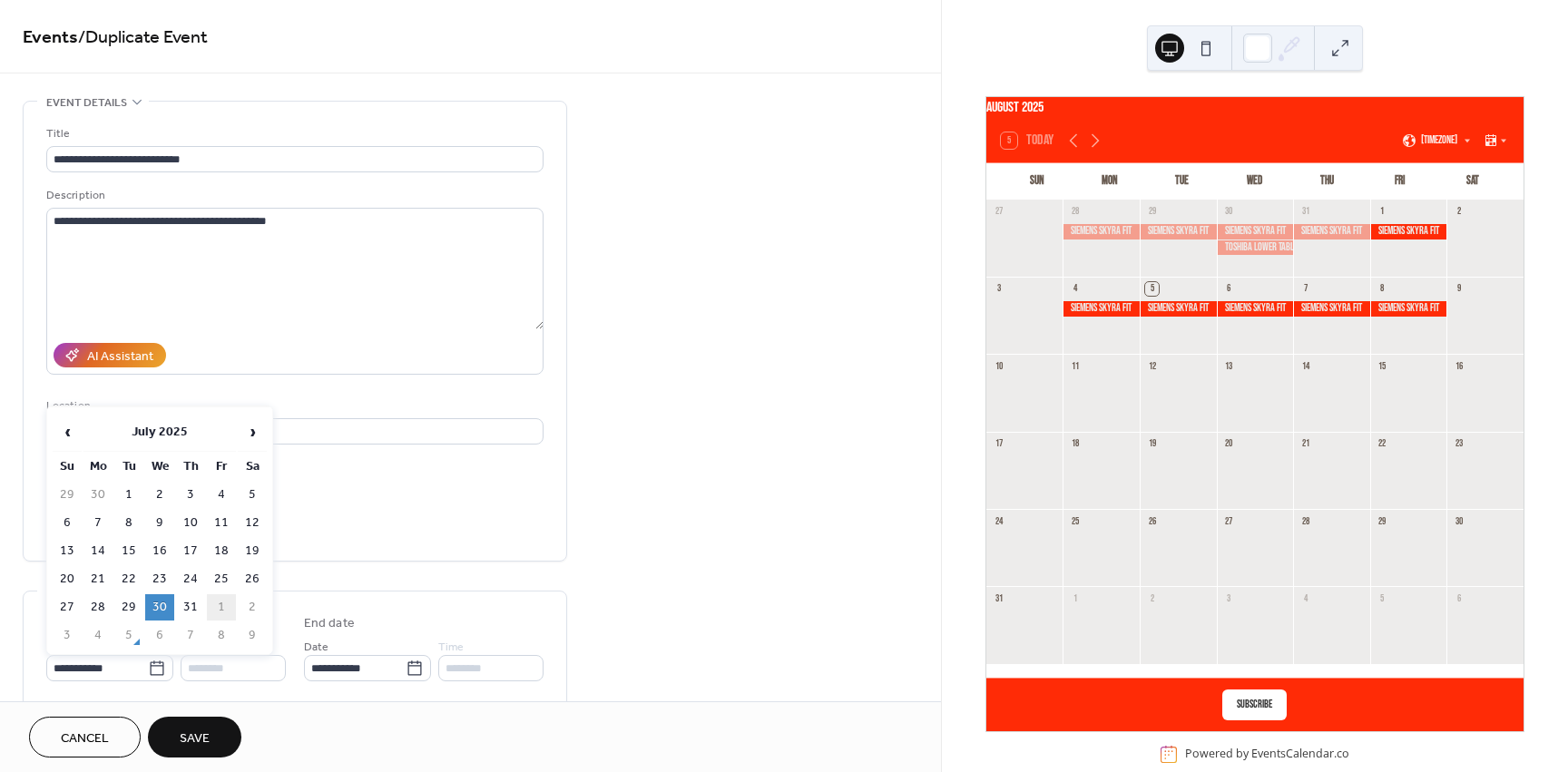 click on "1" at bounding box center [221, 607] 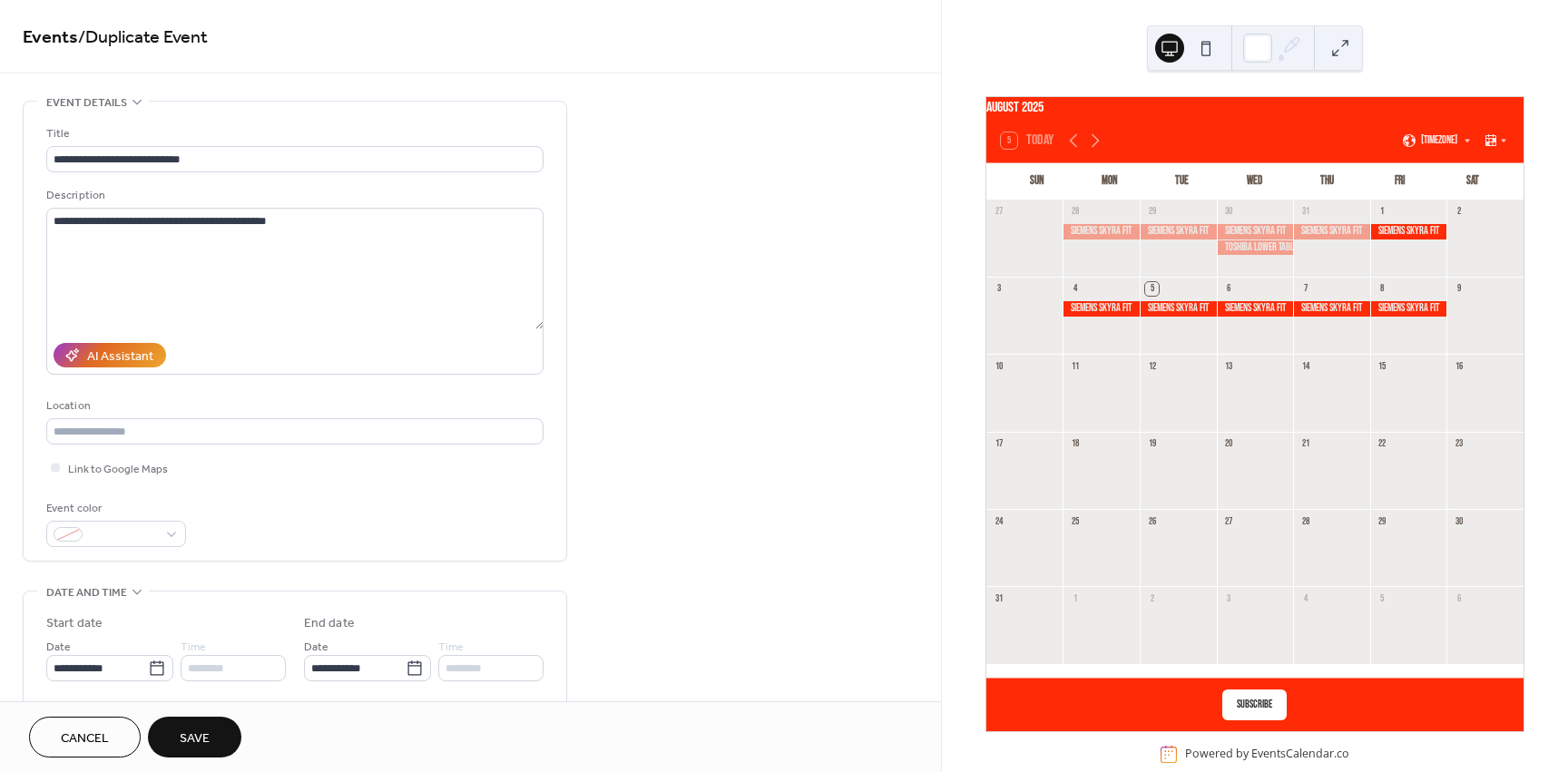 click on "Save" at bounding box center [194, 738] 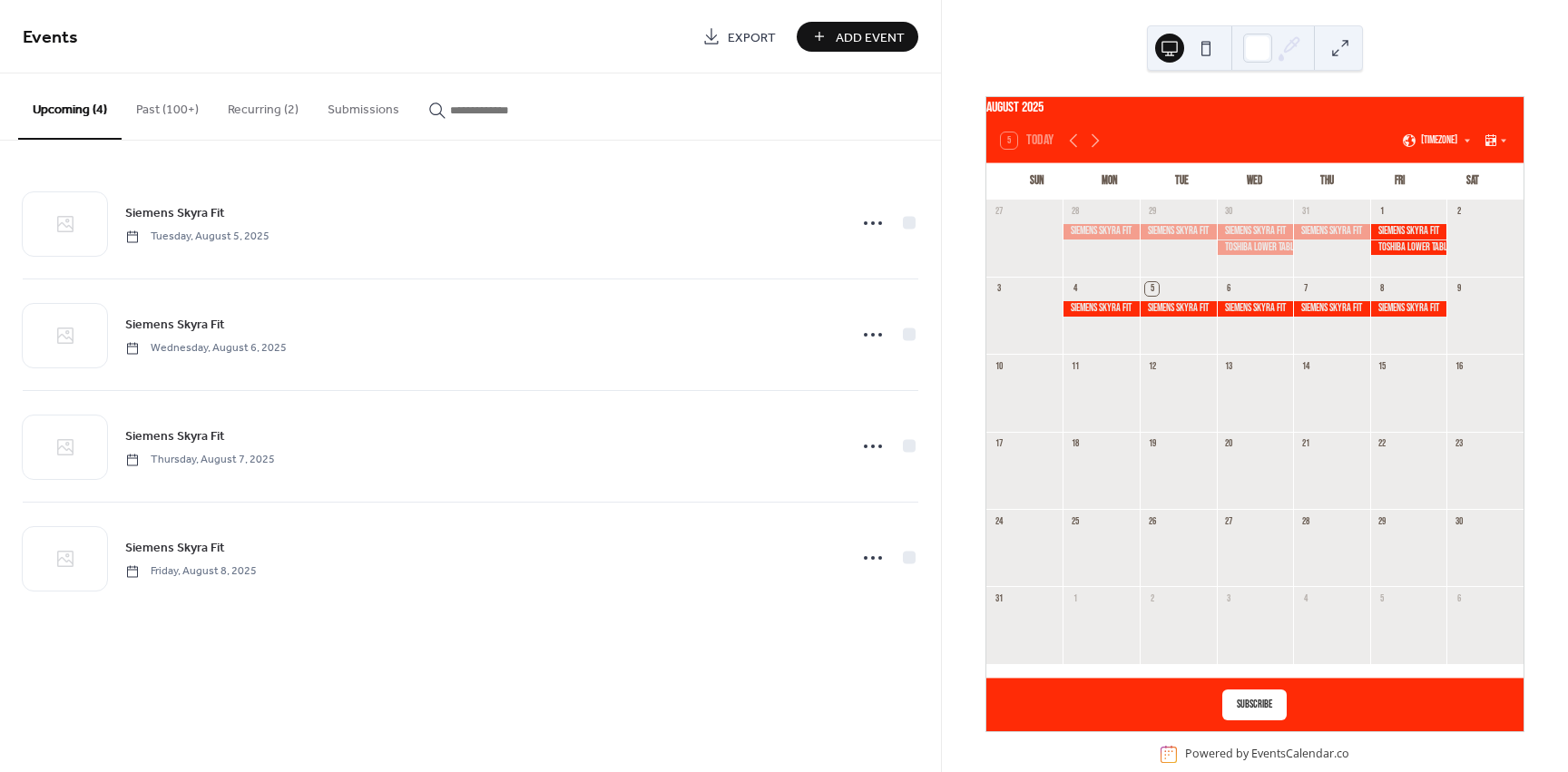 click on "Past (100+)" at bounding box center [167, 105] 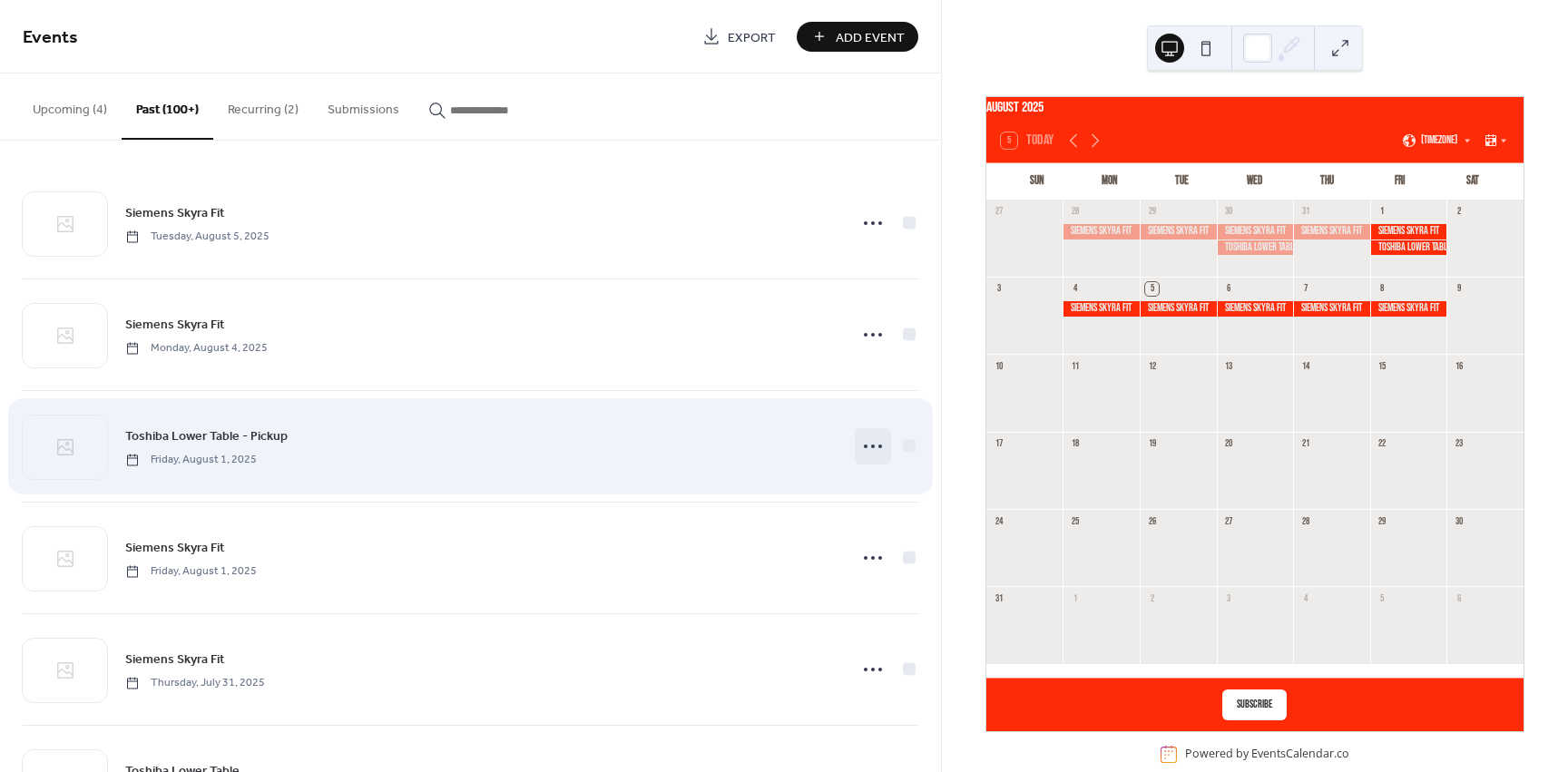 click 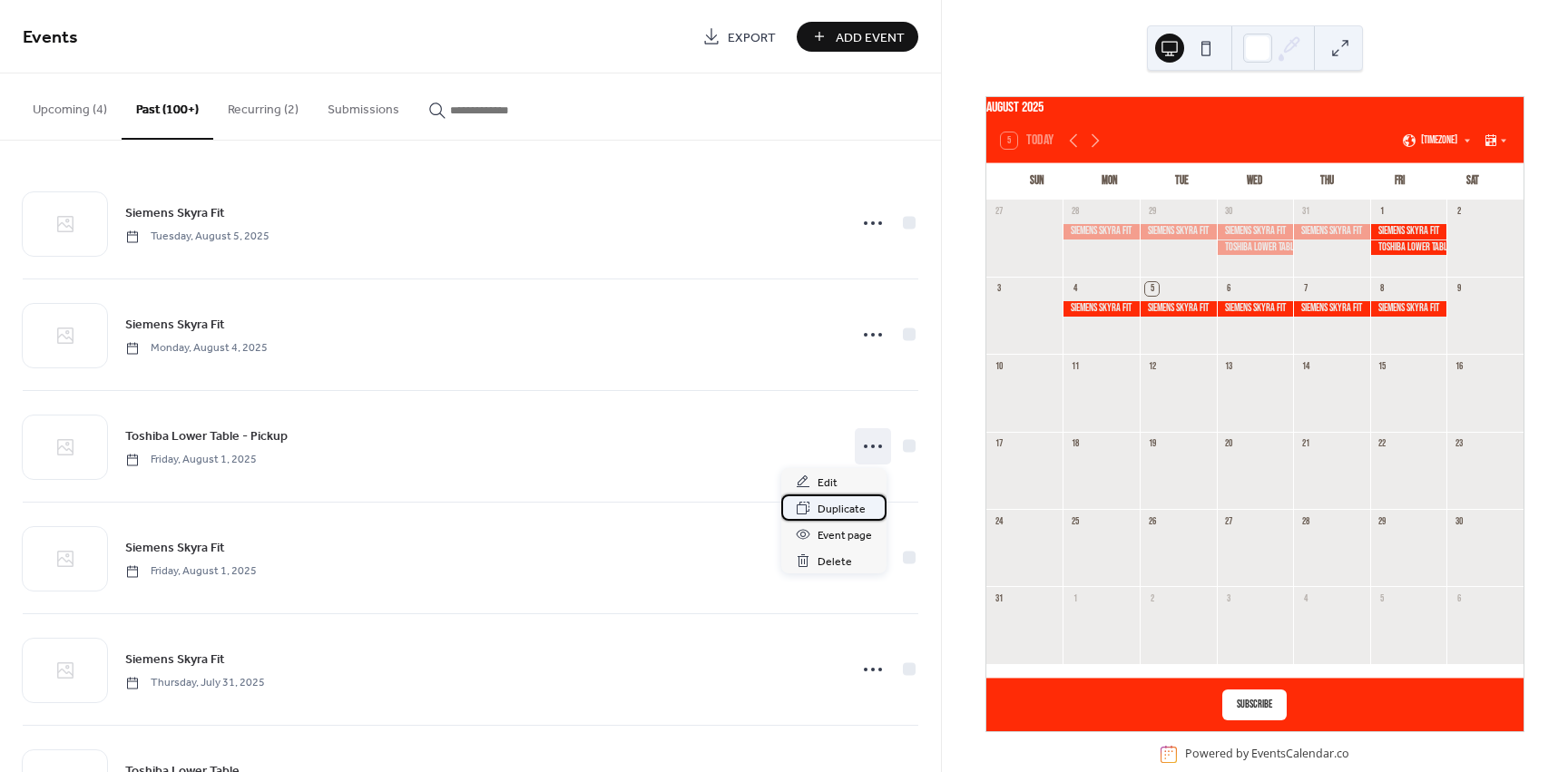 click on "Duplicate" at bounding box center (841, 509) 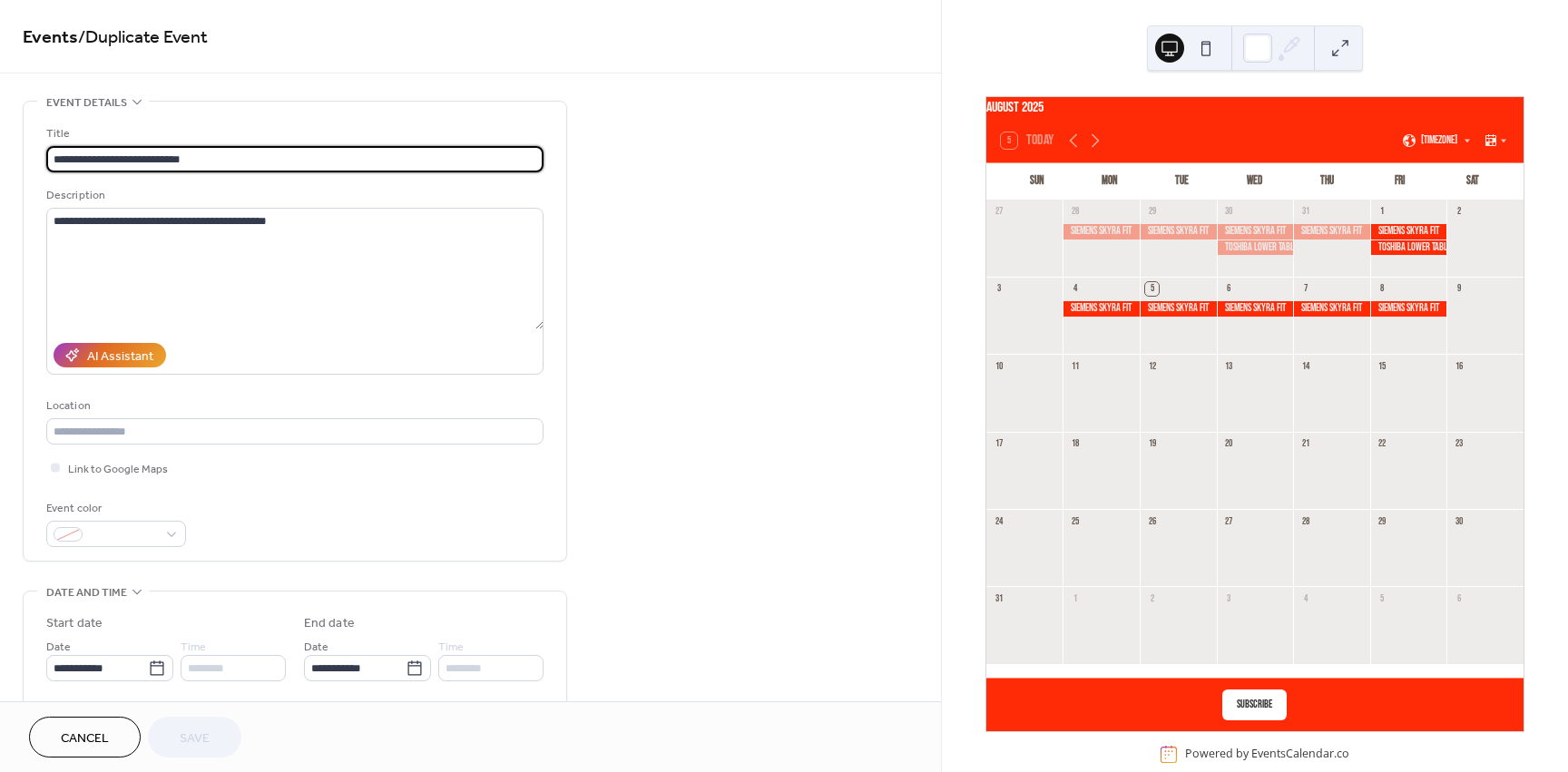 drag, startPoint x: 201, startPoint y: 159, endPoint x: -64, endPoint y: 159, distance: 265 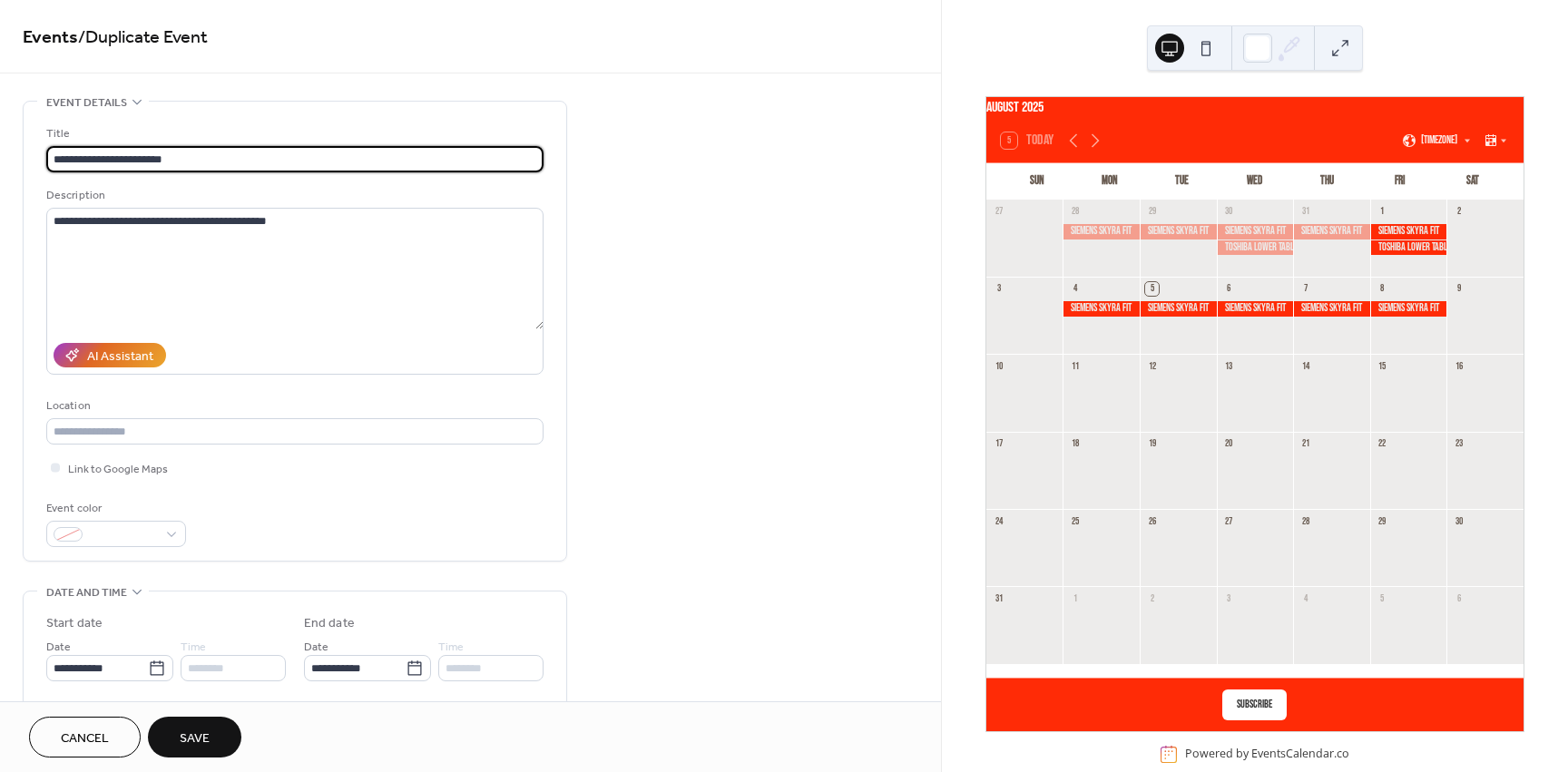 type on "**********" 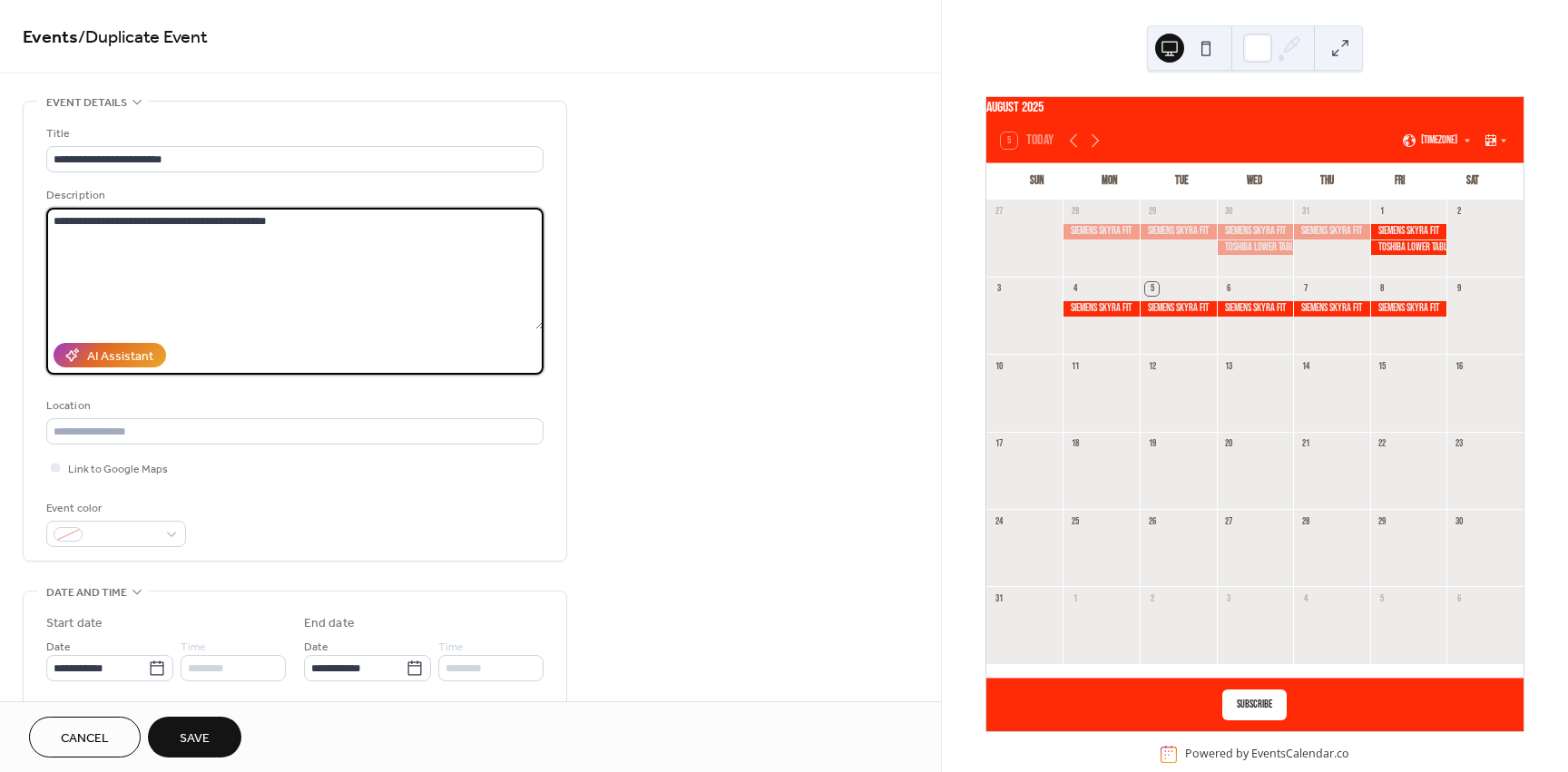 drag, startPoint x: 259, startPoint y: 225, endPoint x: 17, endPoint y: 223, distance: 242.0083 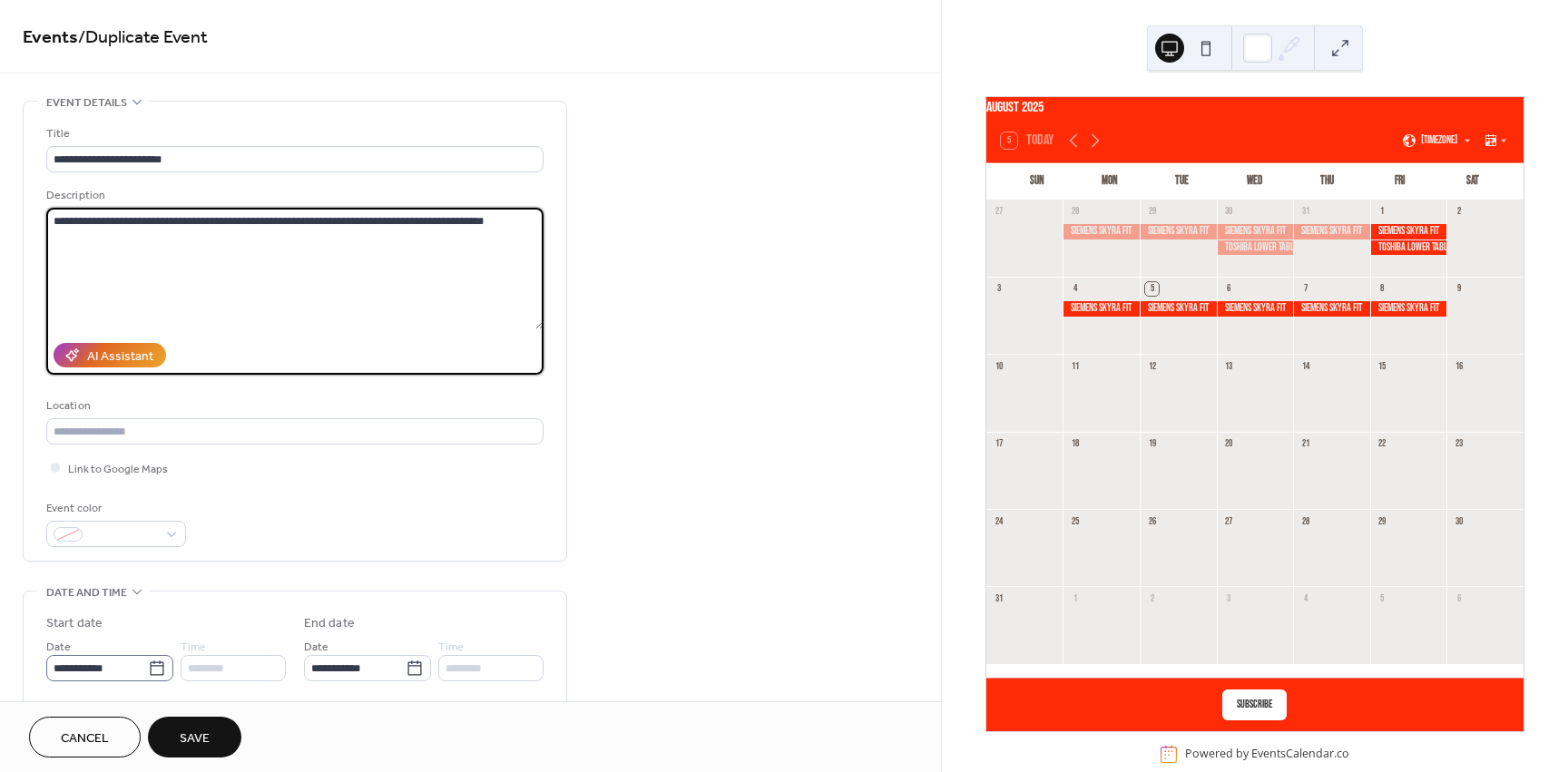 type on "**********" 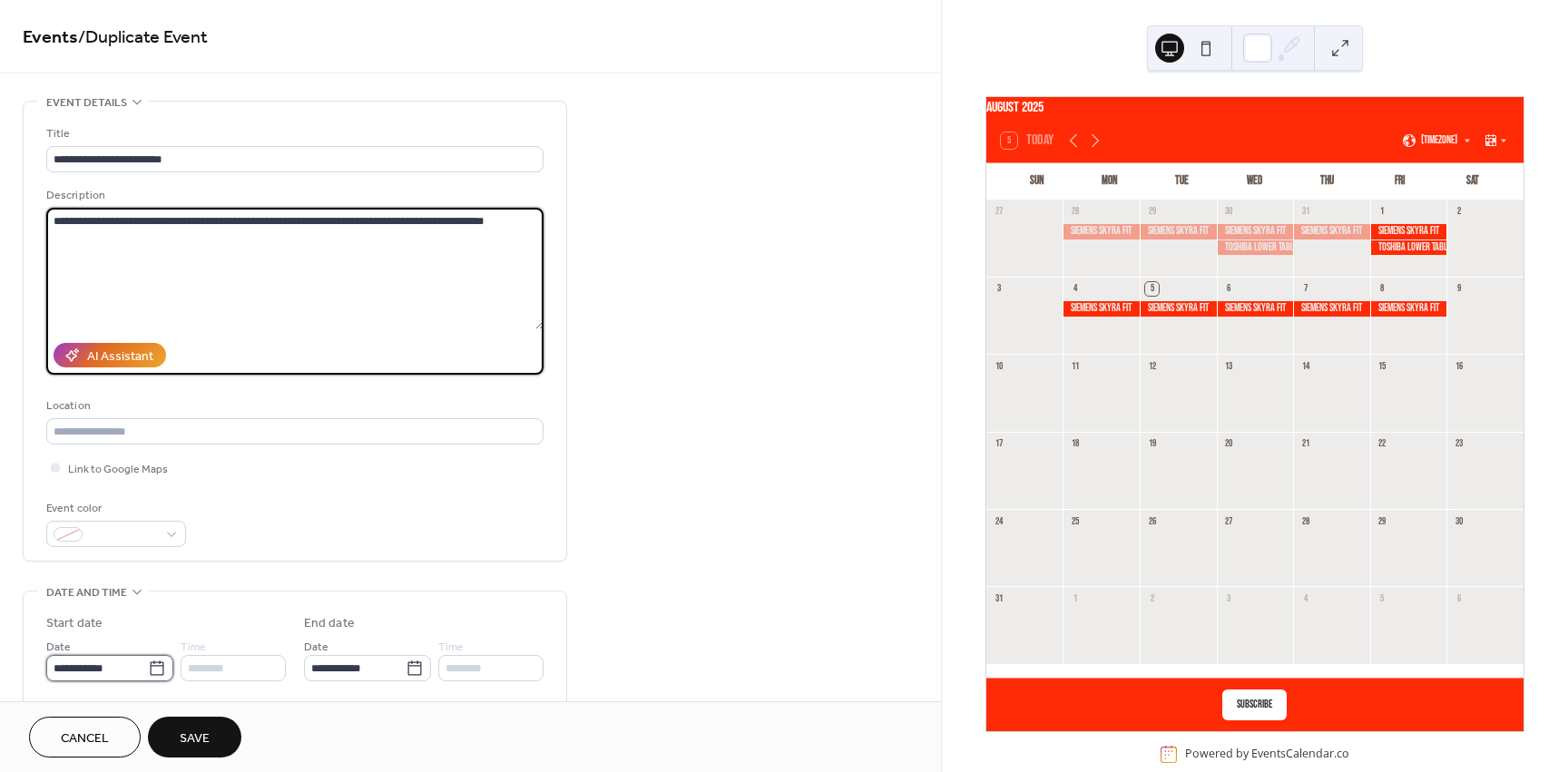 click on "**********" at bounding box center [97, 668] 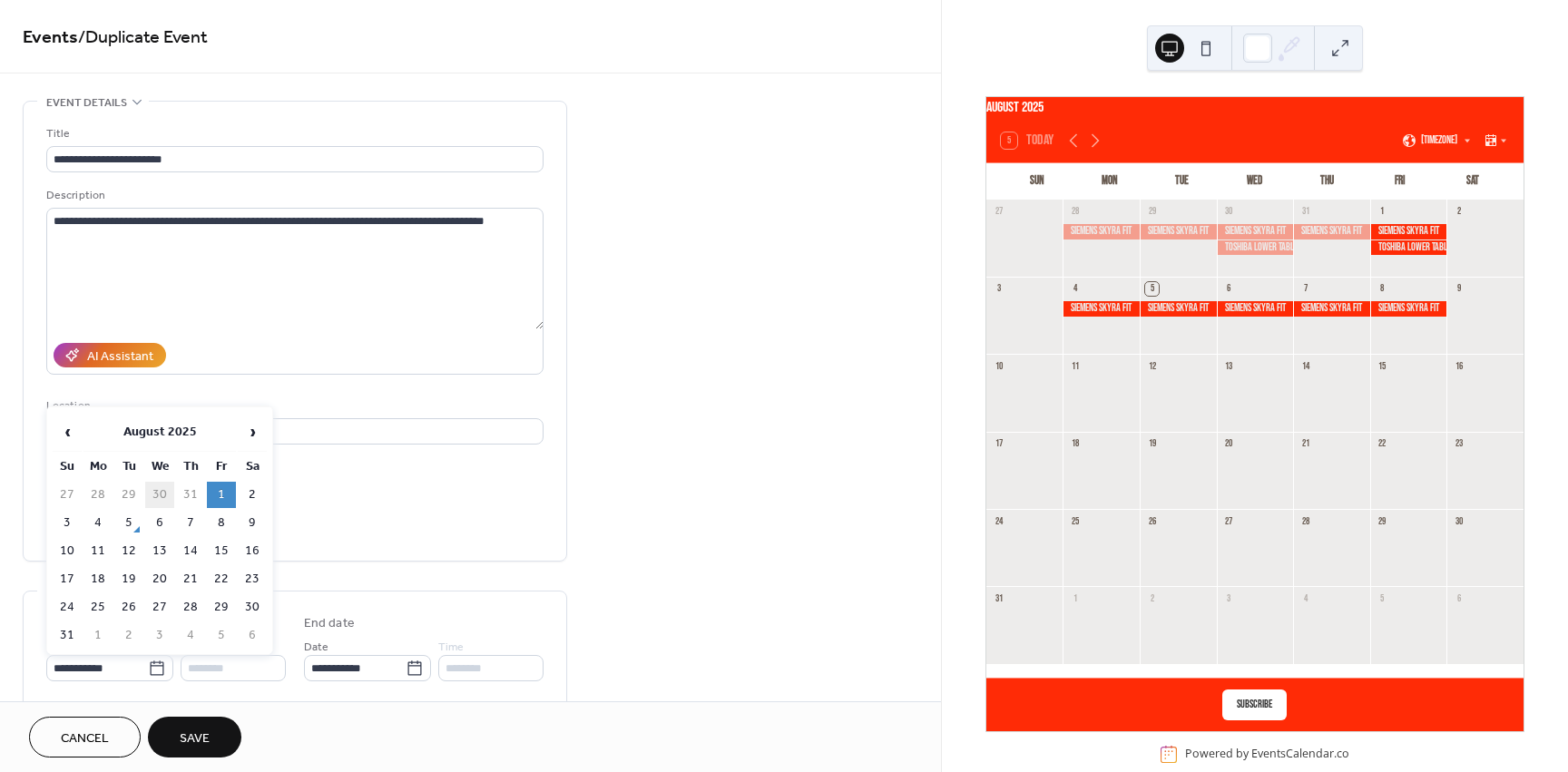 click on "30" at bounding box center [160, 494] 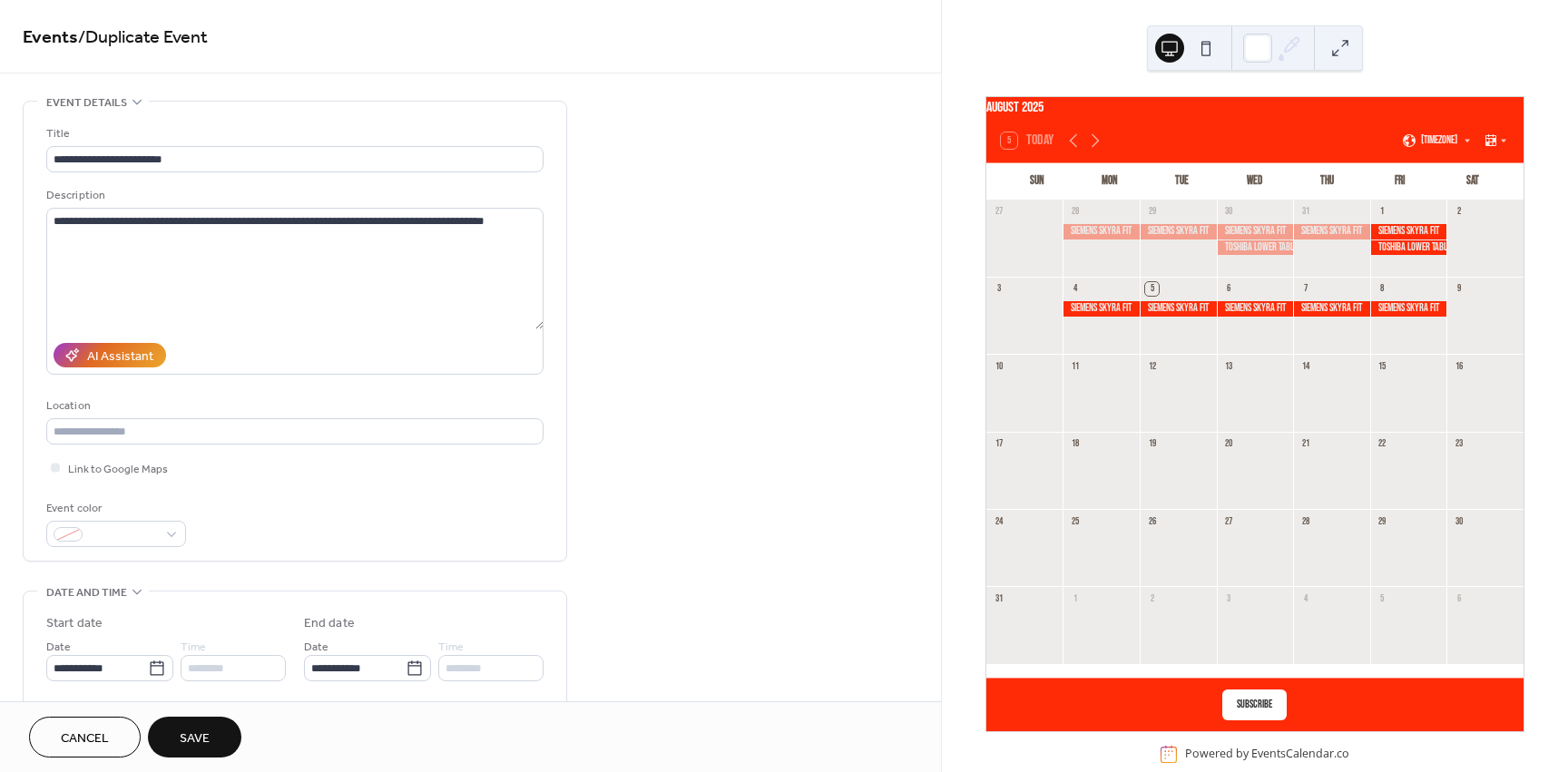 click on "Save" at bounding box center (194, 738) 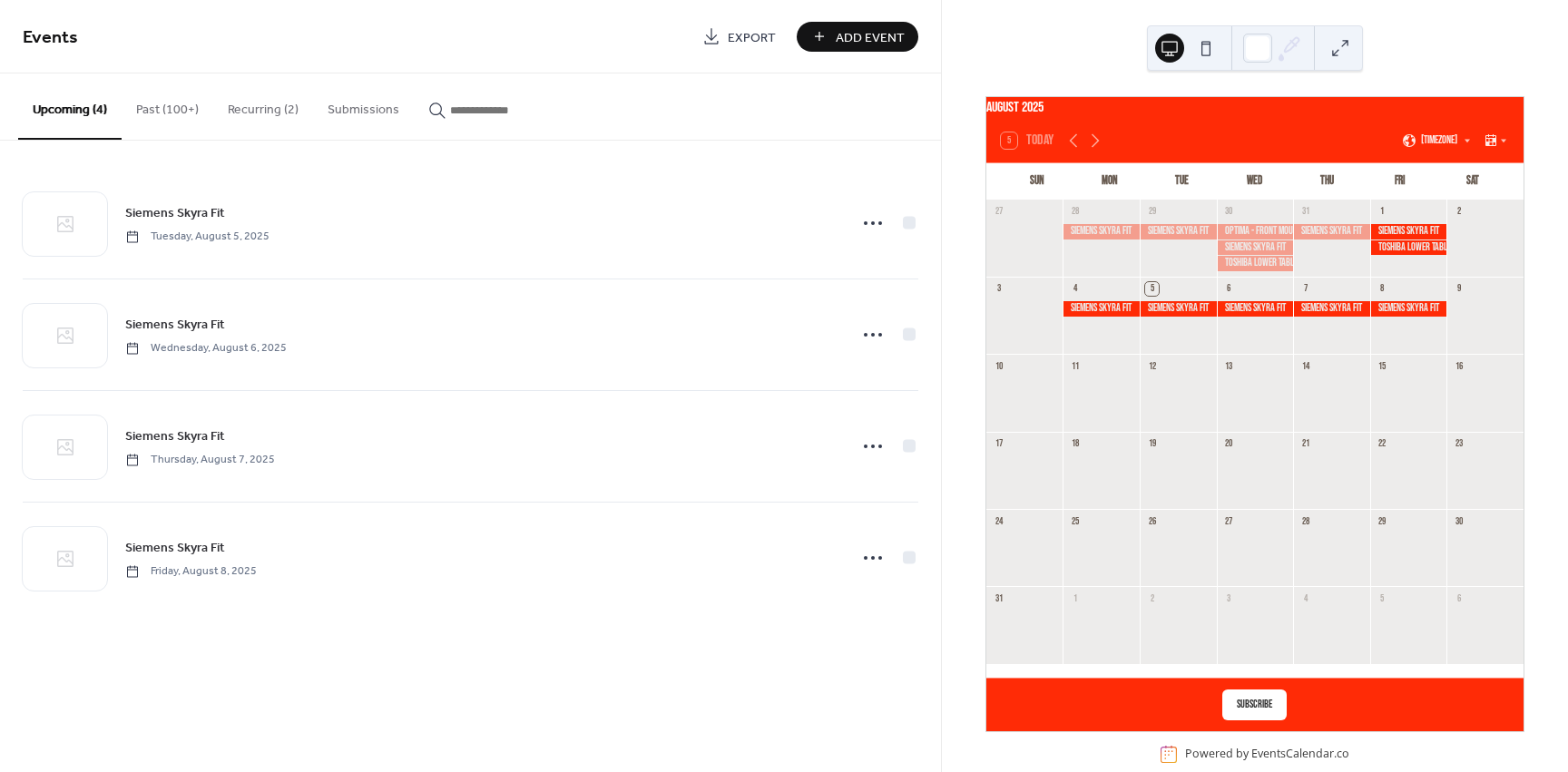 click on "Past (100+)" at bounding box center [167, 105] 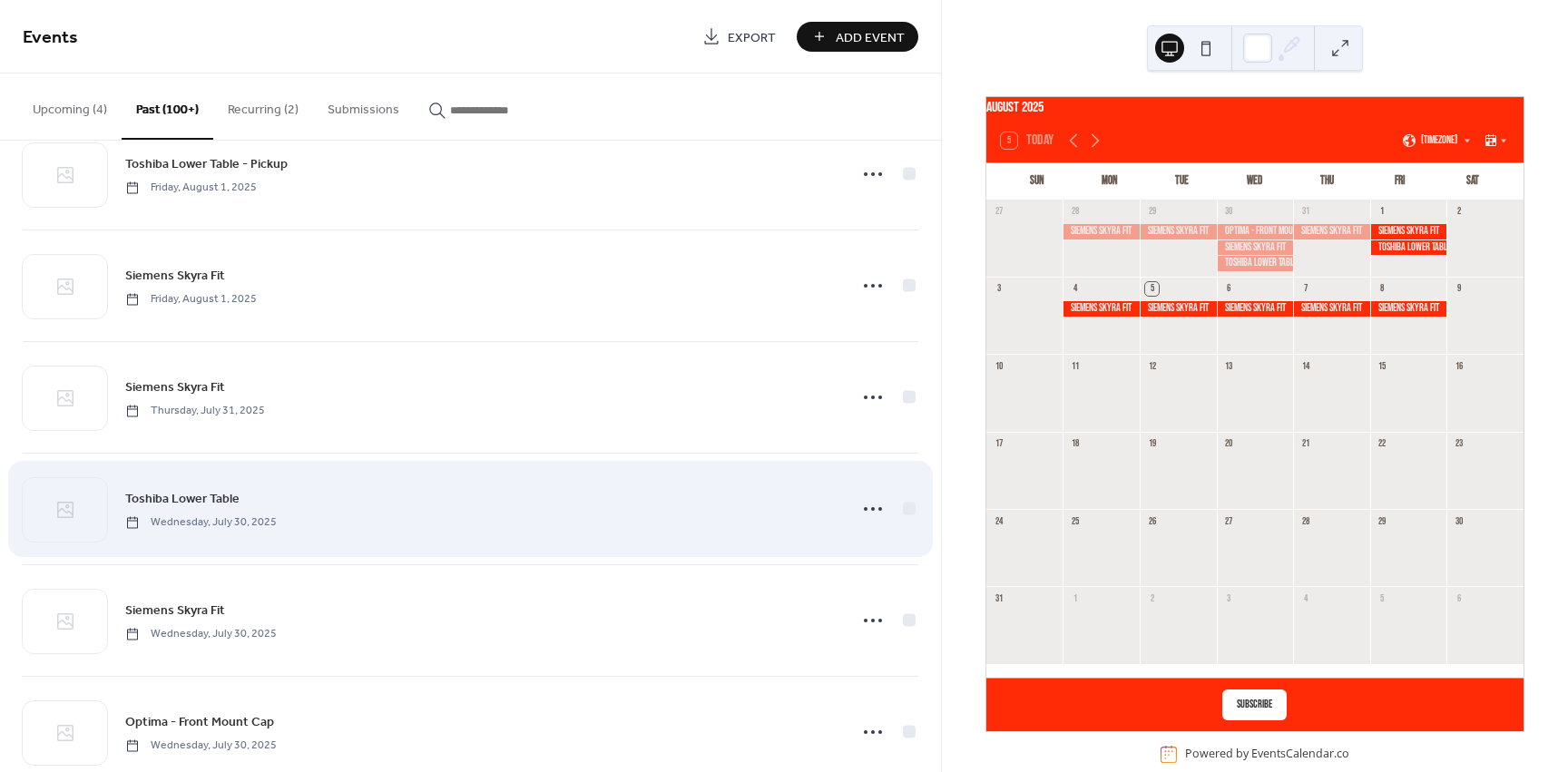 scroll, scrollTop: 333, scrollLeft: 0, axis: vertical 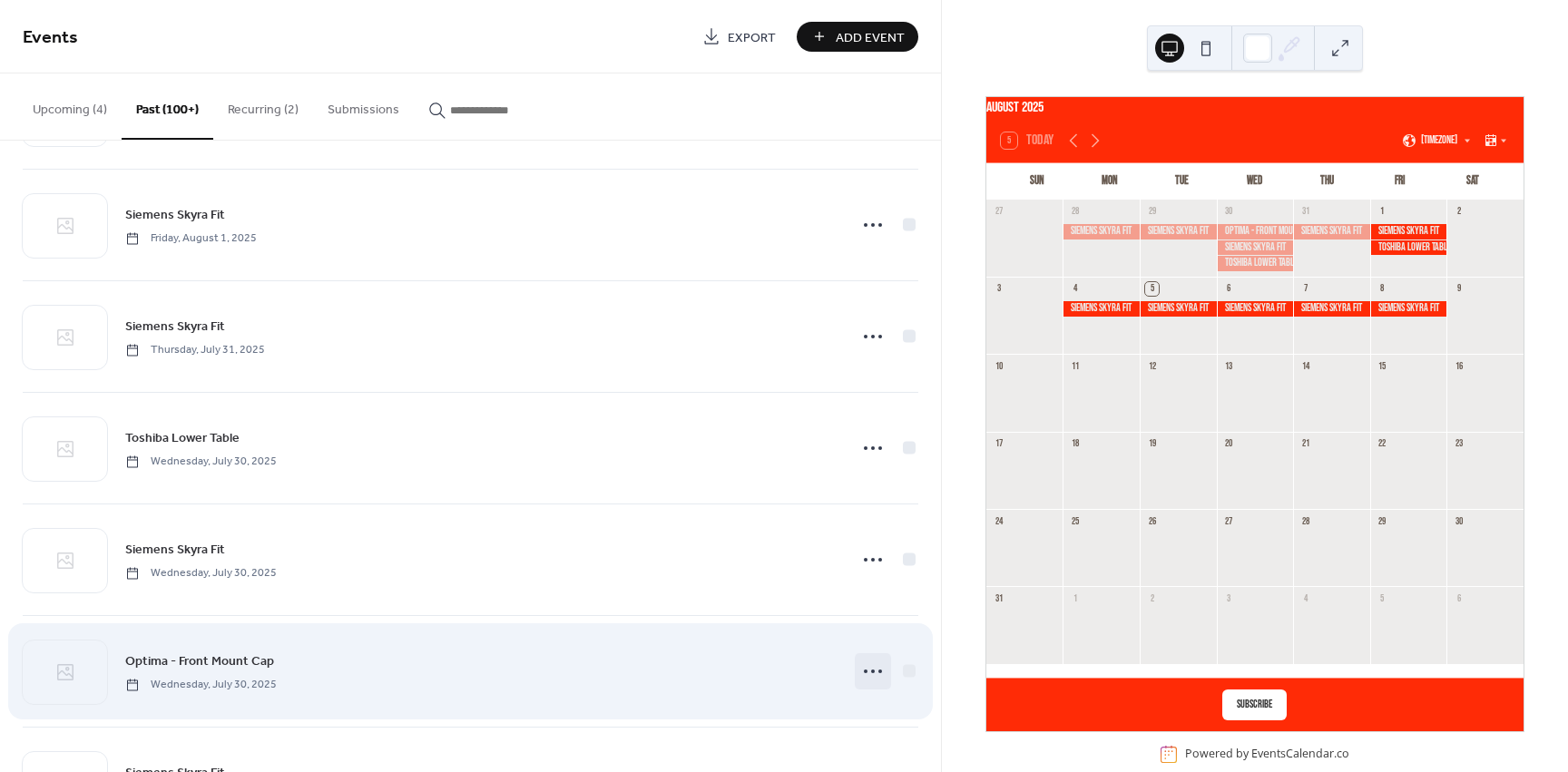 click 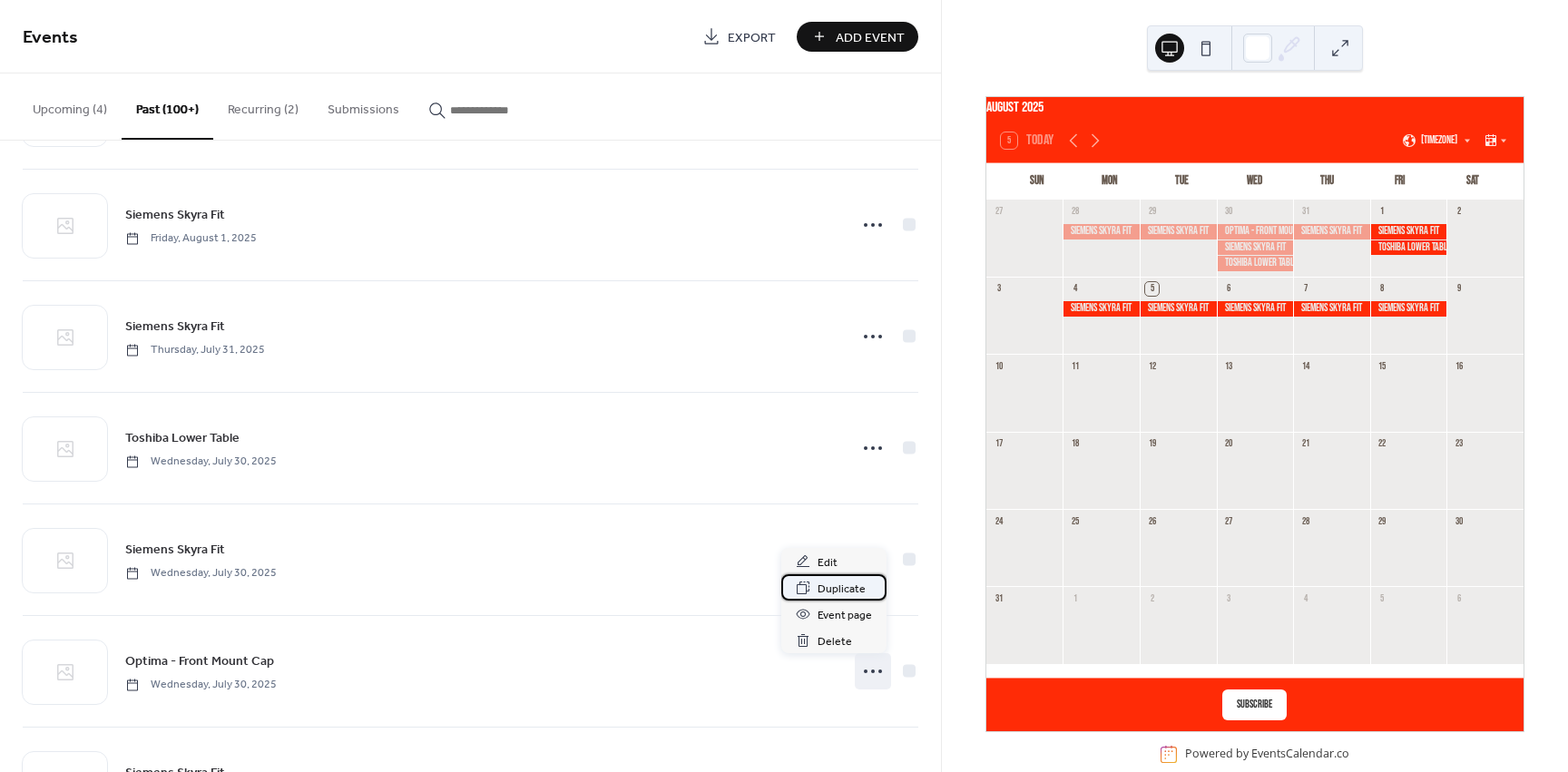 click on "Duplicate" at bounding box center (841, 589) 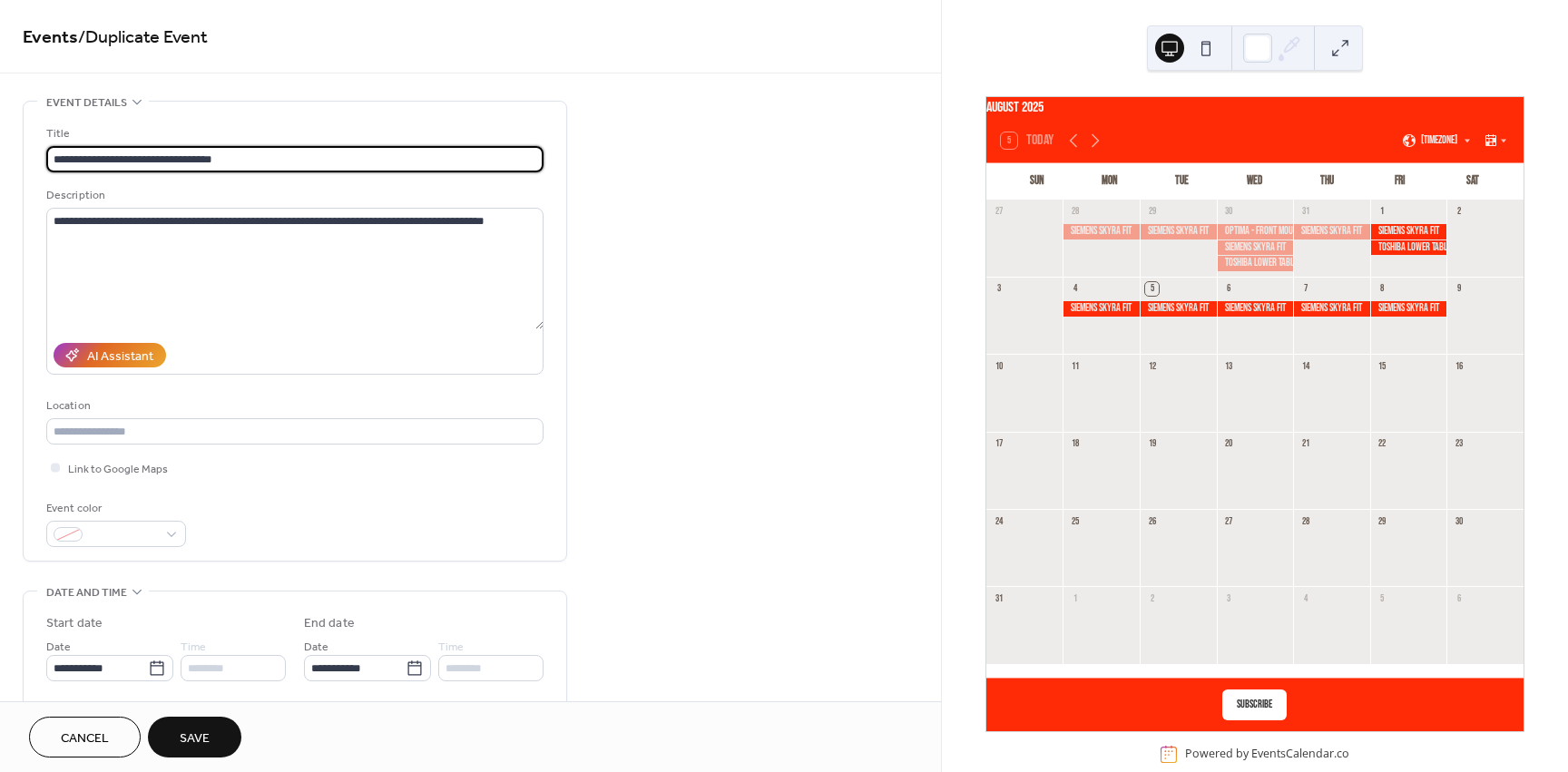 click on "**********" at bounding box center [295, 159] 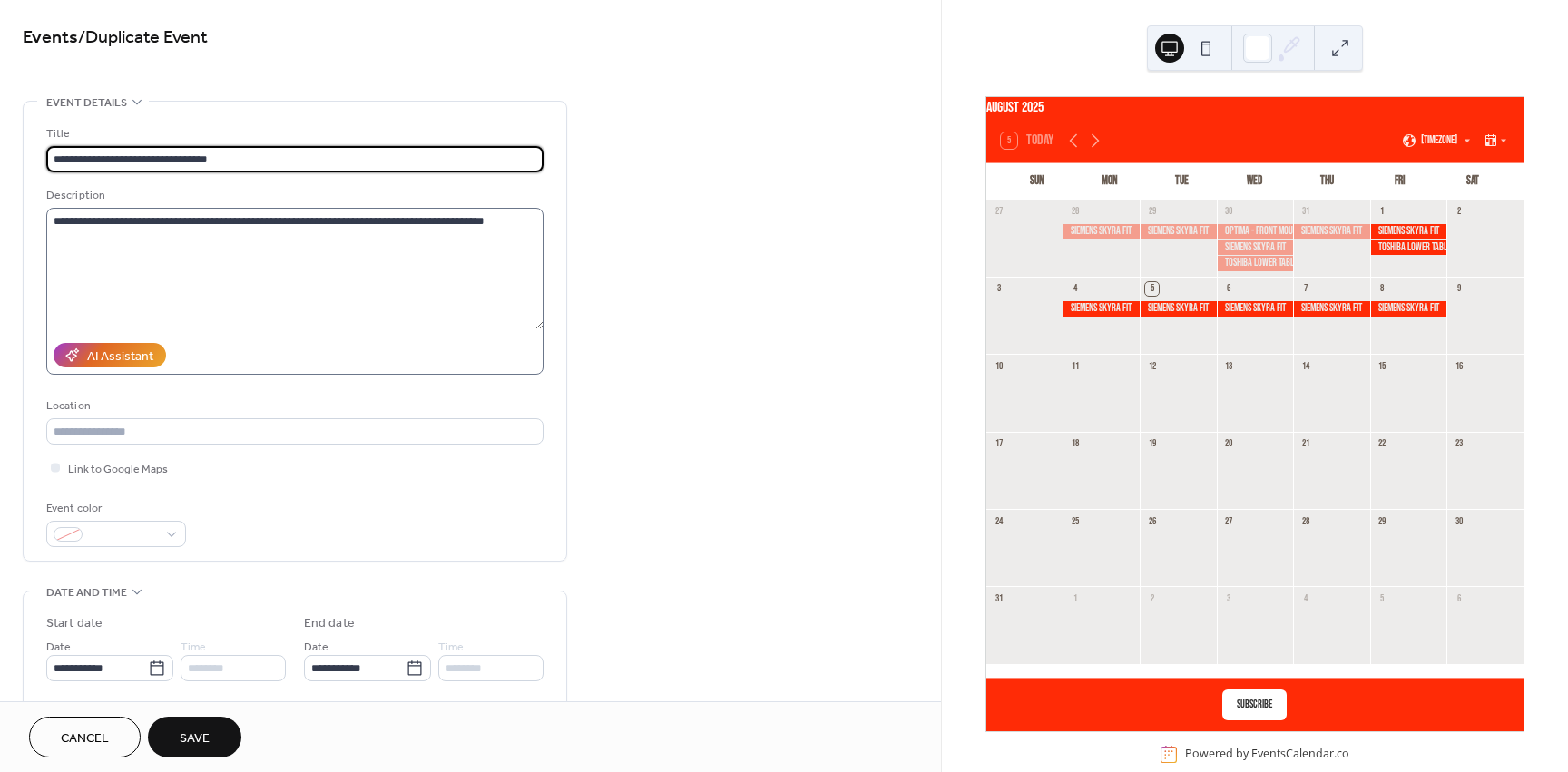 type on "**********" 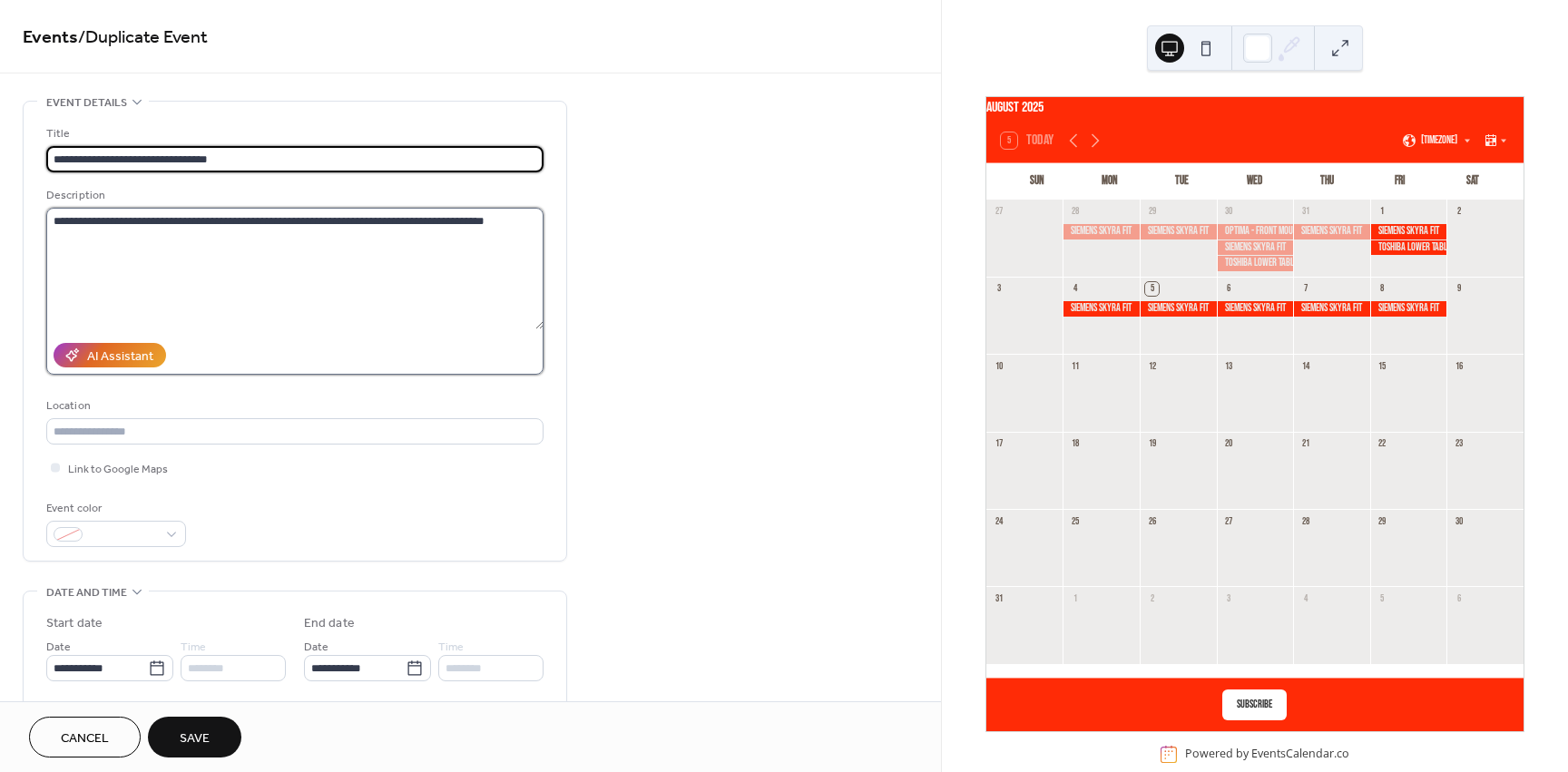 click on "**********" at bounding box center [295, 269] 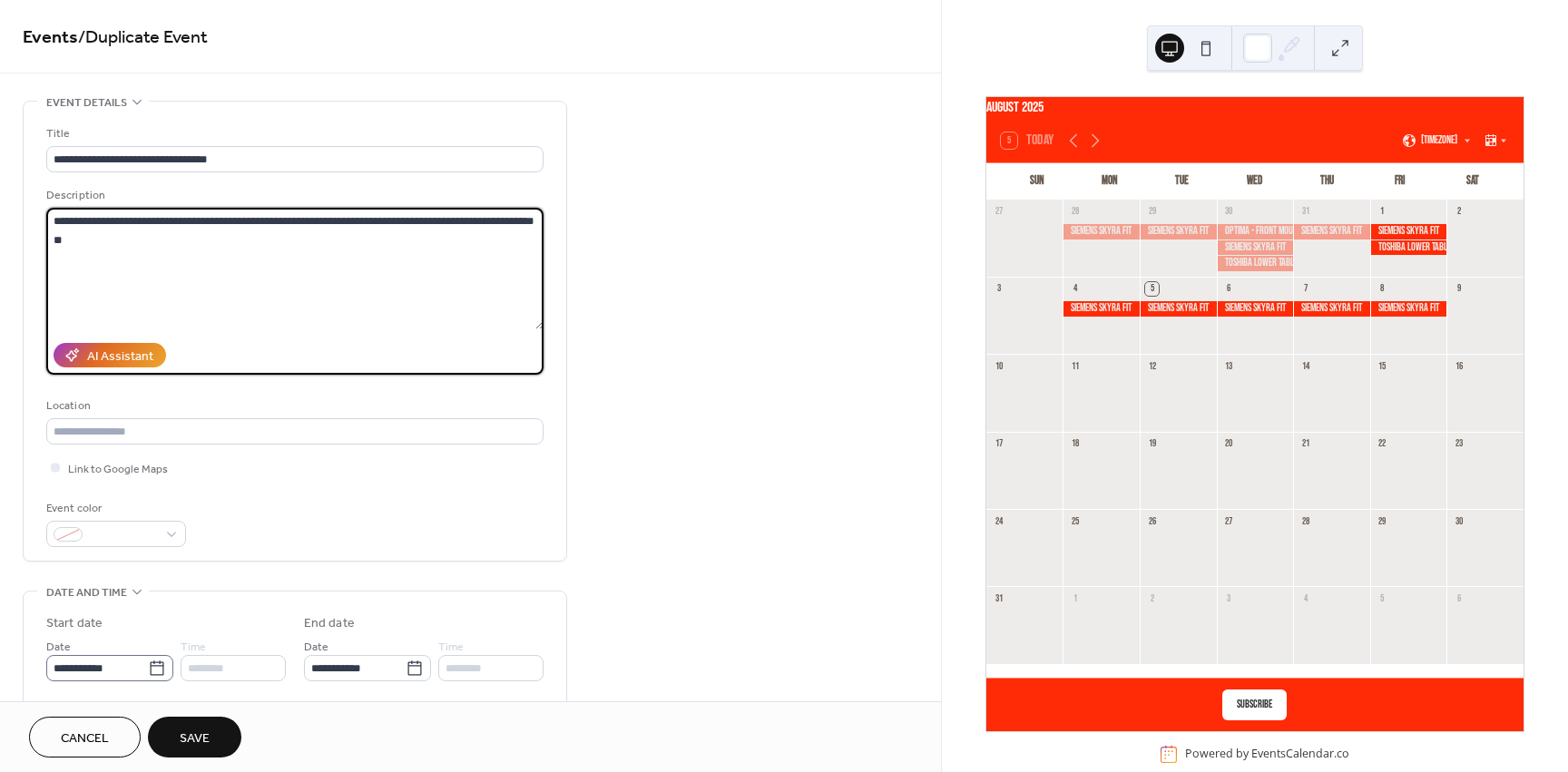 type on "**********" 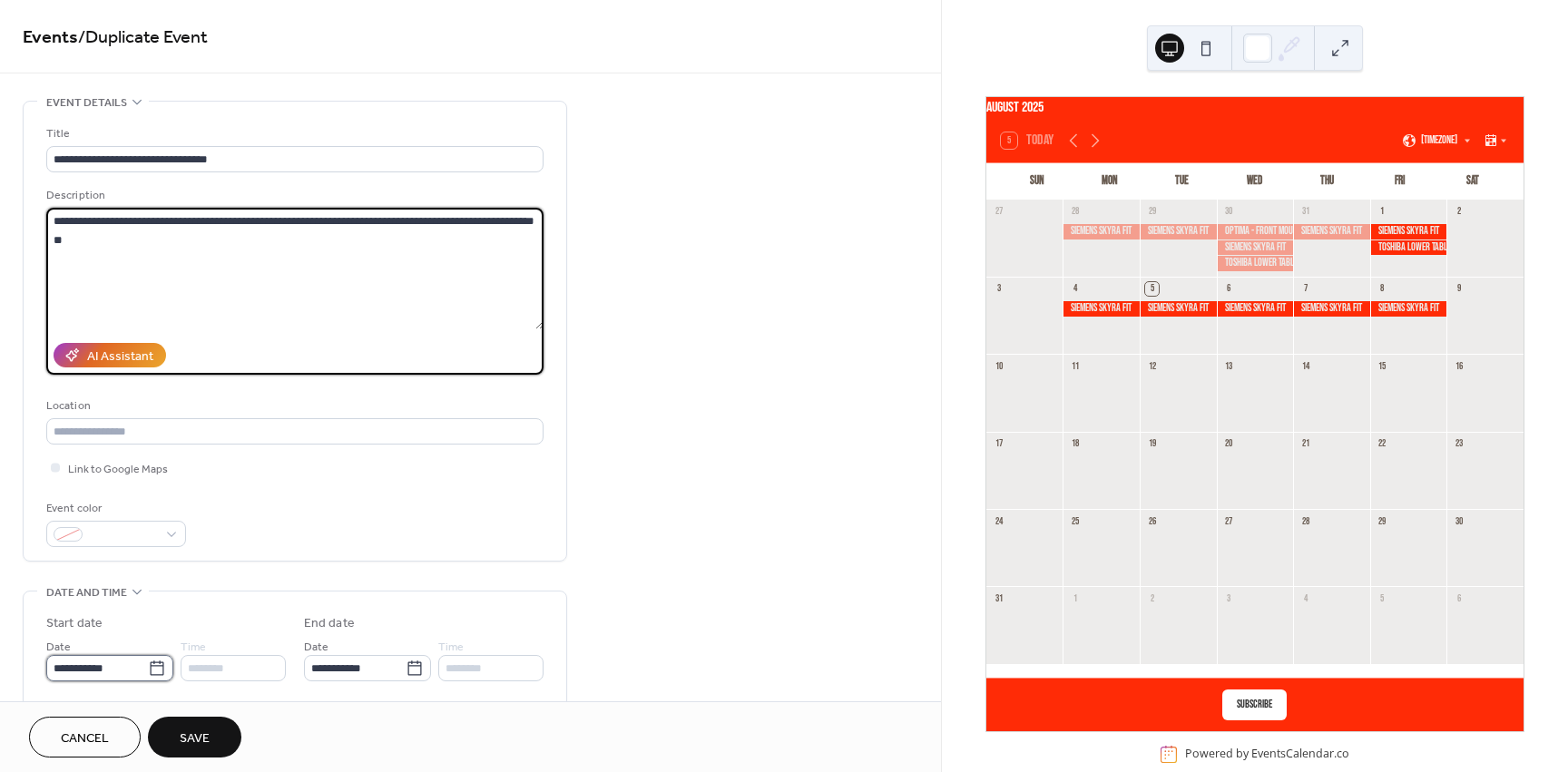 click on "**********" at bounding box center [97, 668] 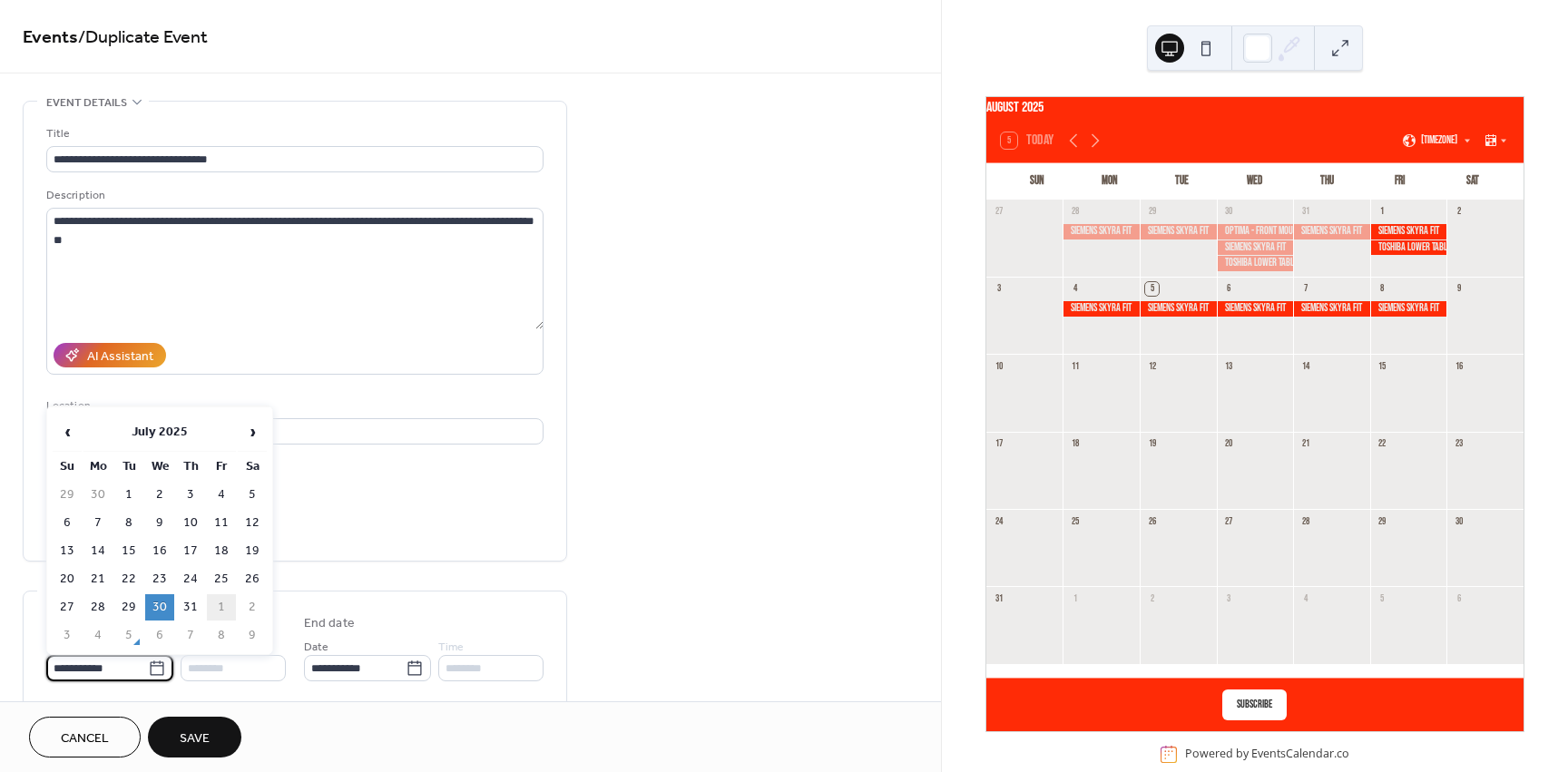 click on "1" at bounding box center [221, 607] 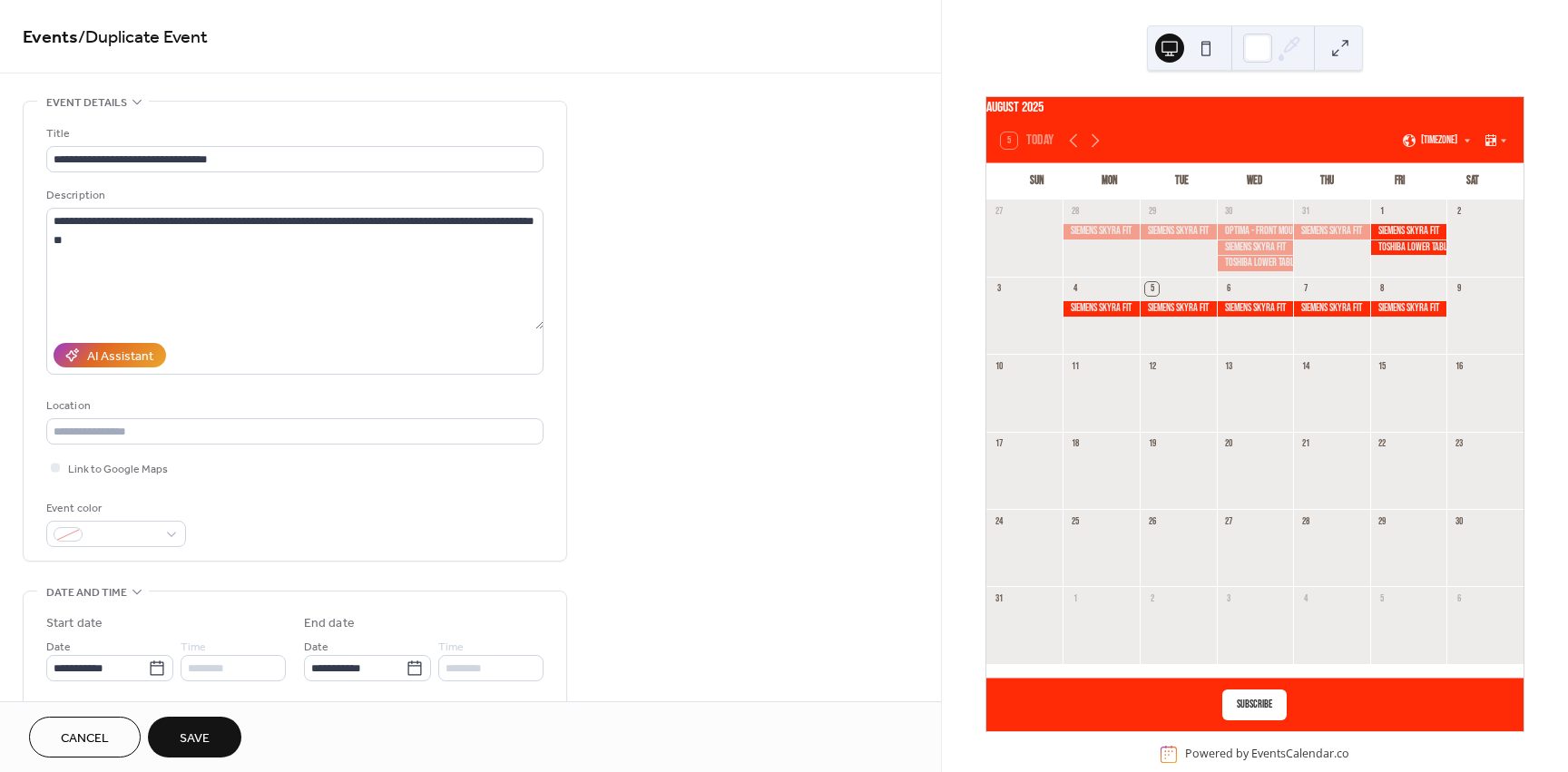 type on "**********" 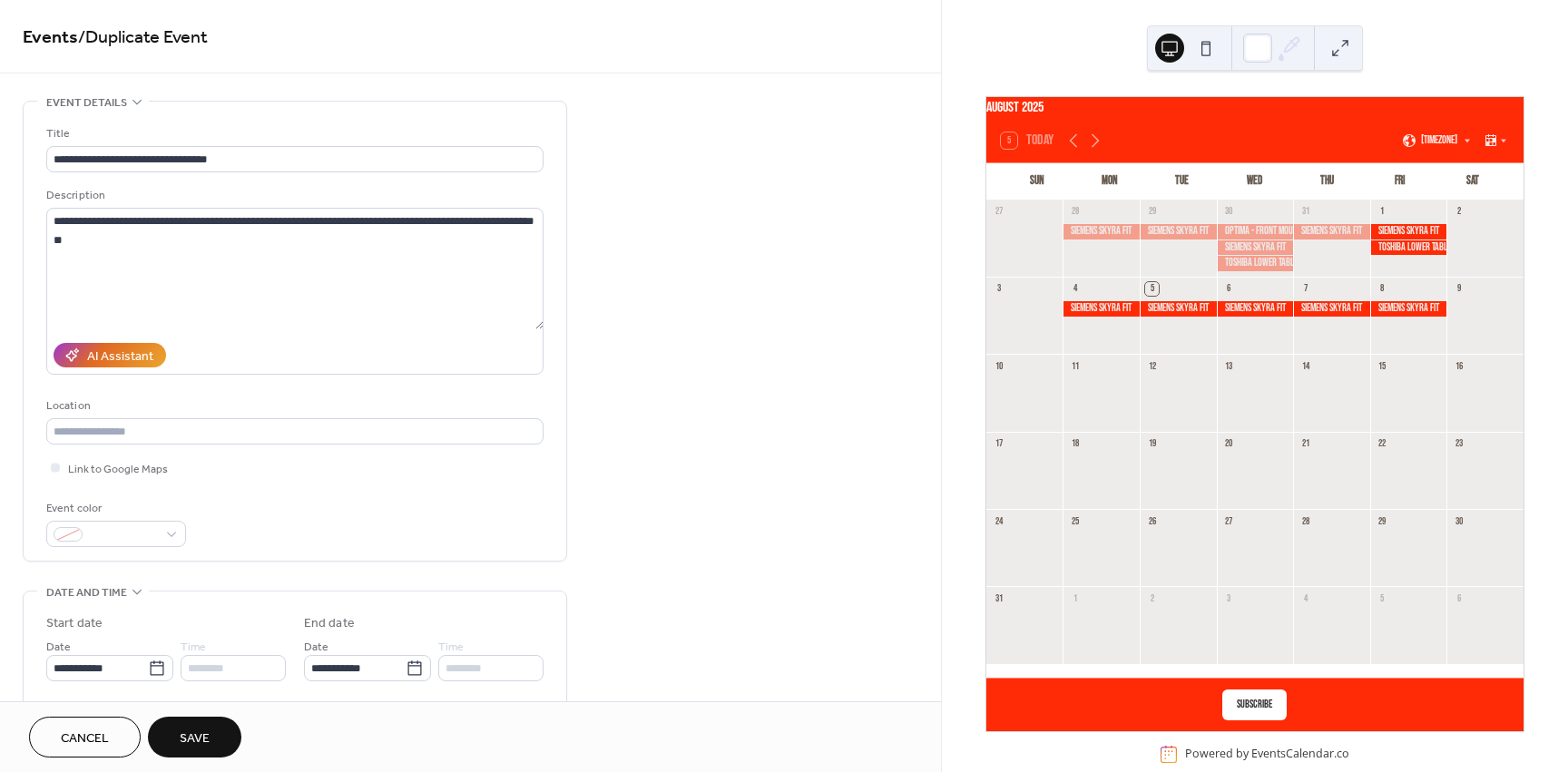 type on "**********" 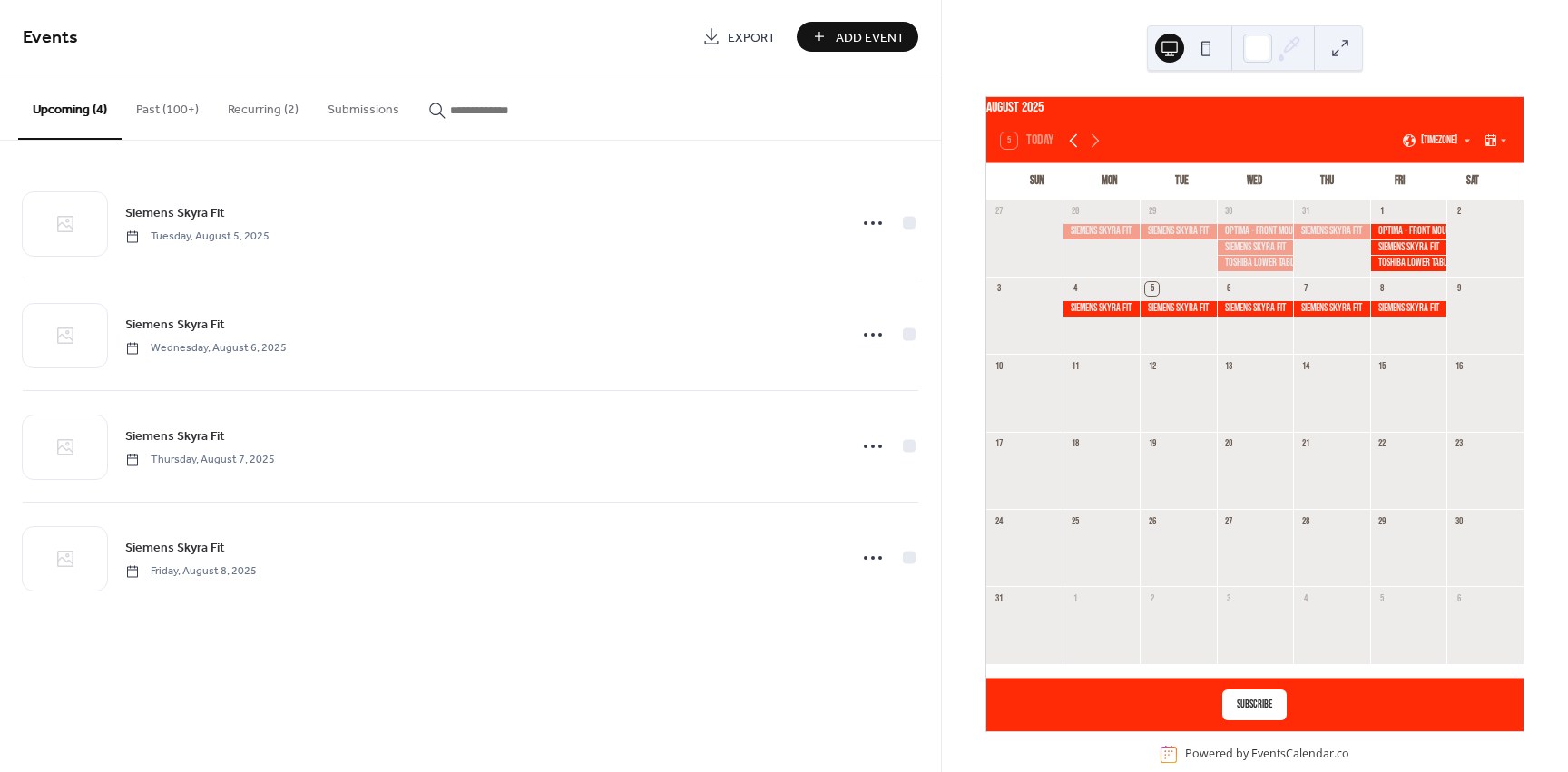 click 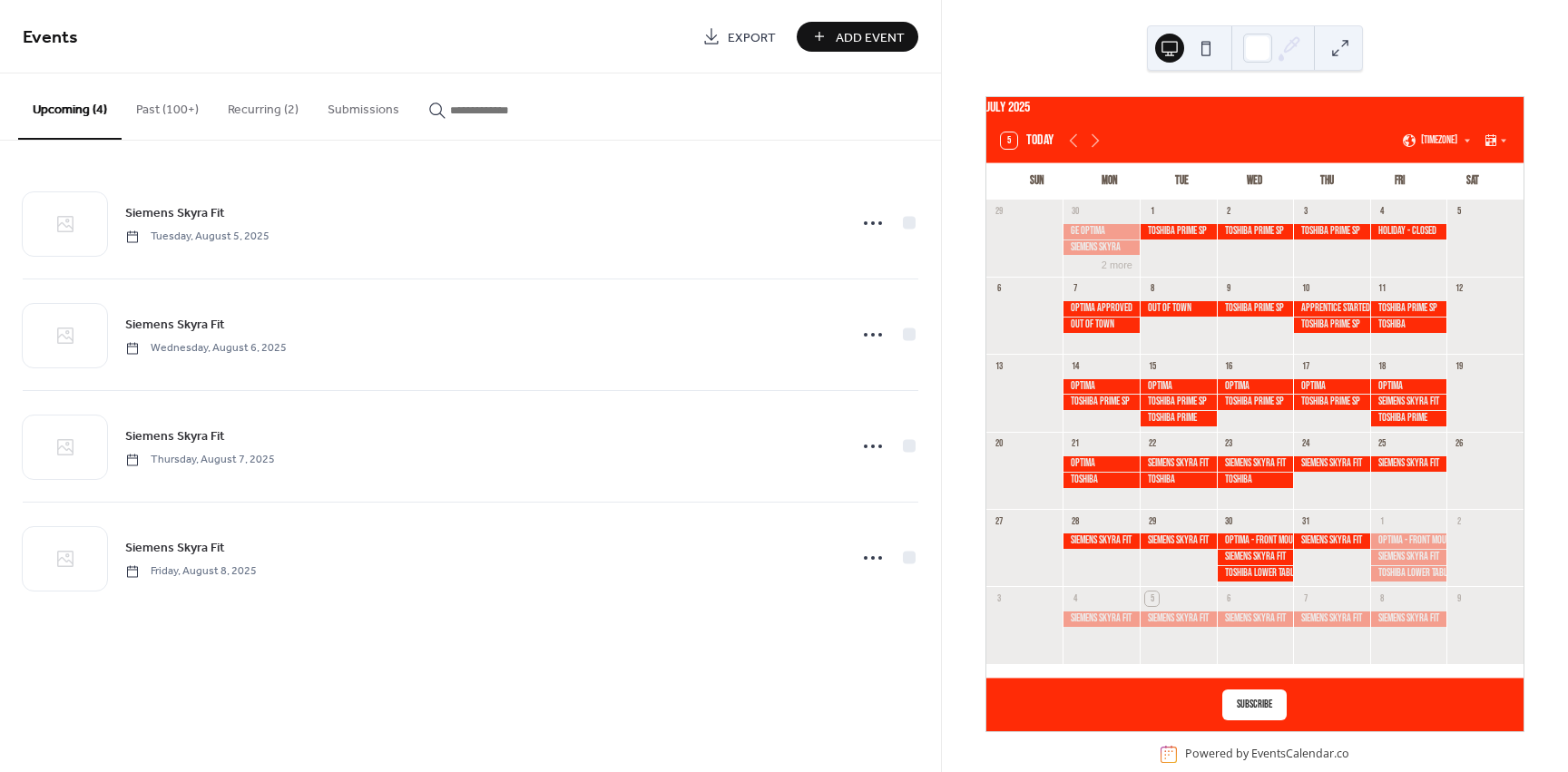 click at bounding box center [1408, 386] 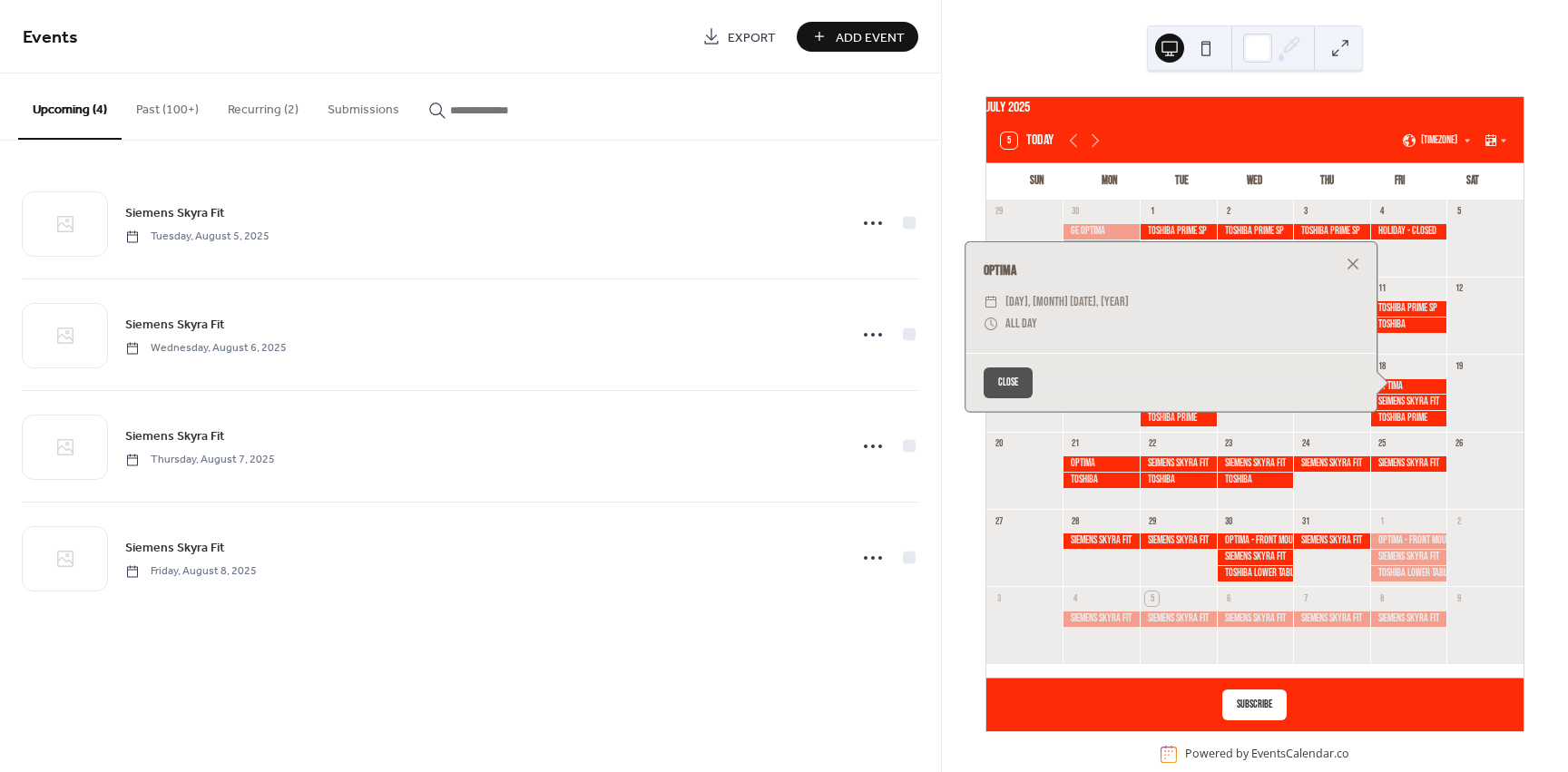 click on "Past (100+)" at bounding box center (167, 105) 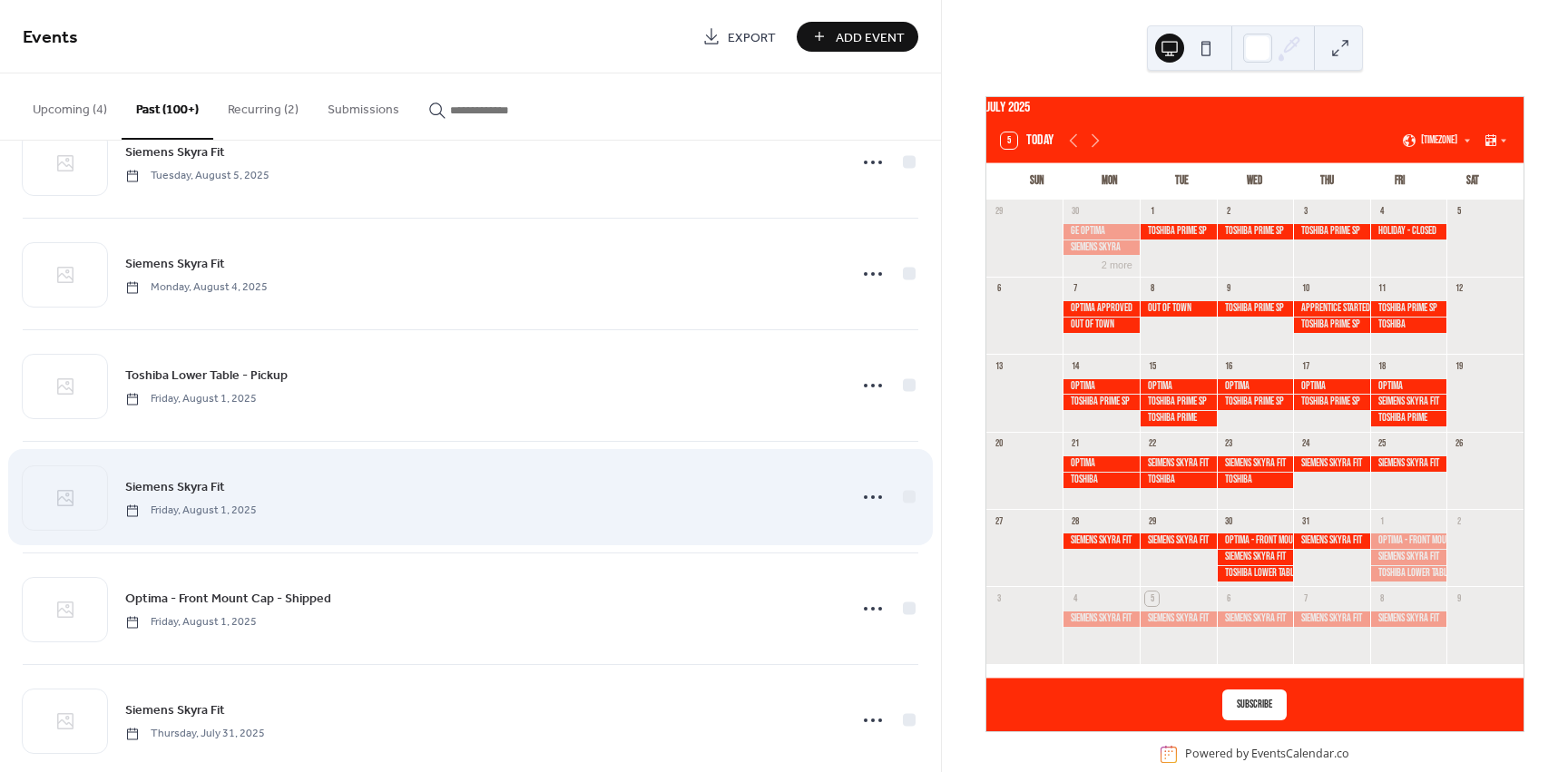 scroll, scrollTop: 121, scrollLeft: 0, axis: vertical 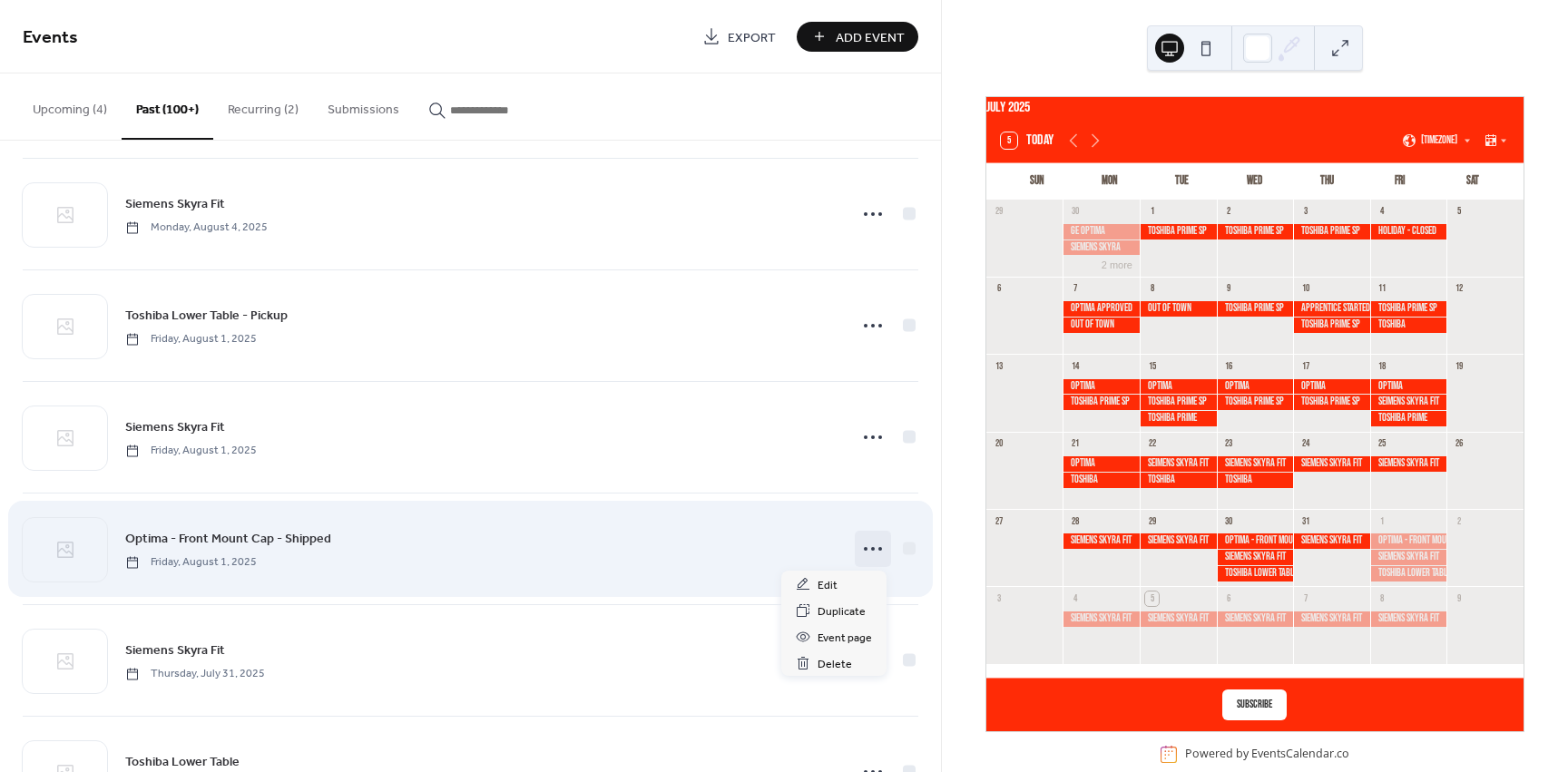 click 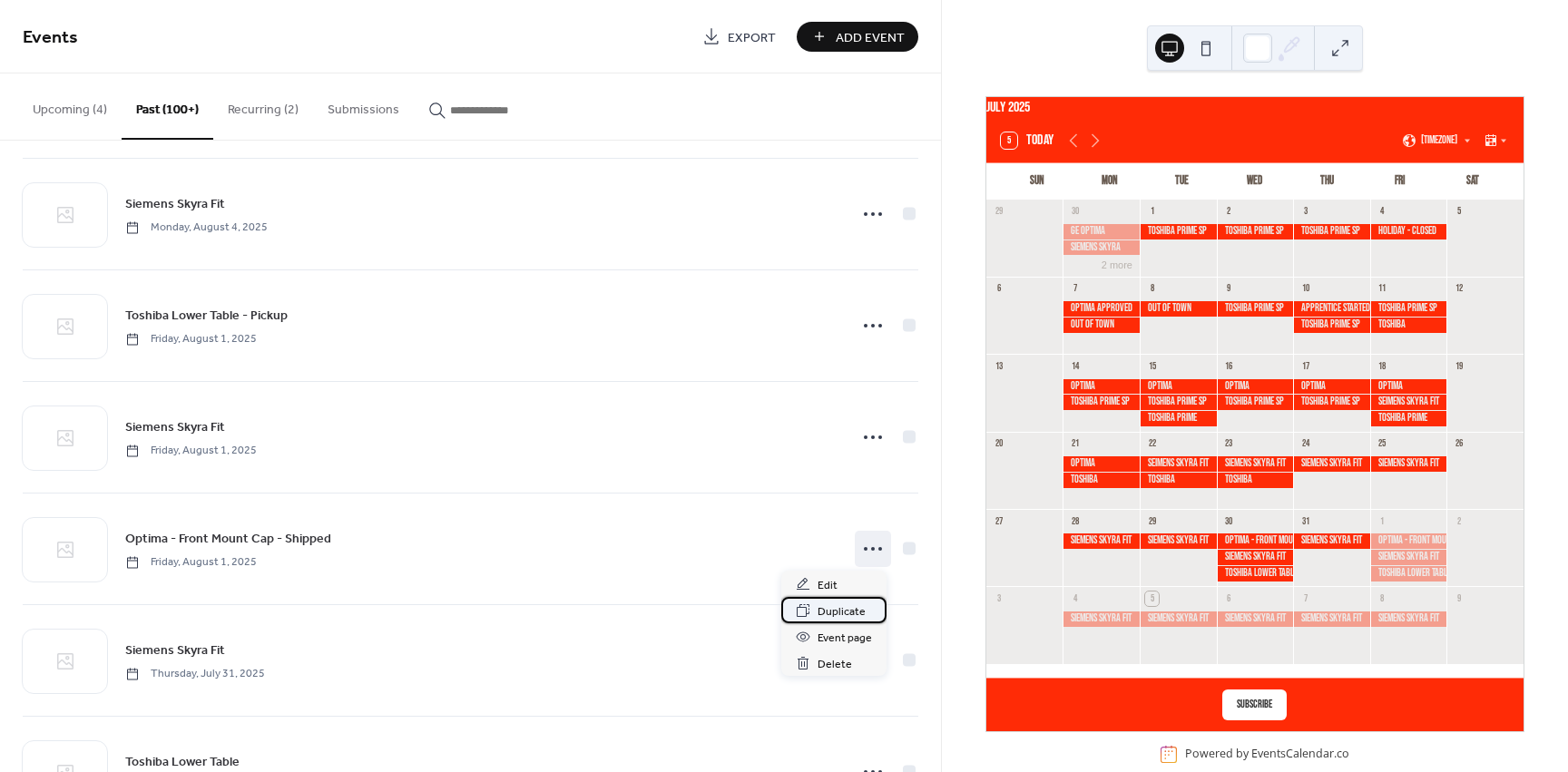 click on "Duplicate" at bounding box center [841, 611] 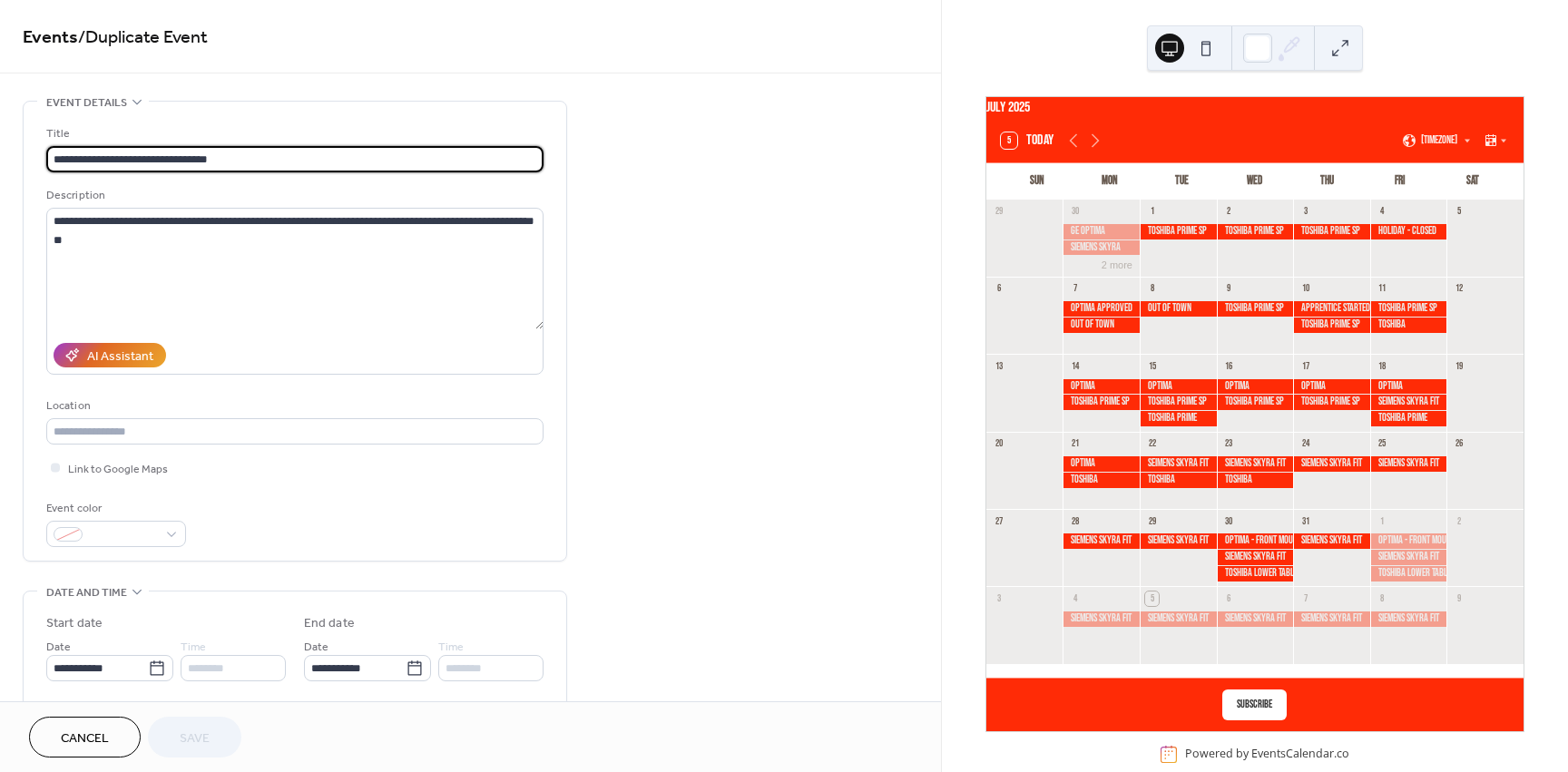 drag, startPoint x: 185, startPoint y: 162, endPoint x: 95, endPoint y: 154, distance: 90.35486 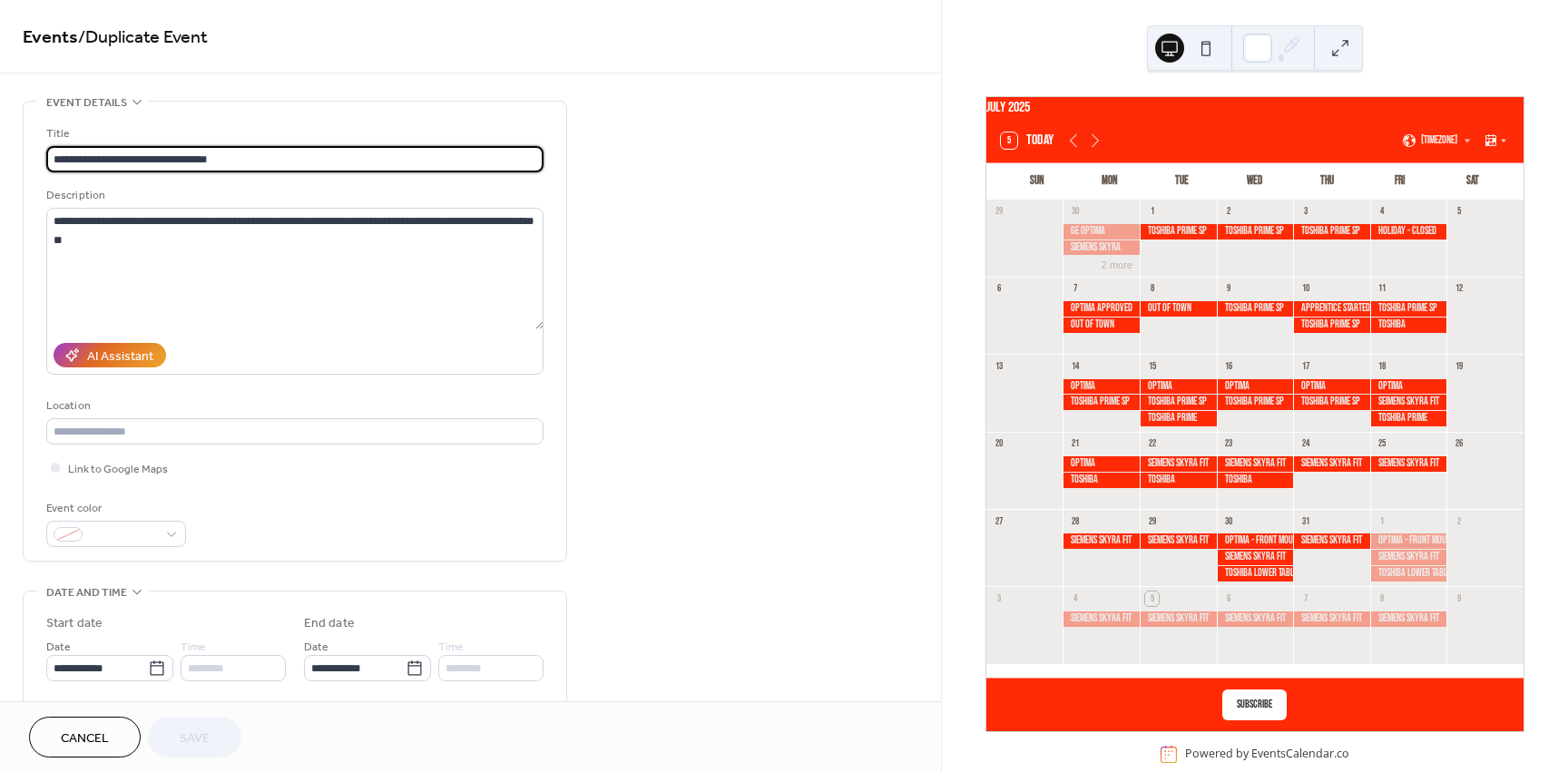 click on "**********" at bounding box center [295, 159] 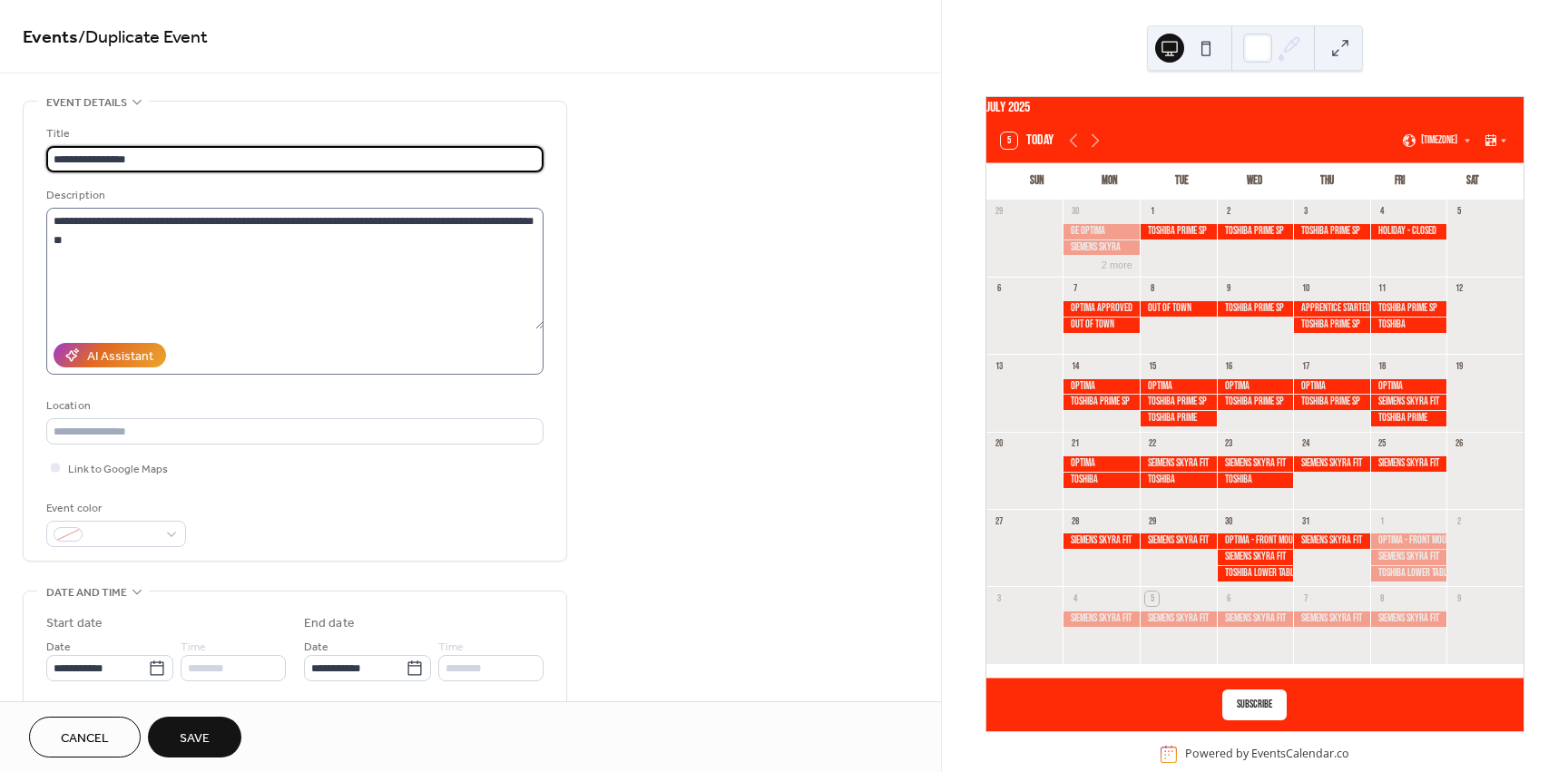 type on "**********" 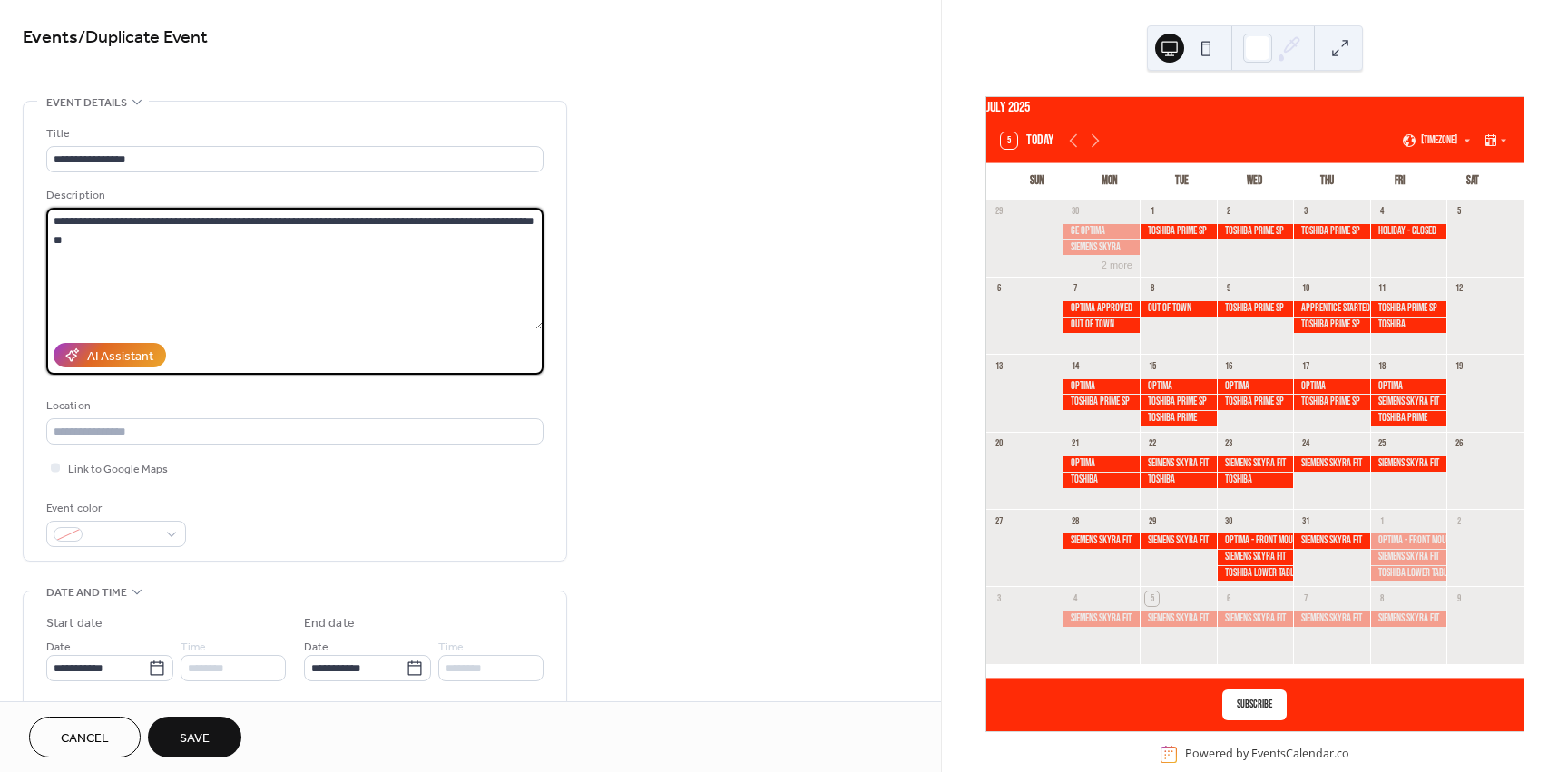 drag, startPoint x: 114, startPoint y: 239, endPoint x: 52, endPoint y: 218, distance: 65.45991 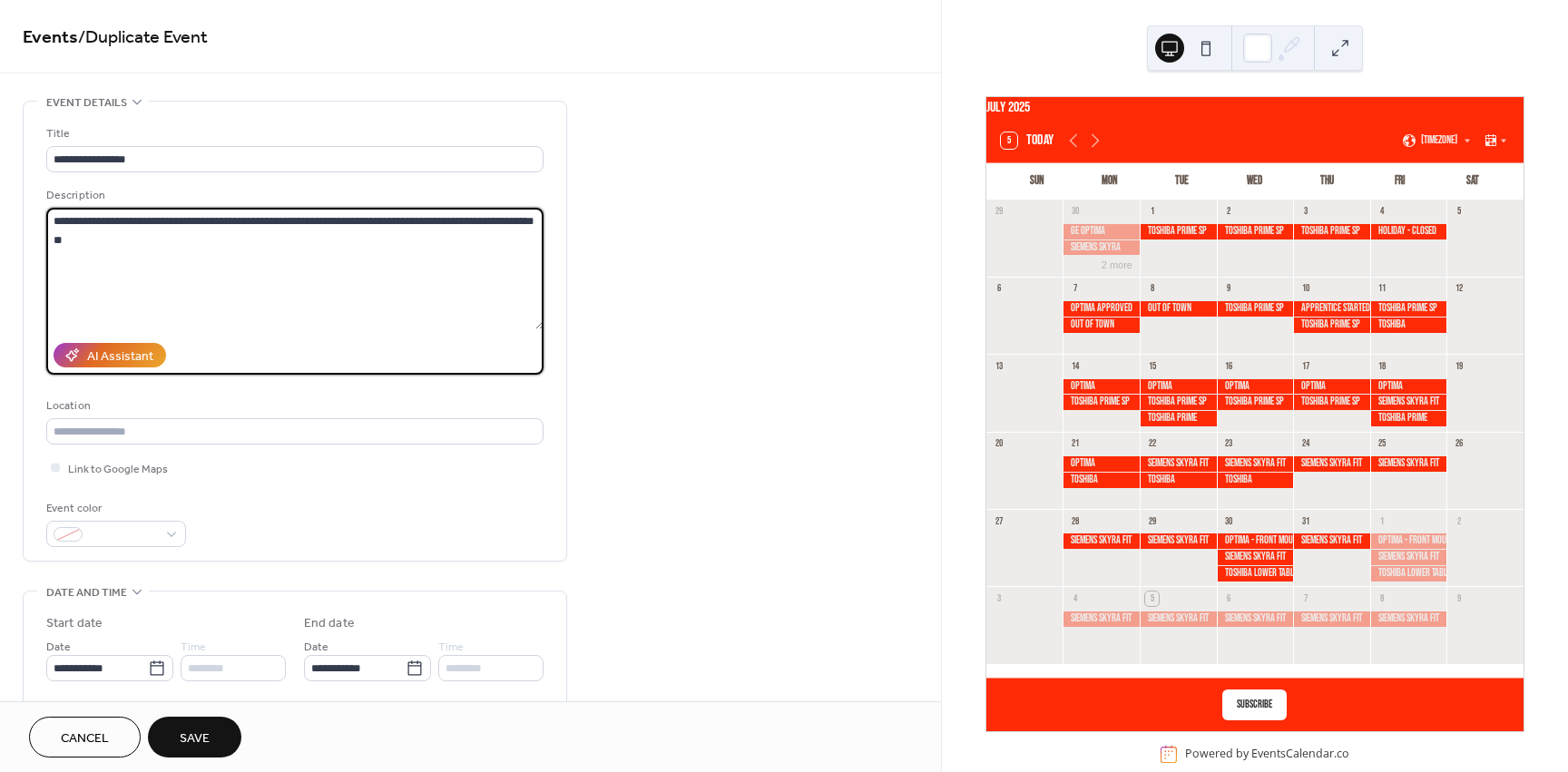 click on "**********" at bounding box center (295, 269) 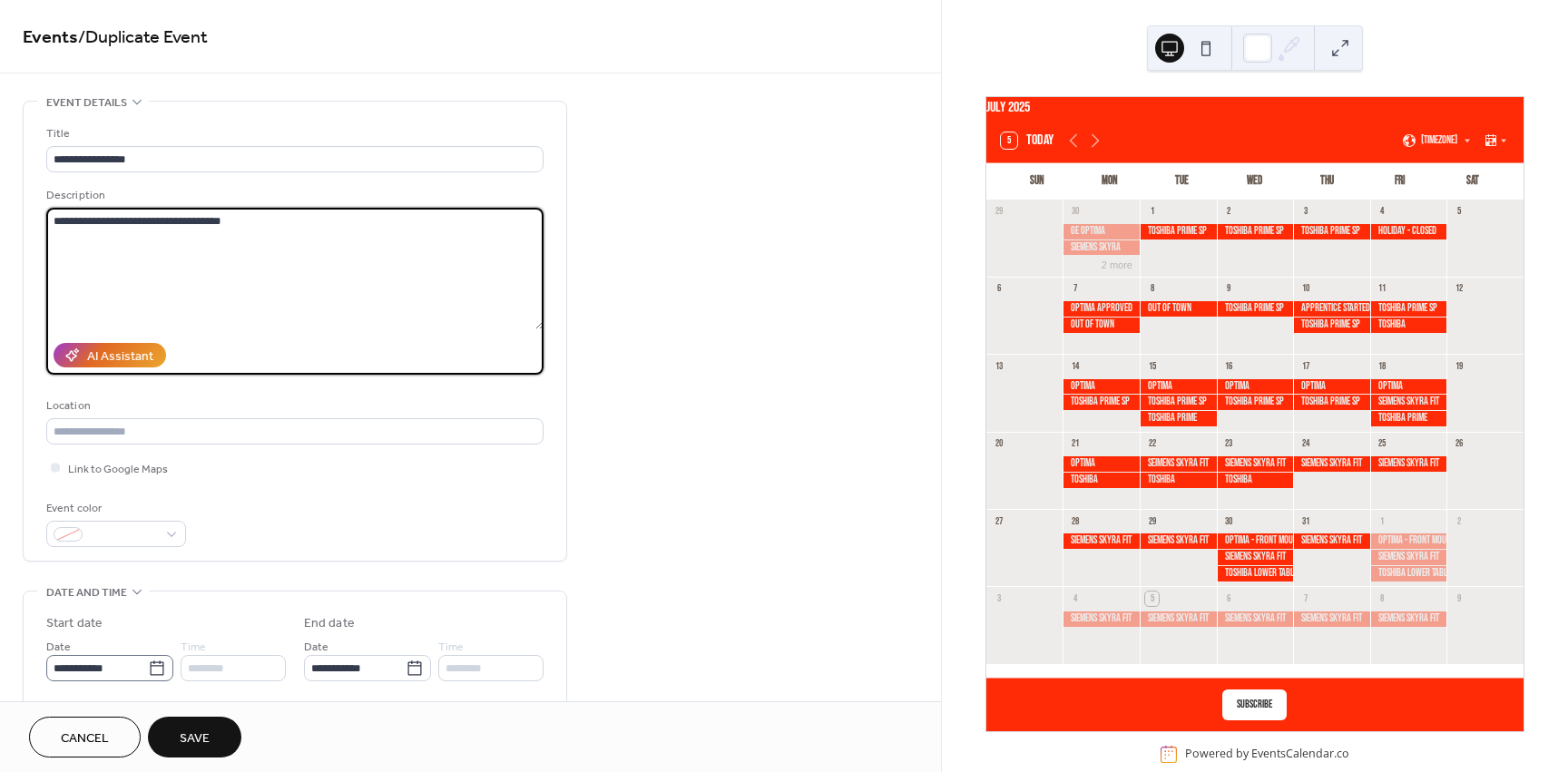 type on "**********" 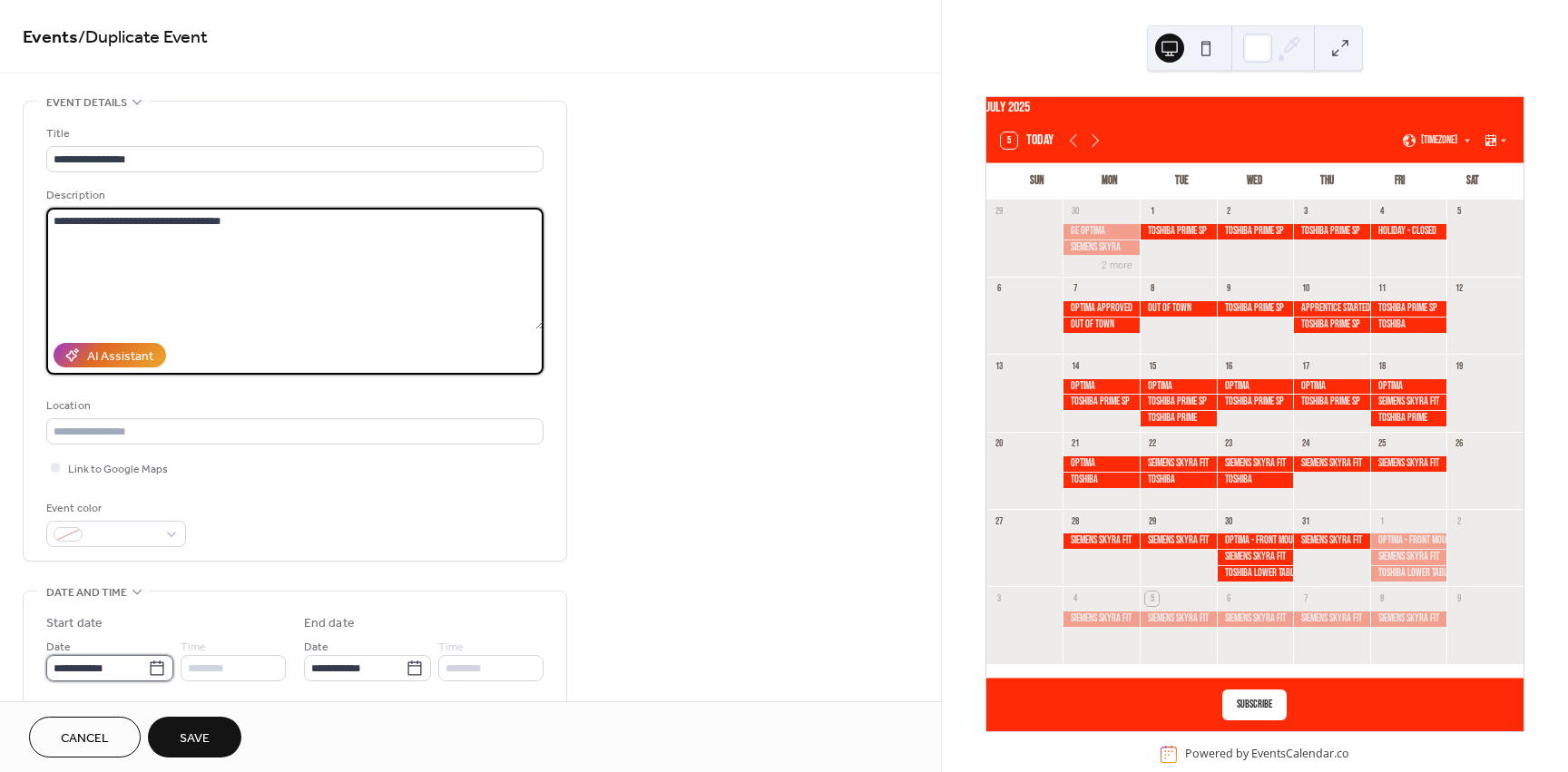 click on "**********" at bounding box center [97, 668] 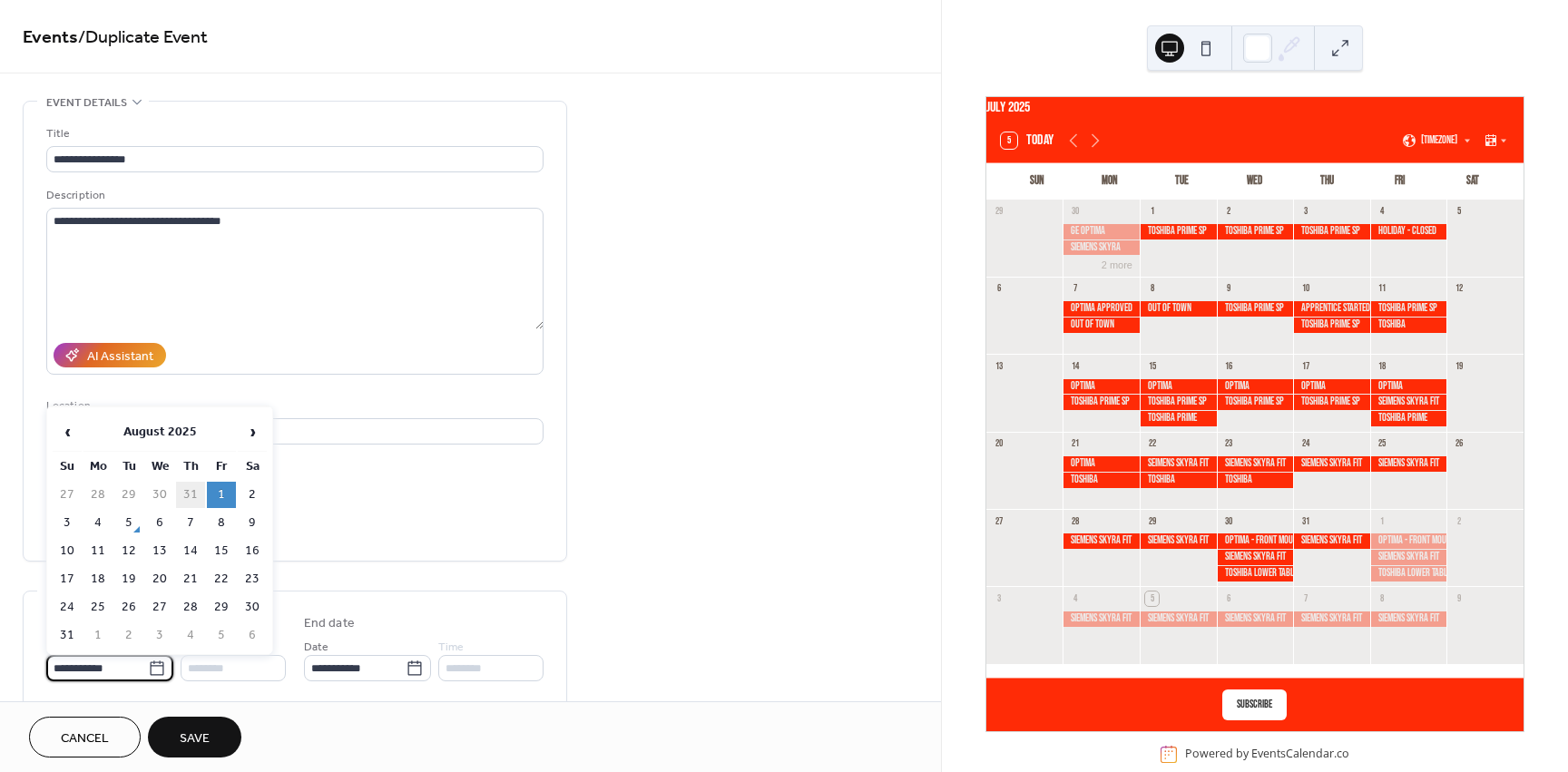 click on "31" at bounding box center (191, 494) 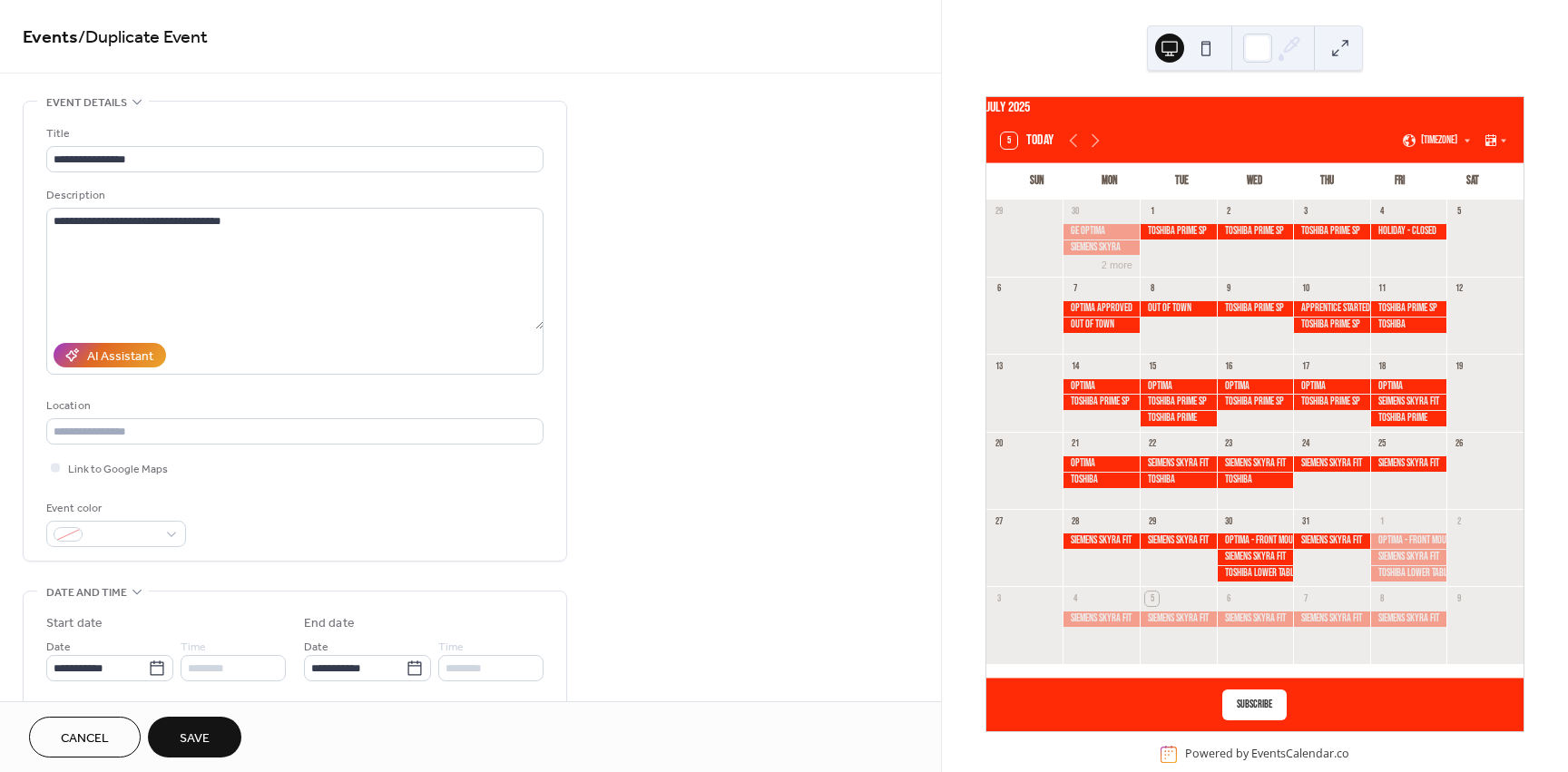 click on "Save" at bounding box center [194, 738] 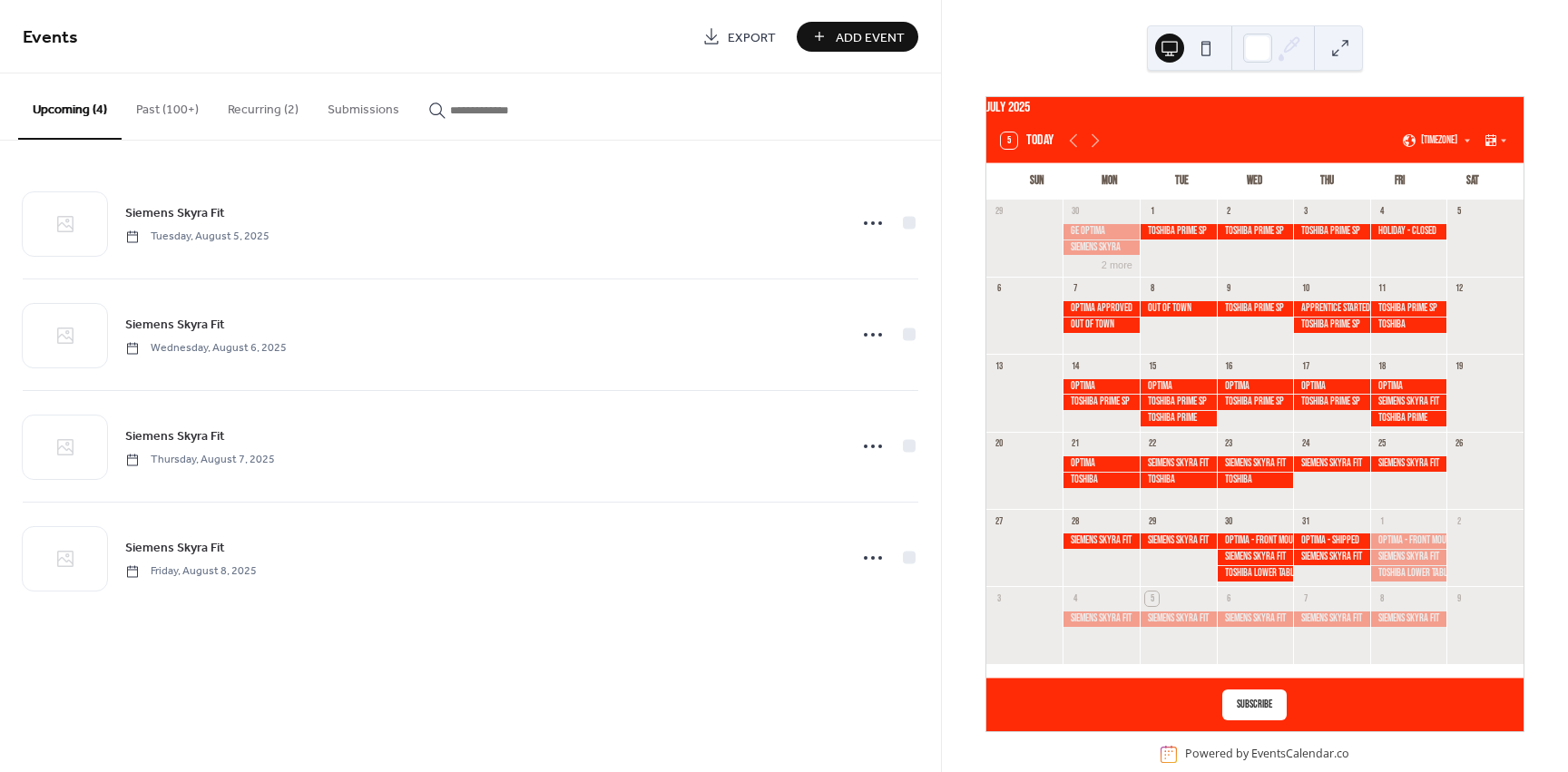 click at bounding box center (1255, 480) 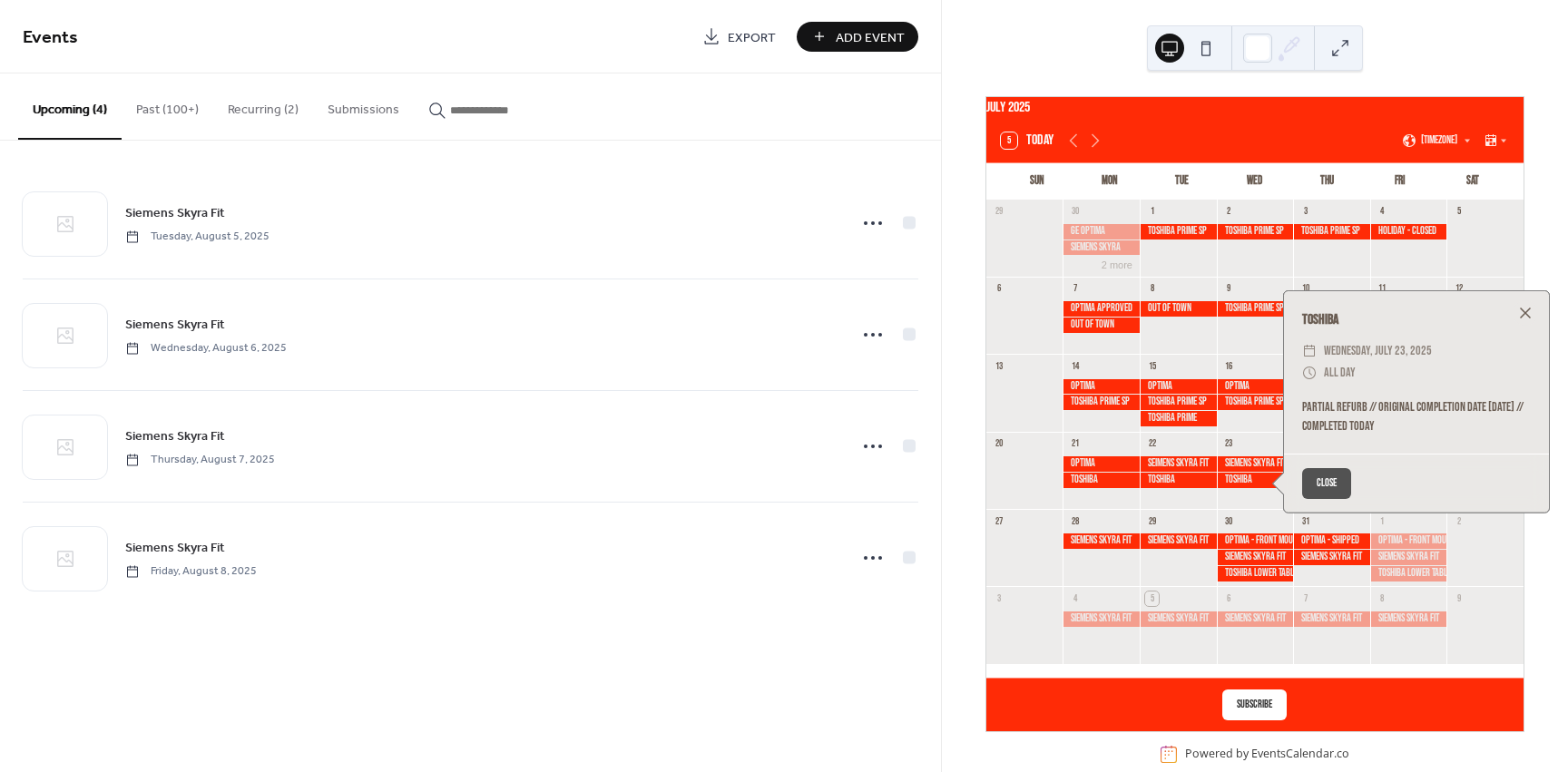 click at bounding box center (1525, 313) 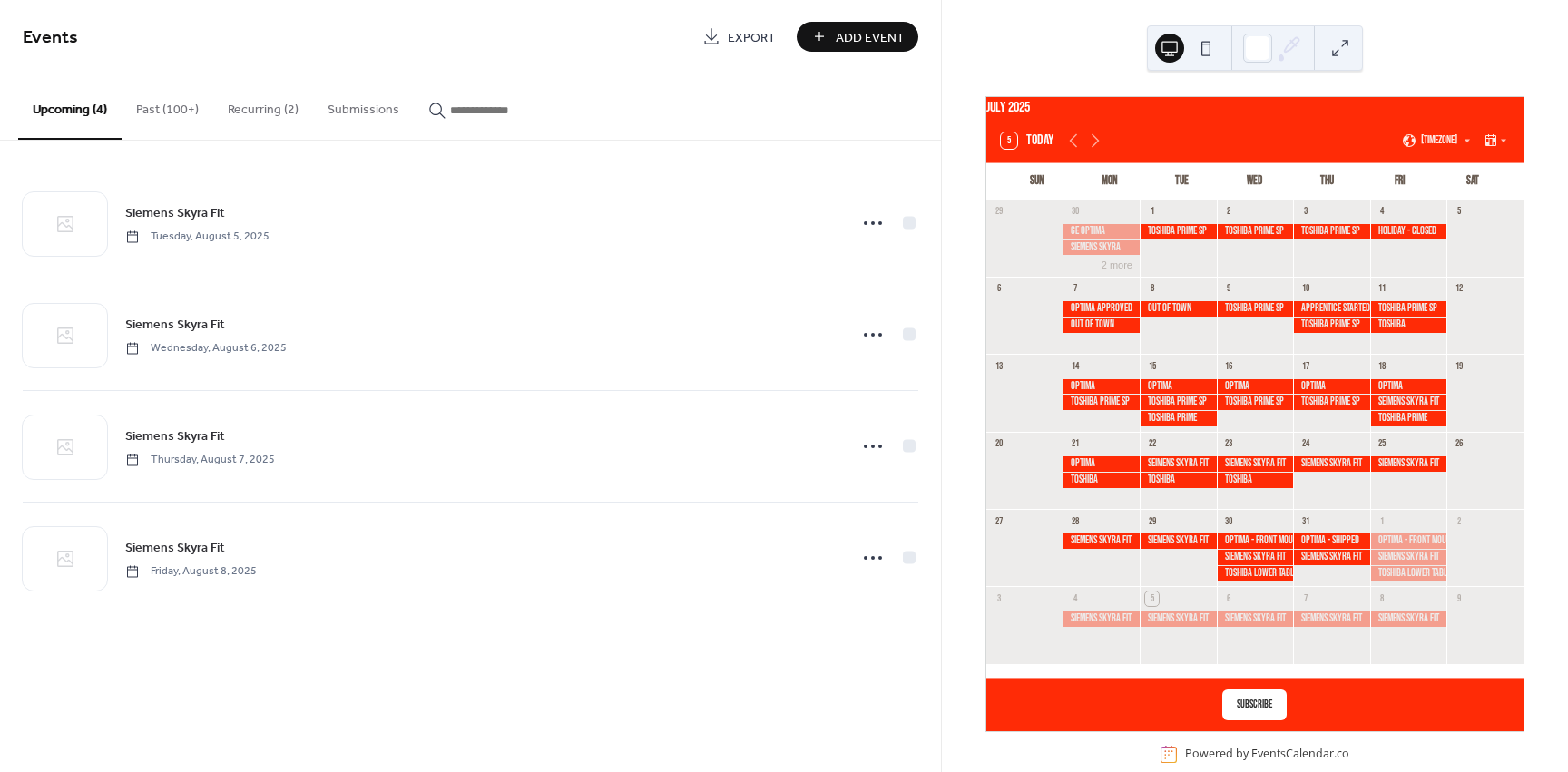 click at bounding box center (1255, 480) 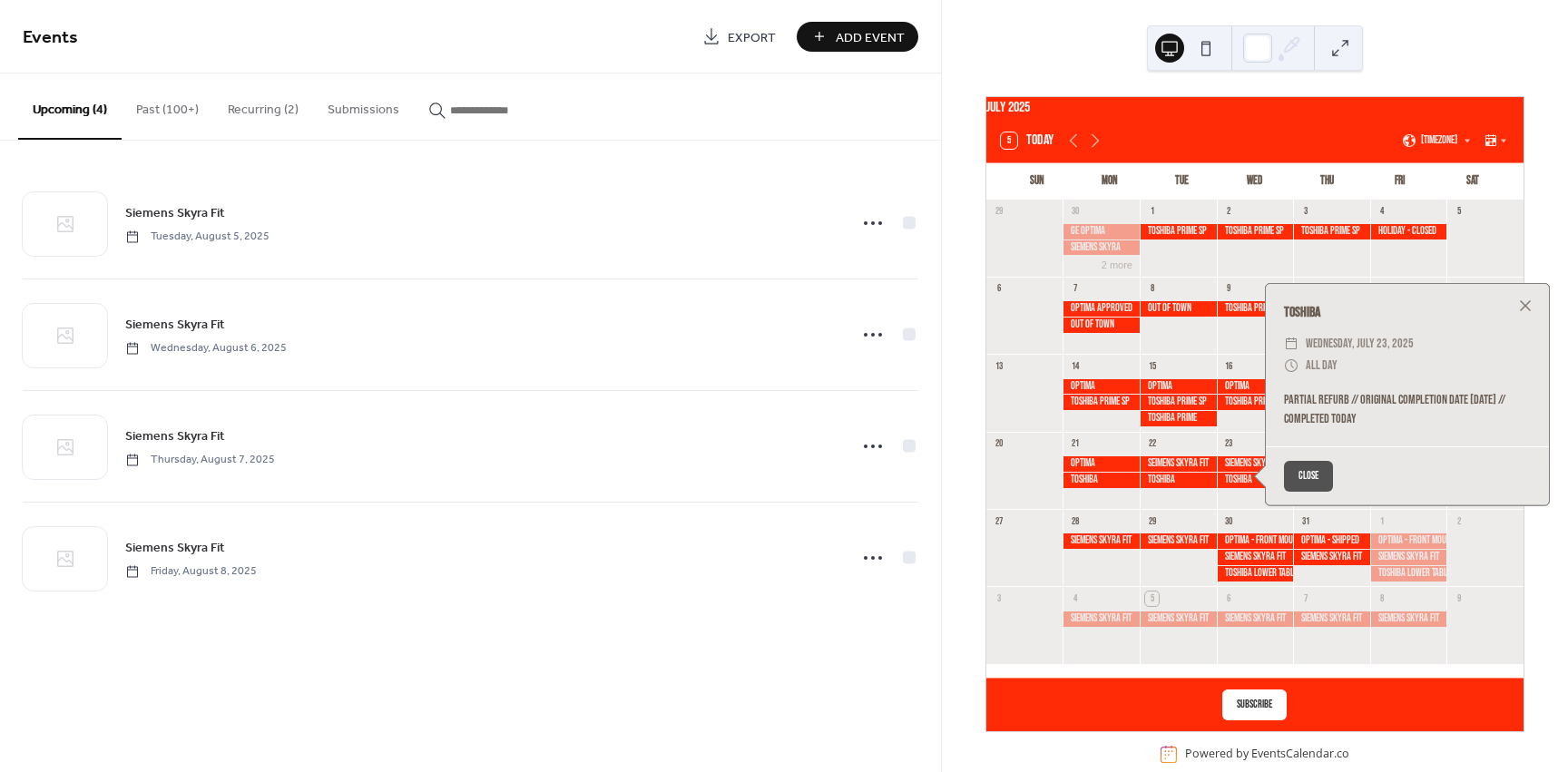 click on "Past (100+)" at bounding box center [167, 105] 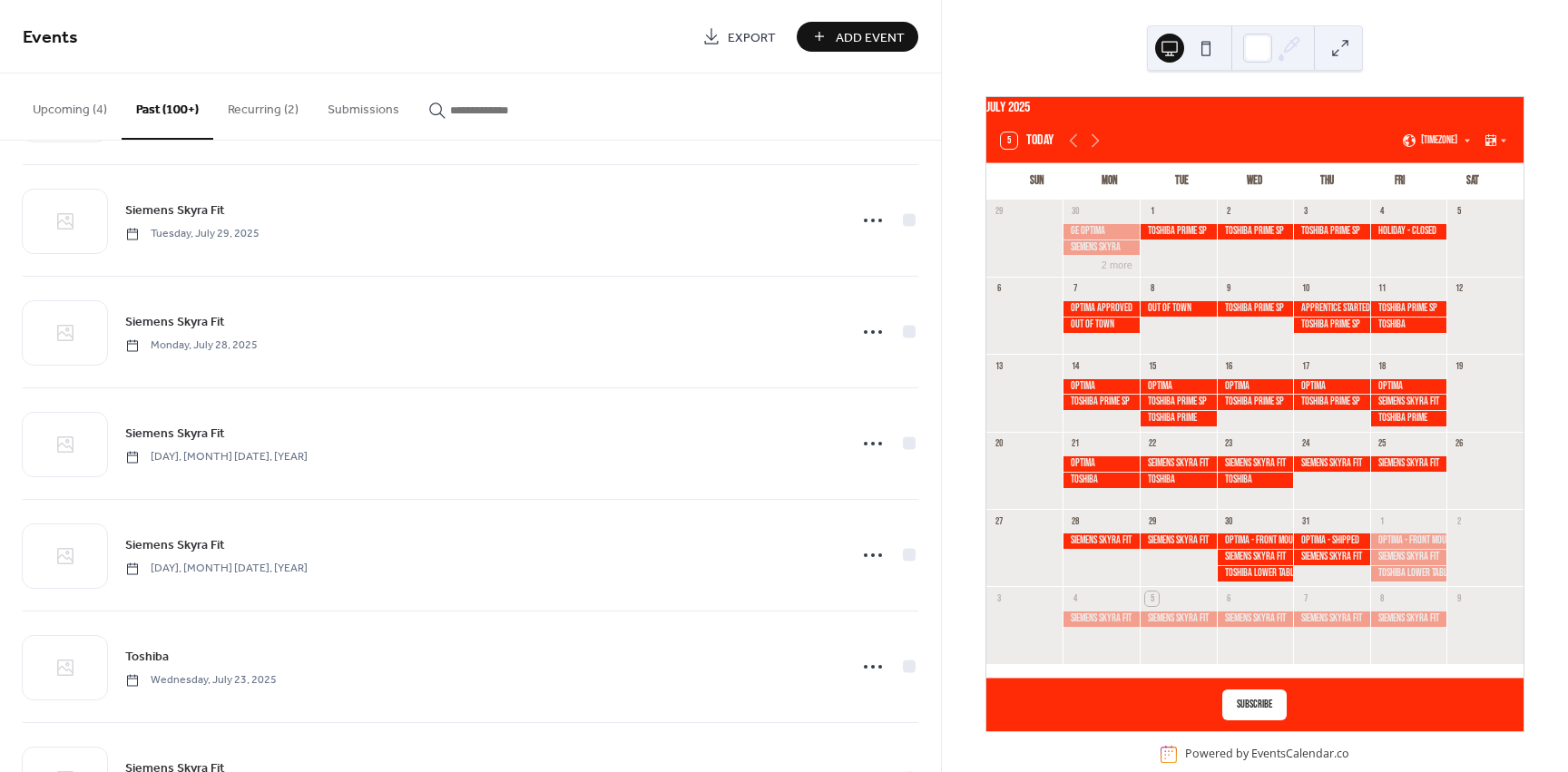 scroll, scrollTop: 1240, scrollLeft: 0, axis: vertical 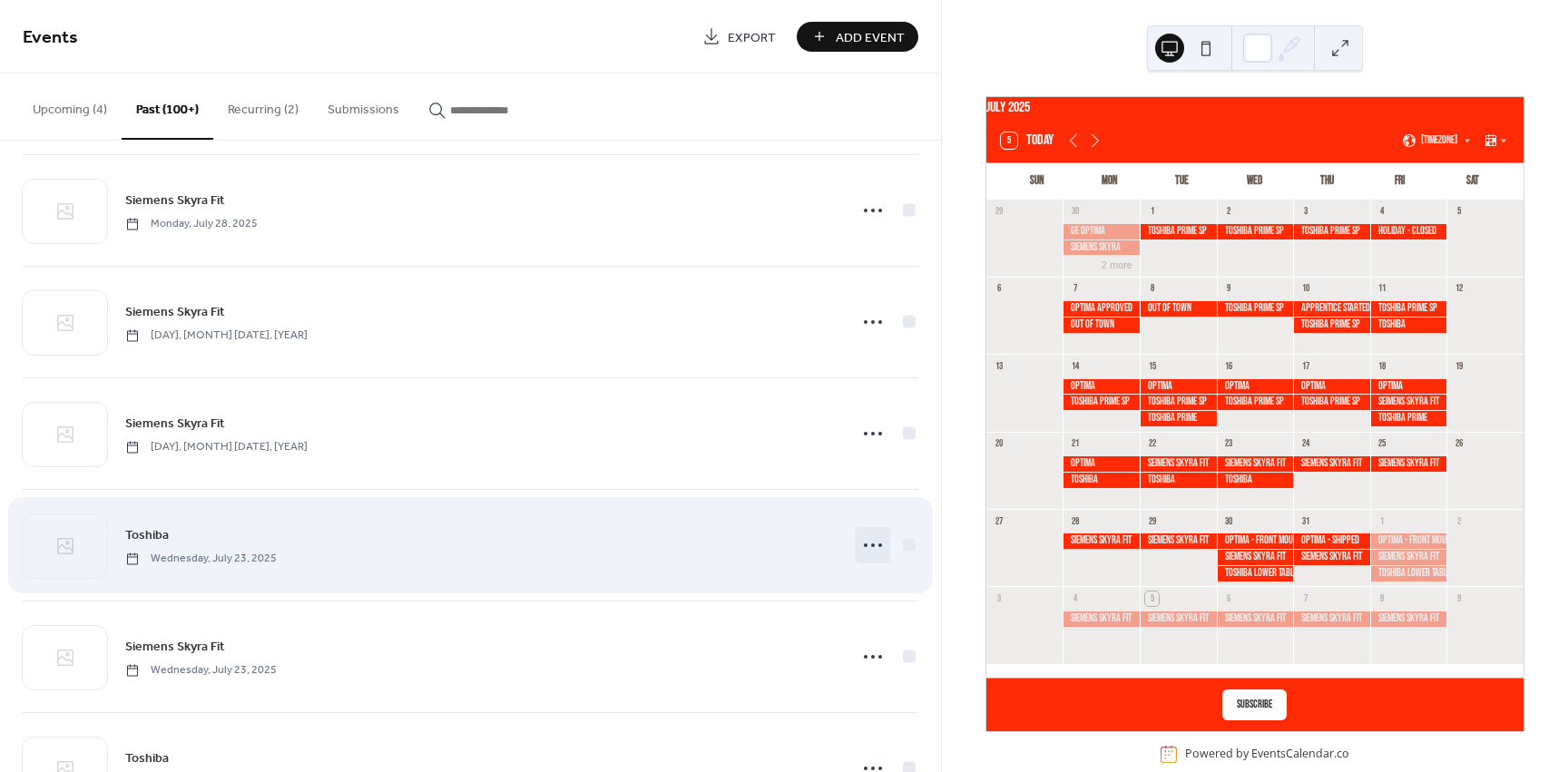 click 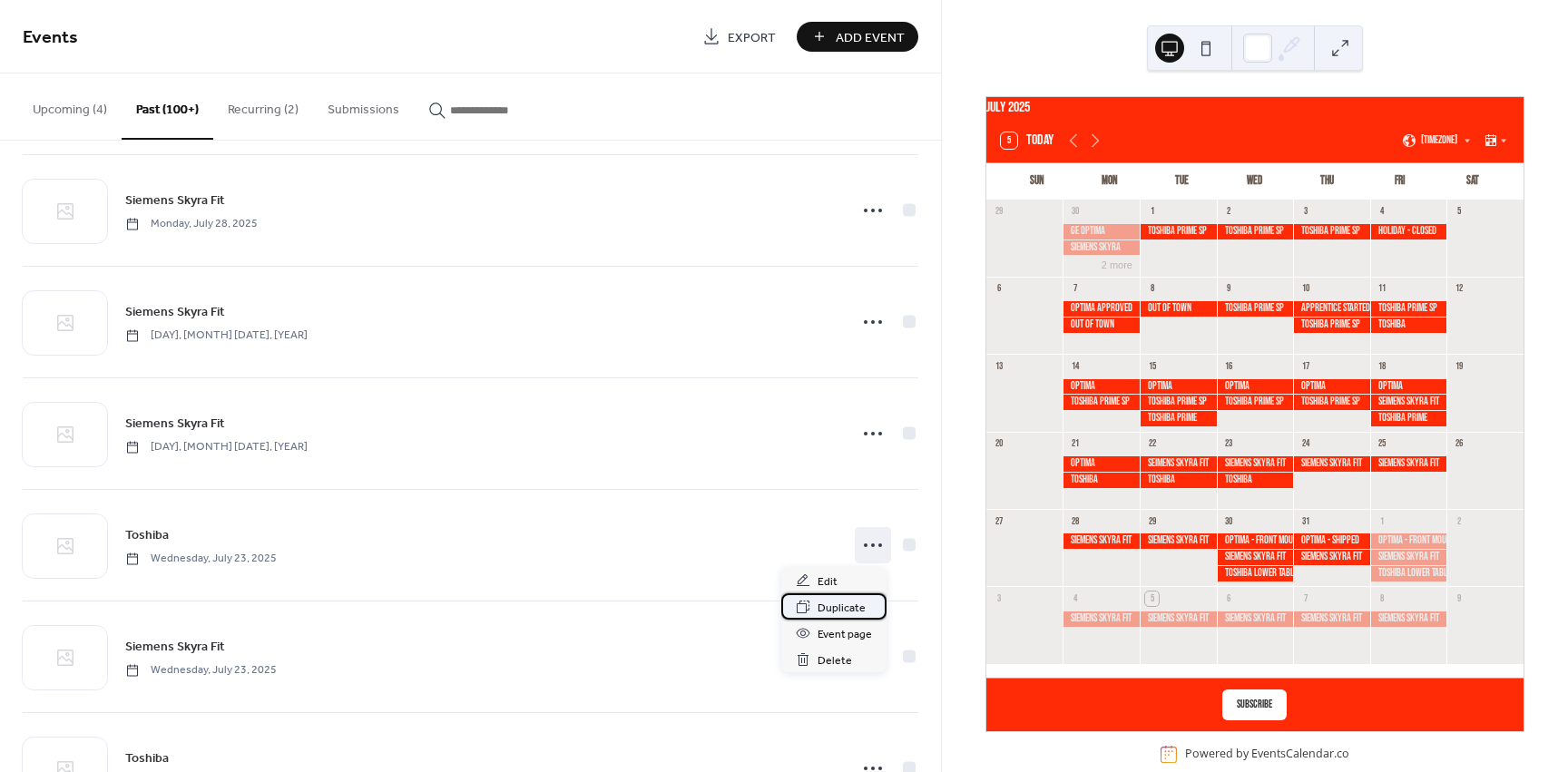 click on "Duplicate" at bounding box center (841, 608) 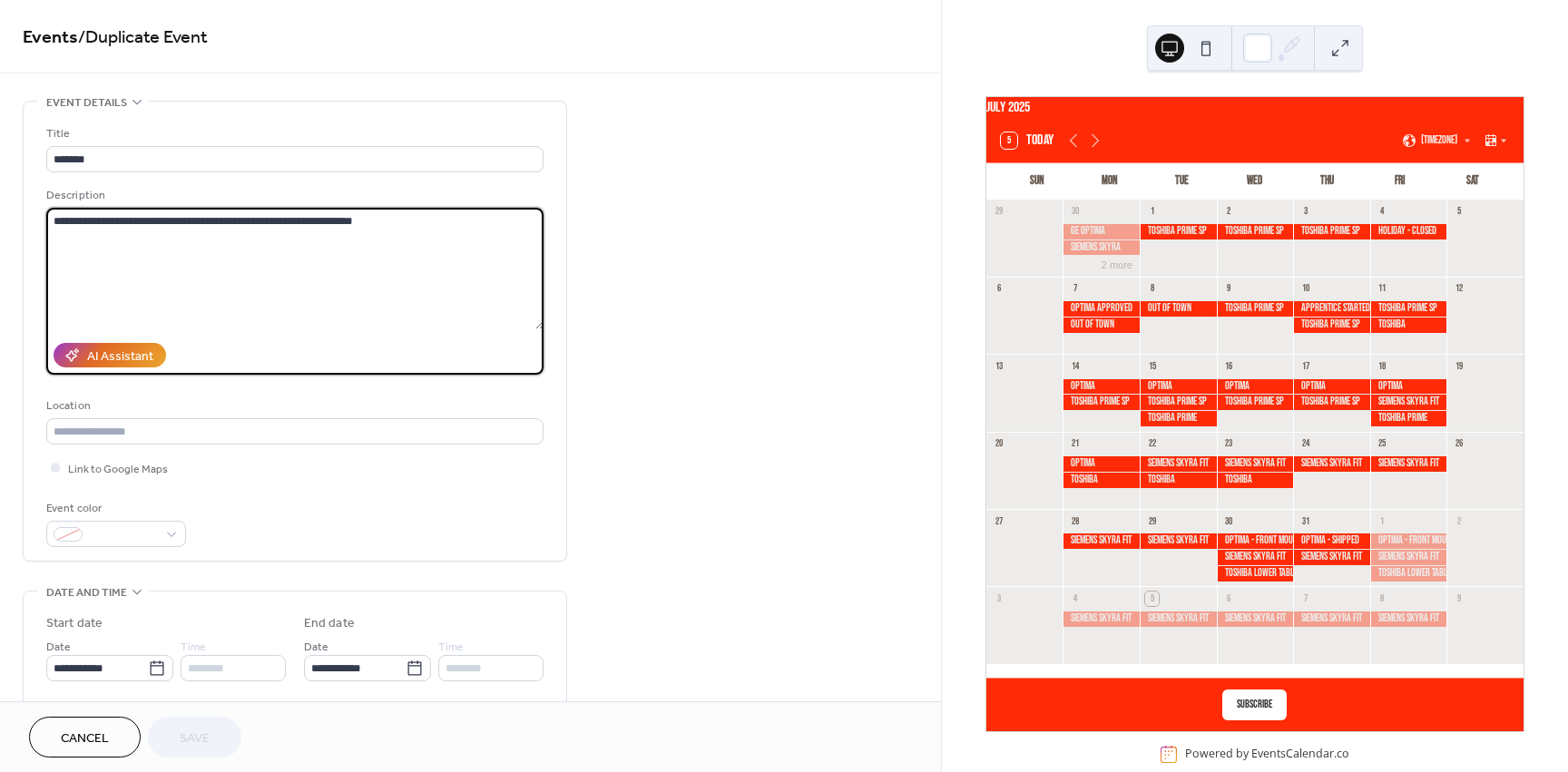 drag, startPoint x: 271, startPoint y: 212, endPoint x: -57, endPoint y: 209, distance: 328.0137 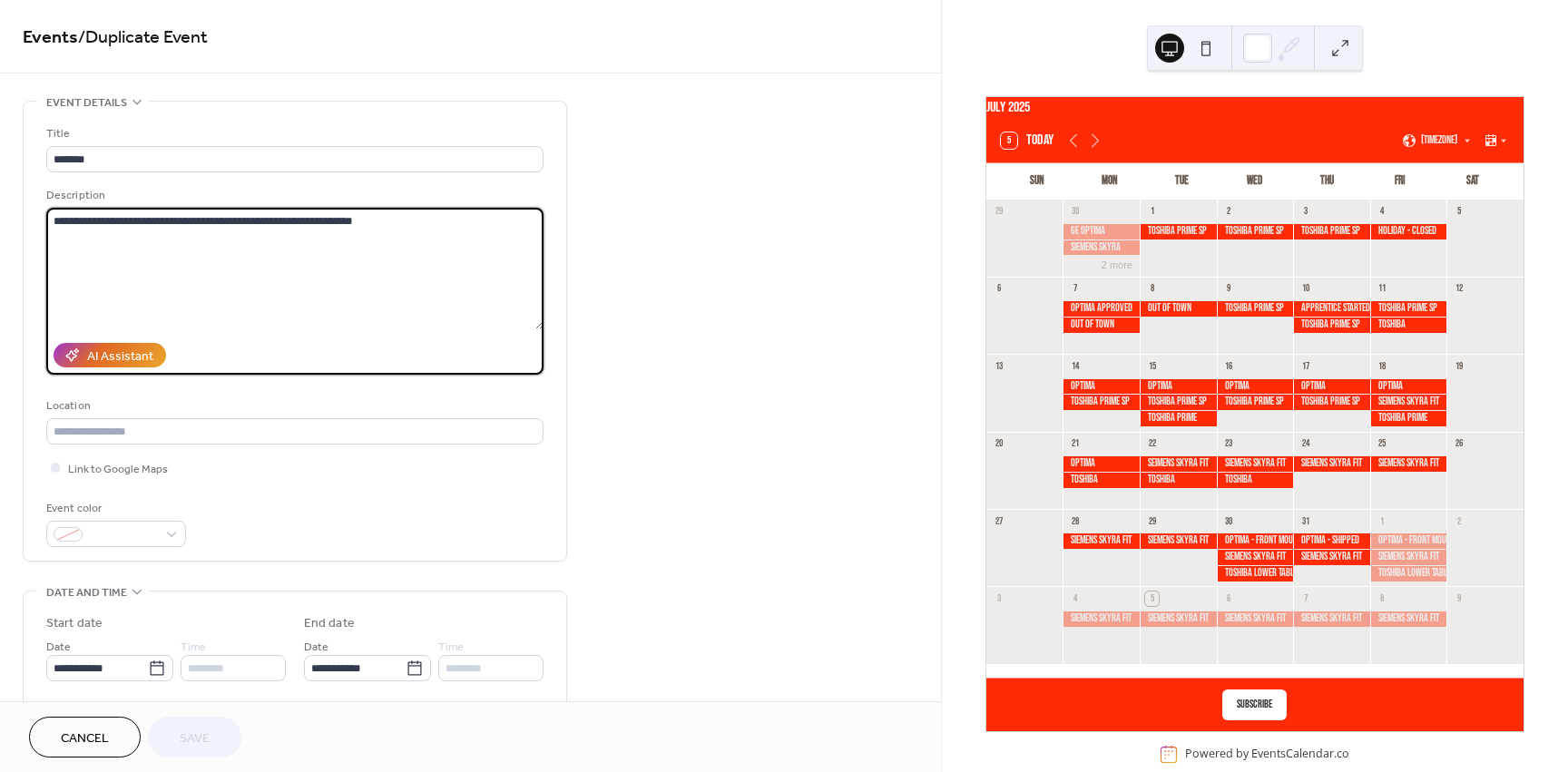 click on "**********" at bounding box center [784, 386] 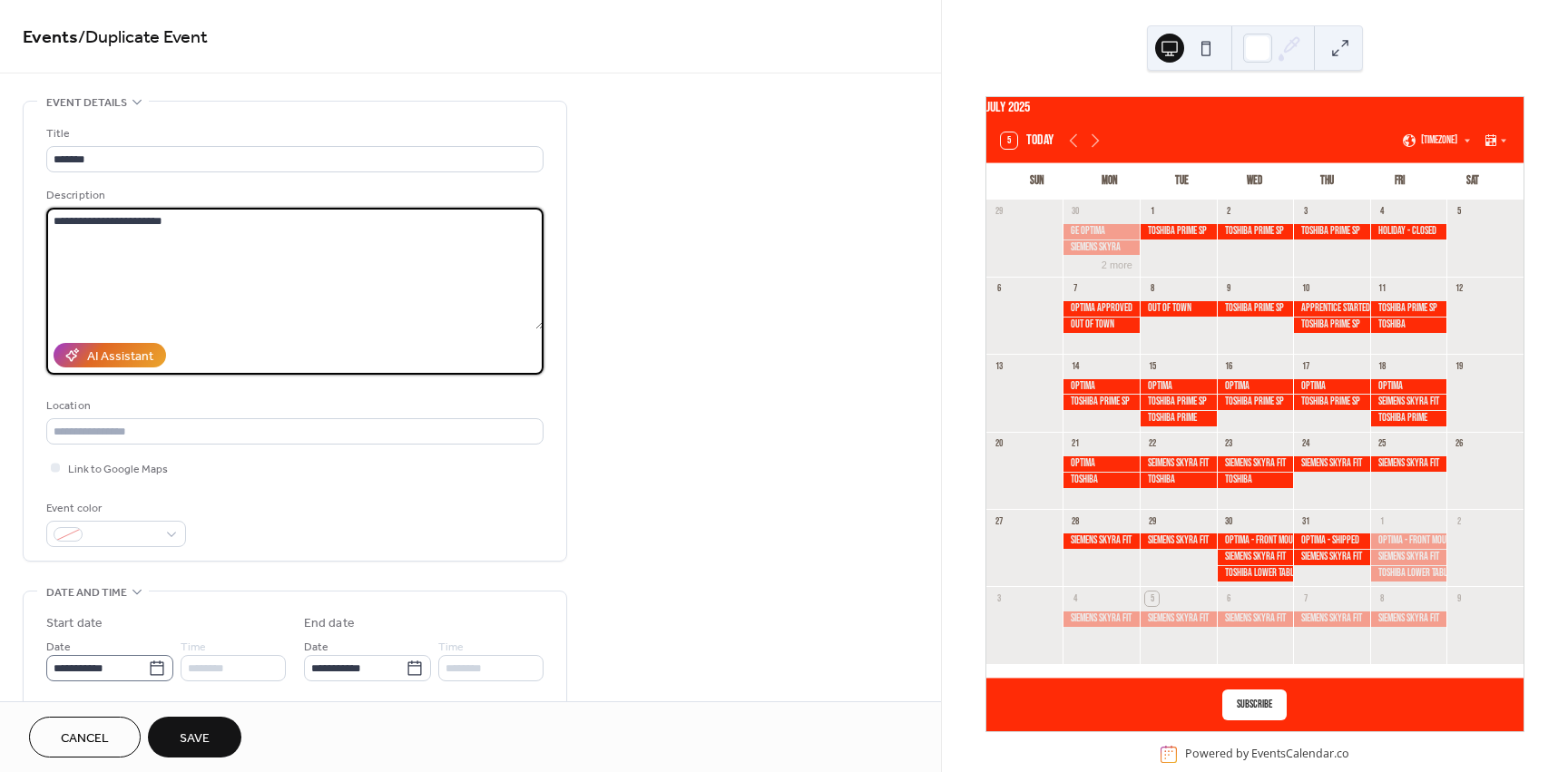type on "**********" 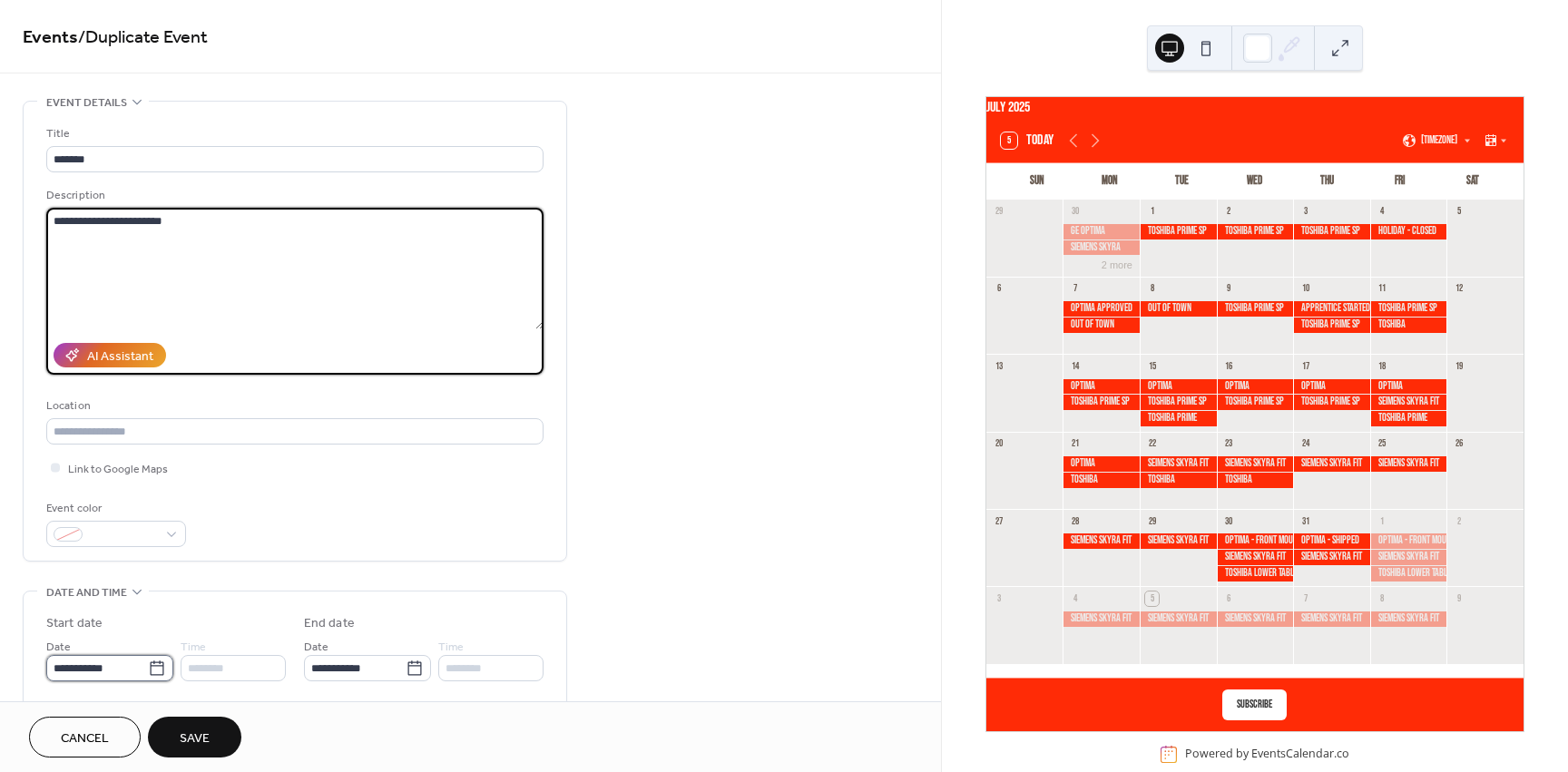 click on "**********" at bounding box center (97, 668) 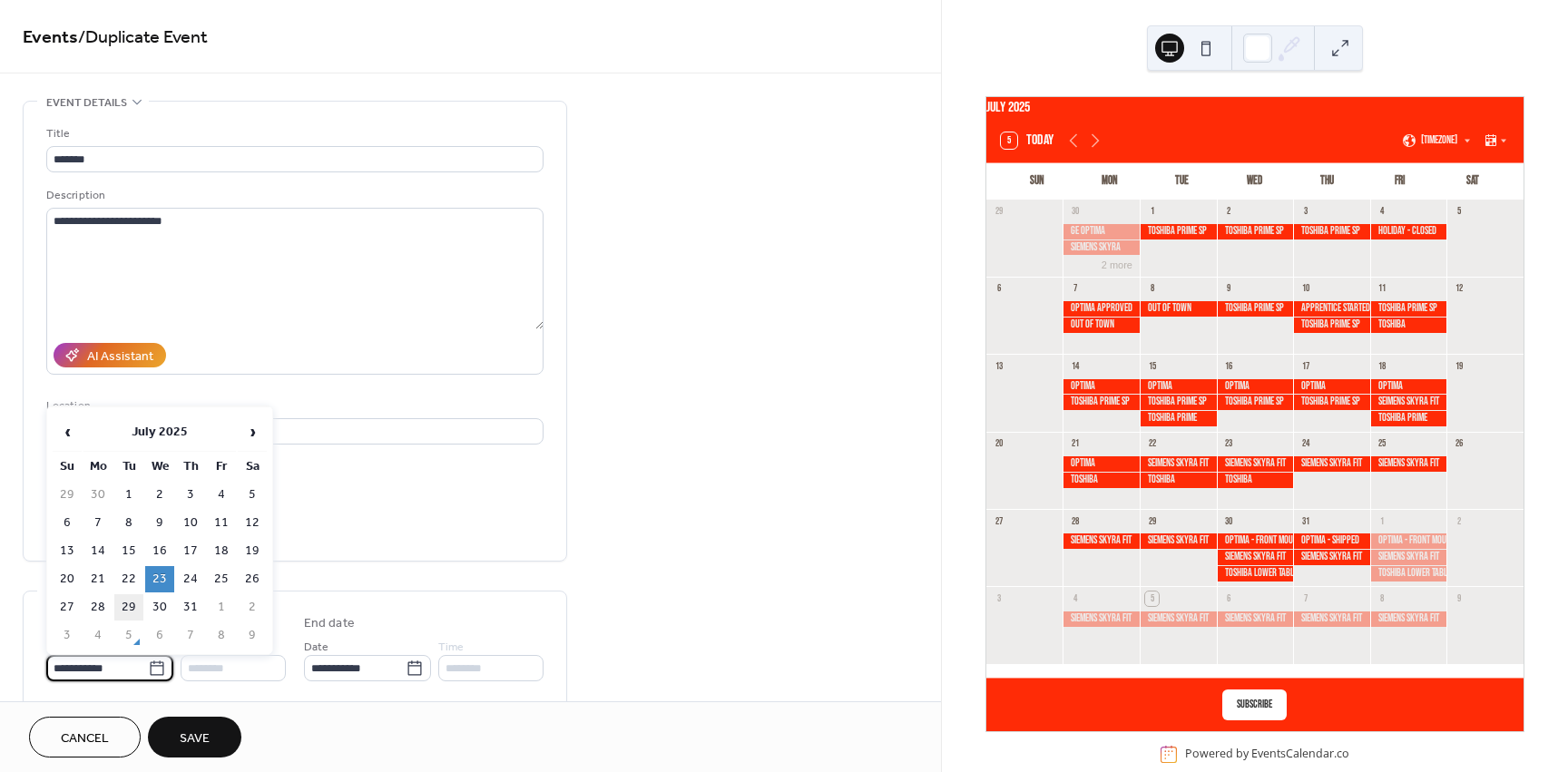click on "29" at bounding box center (129, 607) 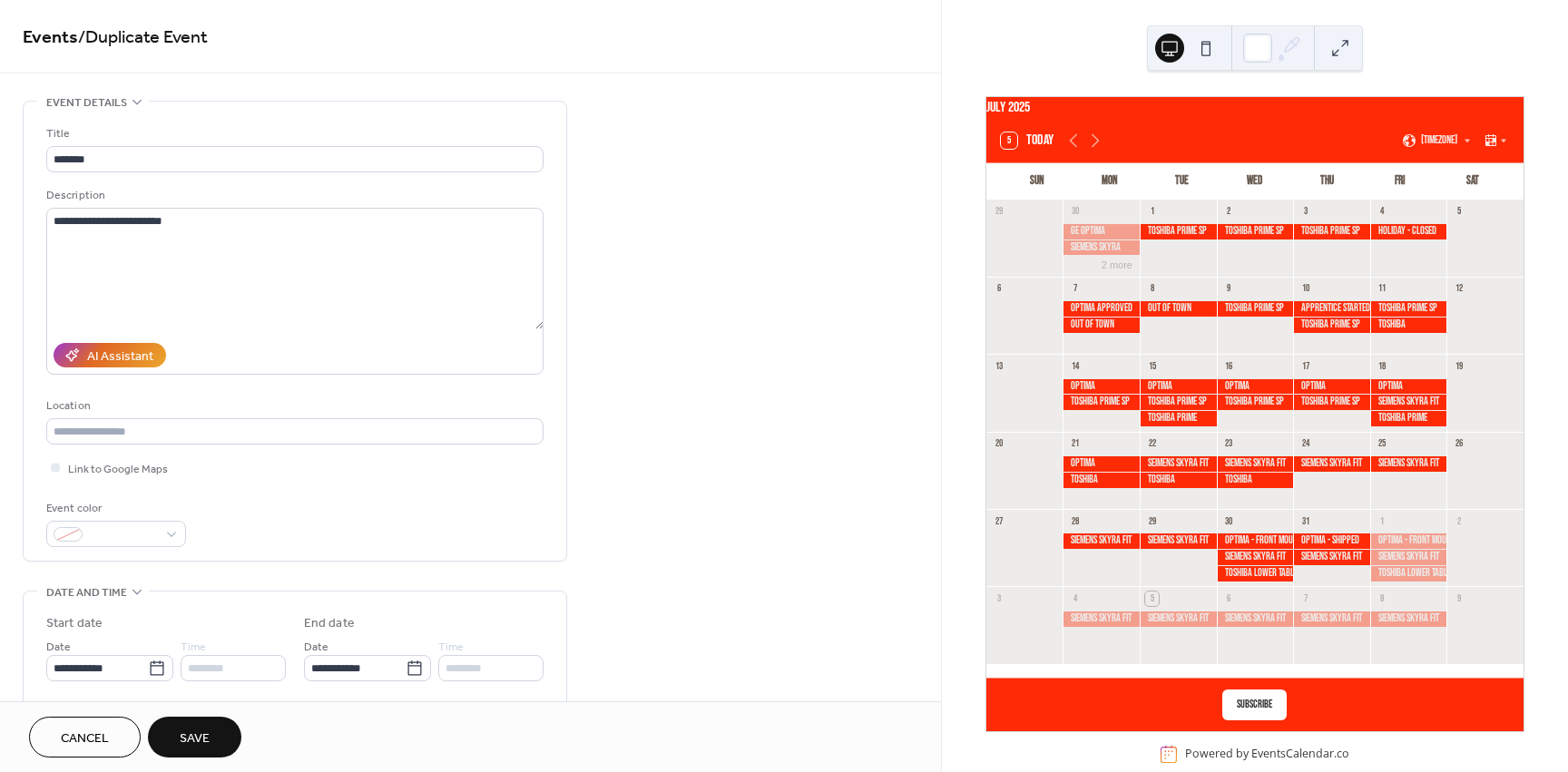 click on "Save" at bounding box center [194, 738] 